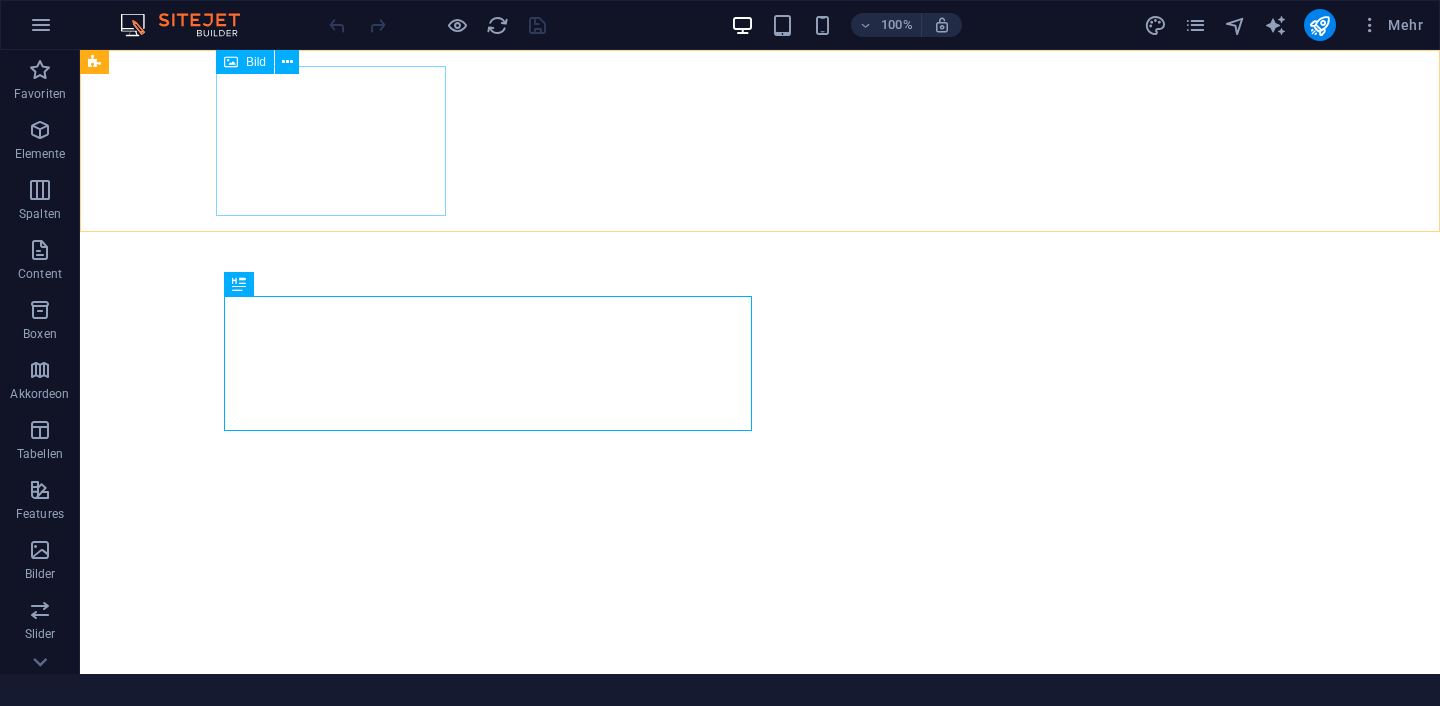 scroll, scrollTop: 0, scrollLeft: 0, axis: both 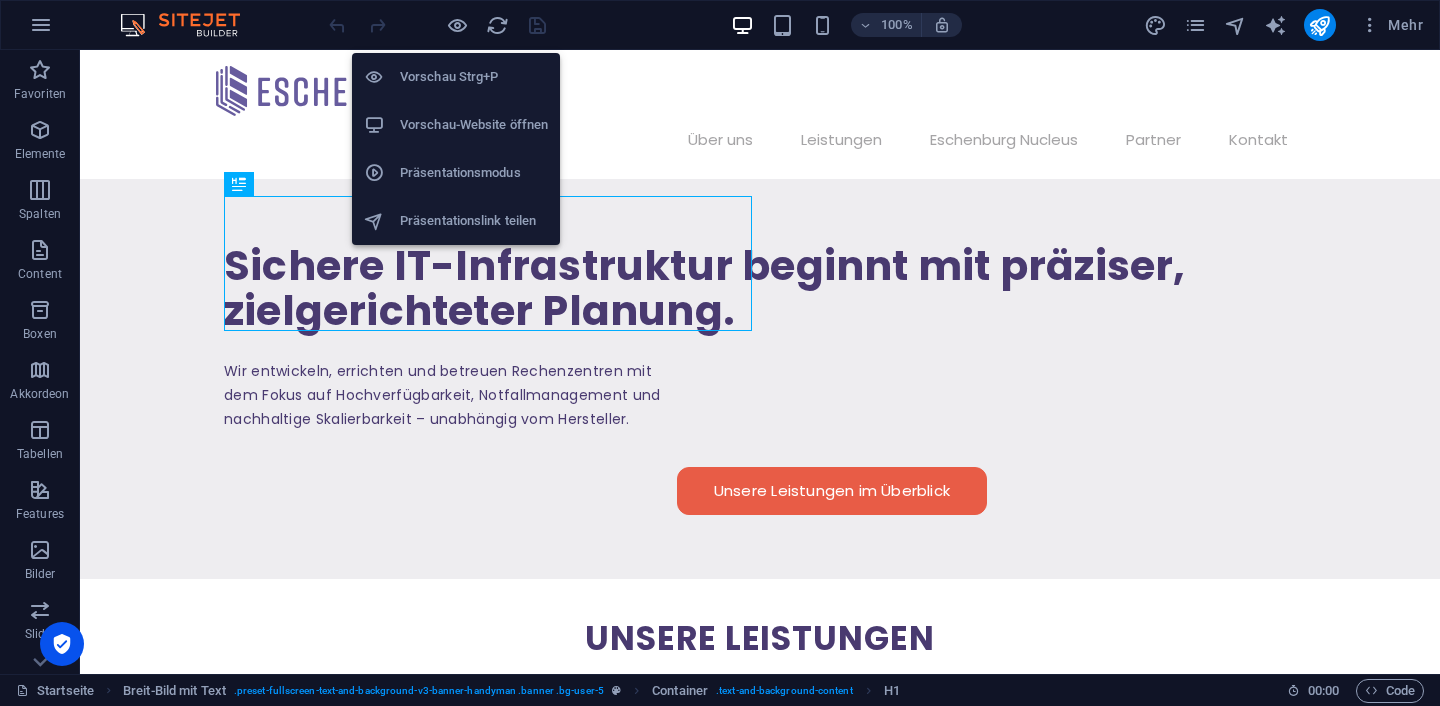 click on "Vorschau-Website öffnen" at bounding box center (474, 125) 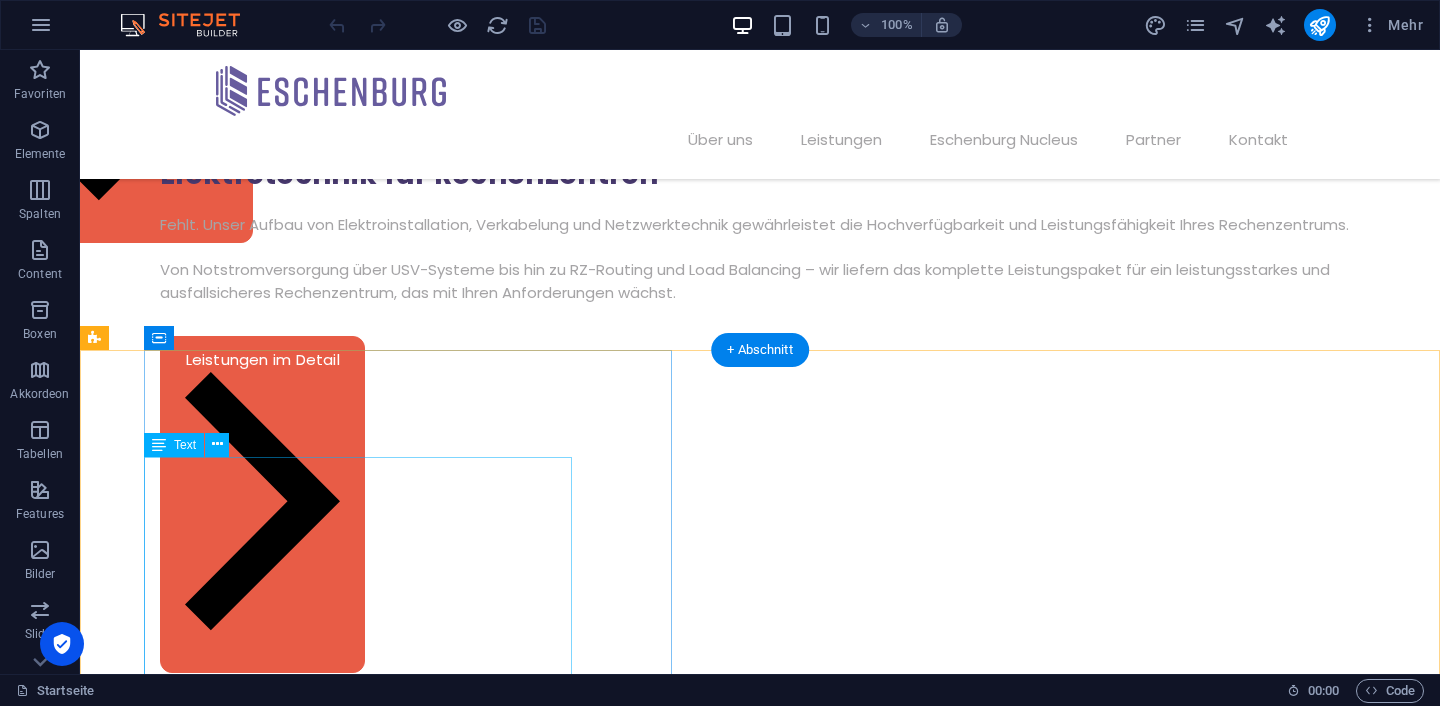 scroll, scrollTop: 1865, scrollLeft: 0, axis: vertical 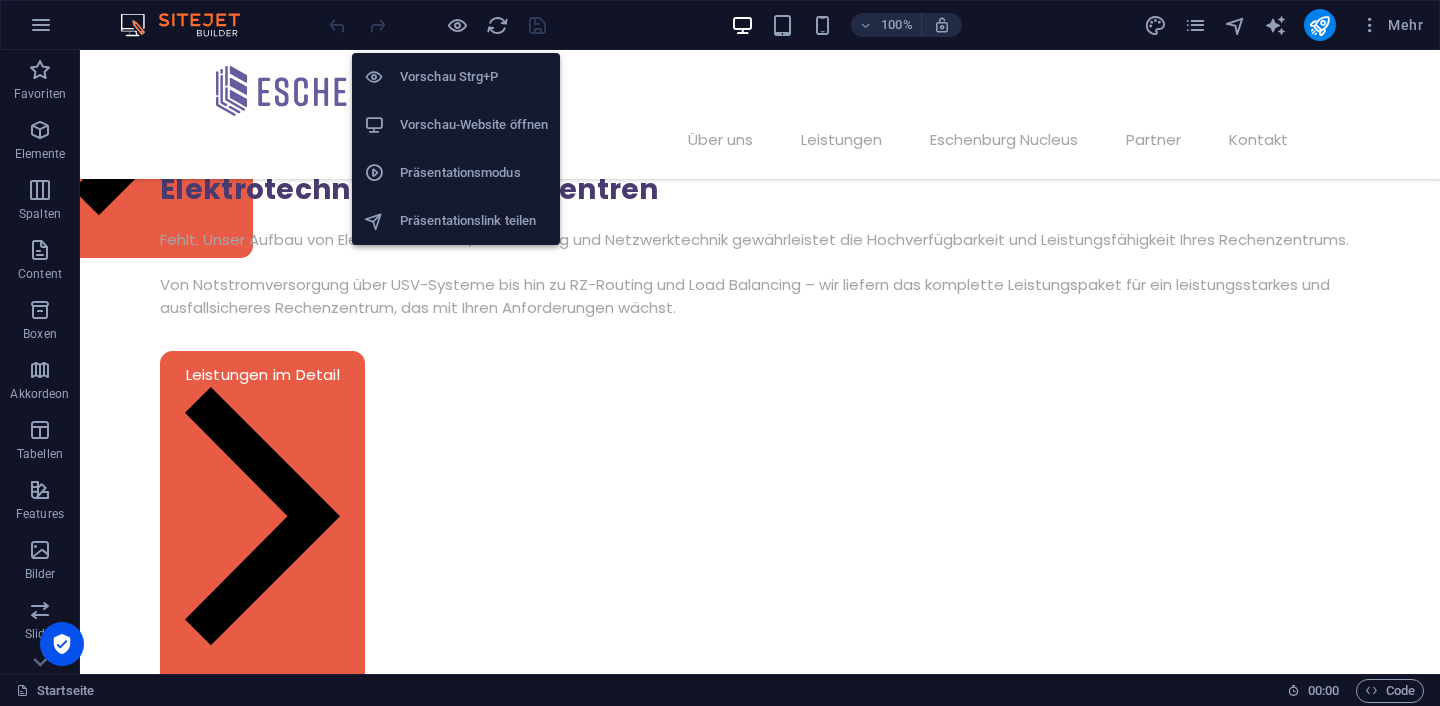 click on "Vorschau-Website öffnen" at bounding box center (474, 125) 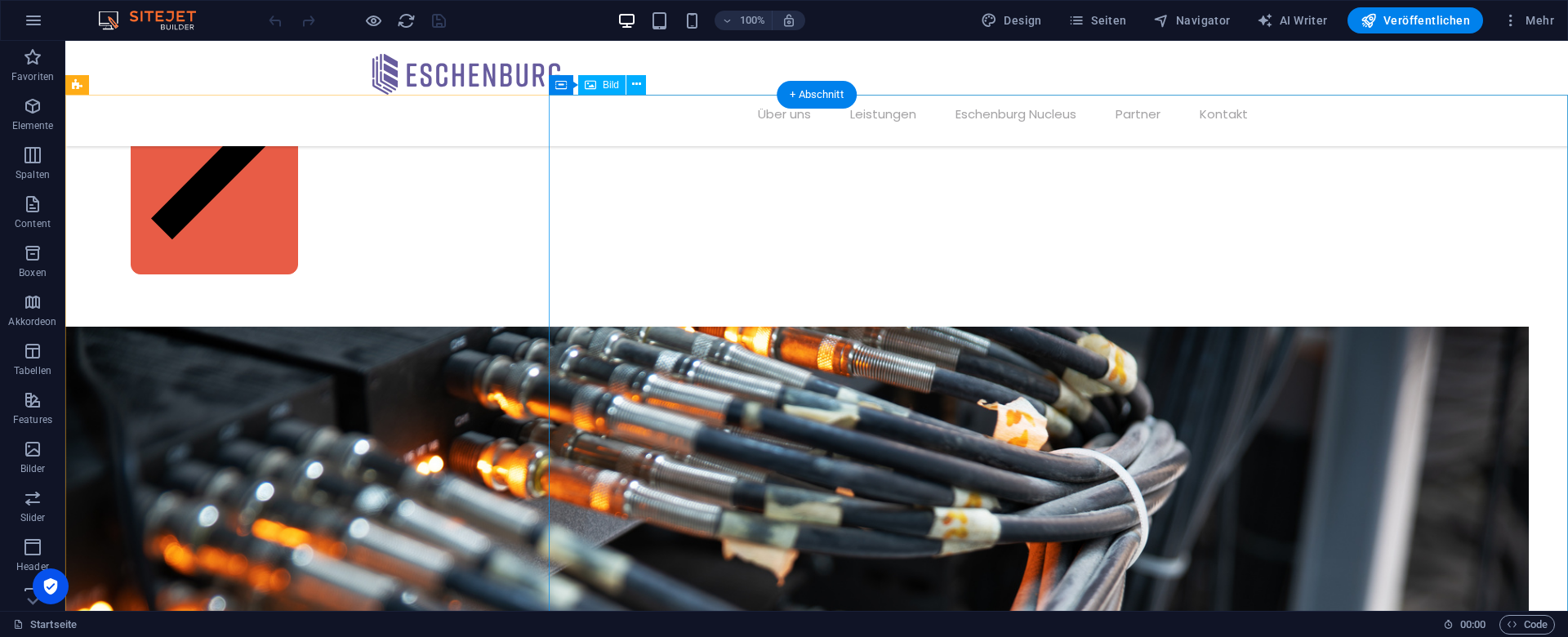 scroll, scrollTop: 2000, scrollLeft: 0, axis: vertical 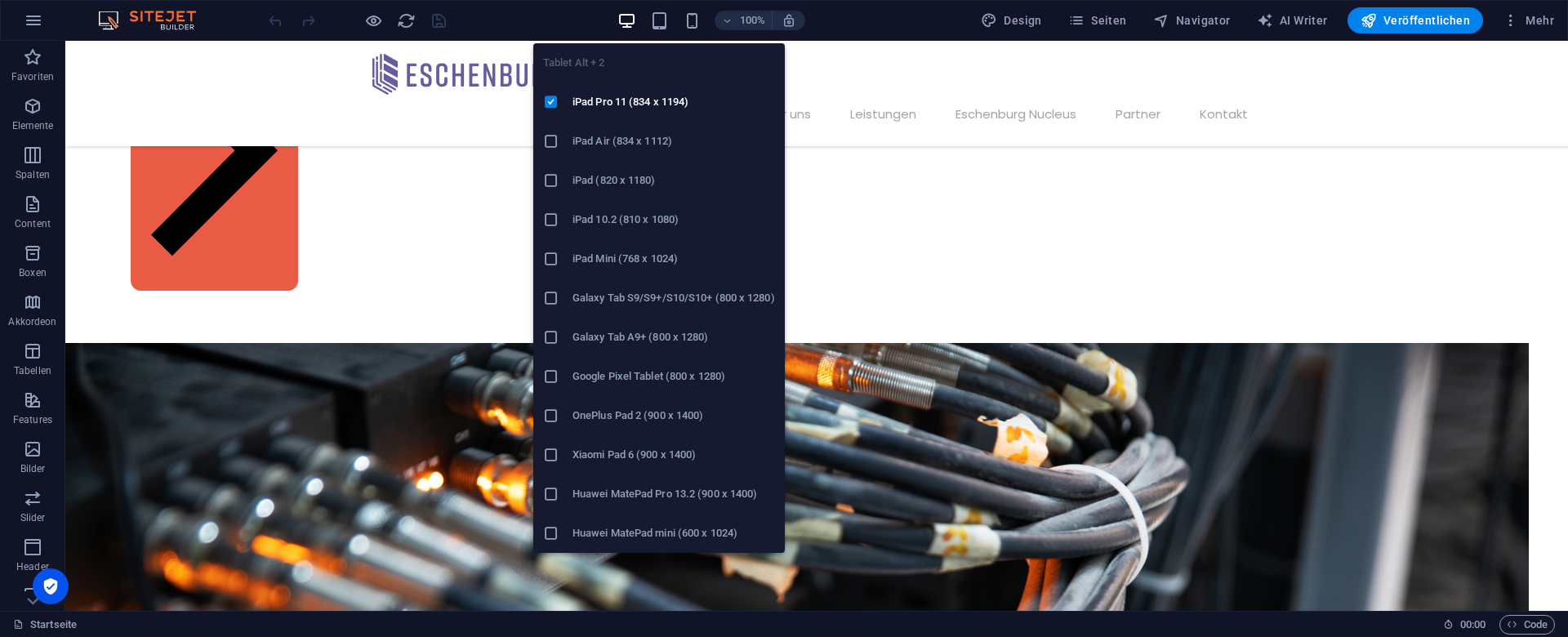 click at bounding box center (558, 376) 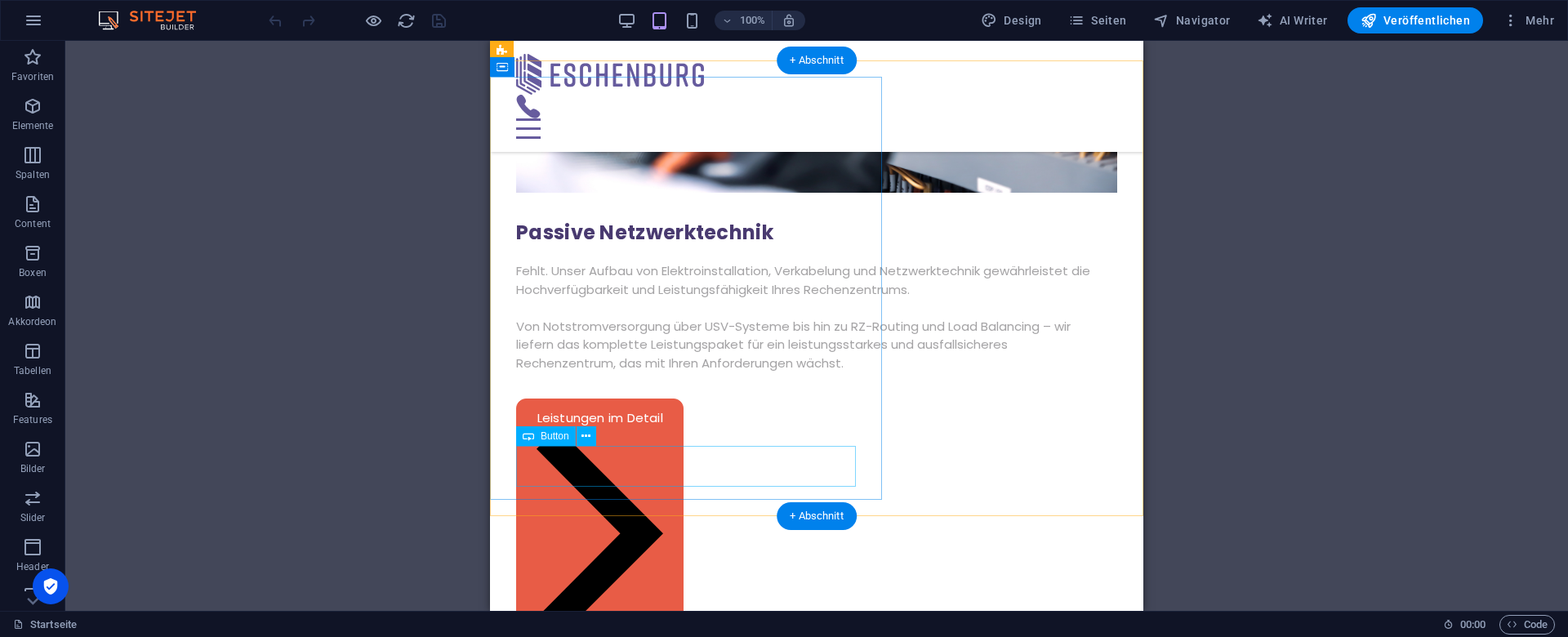 scroll, scrollTop: 2720, scrollLeft: 0, axis: vertical 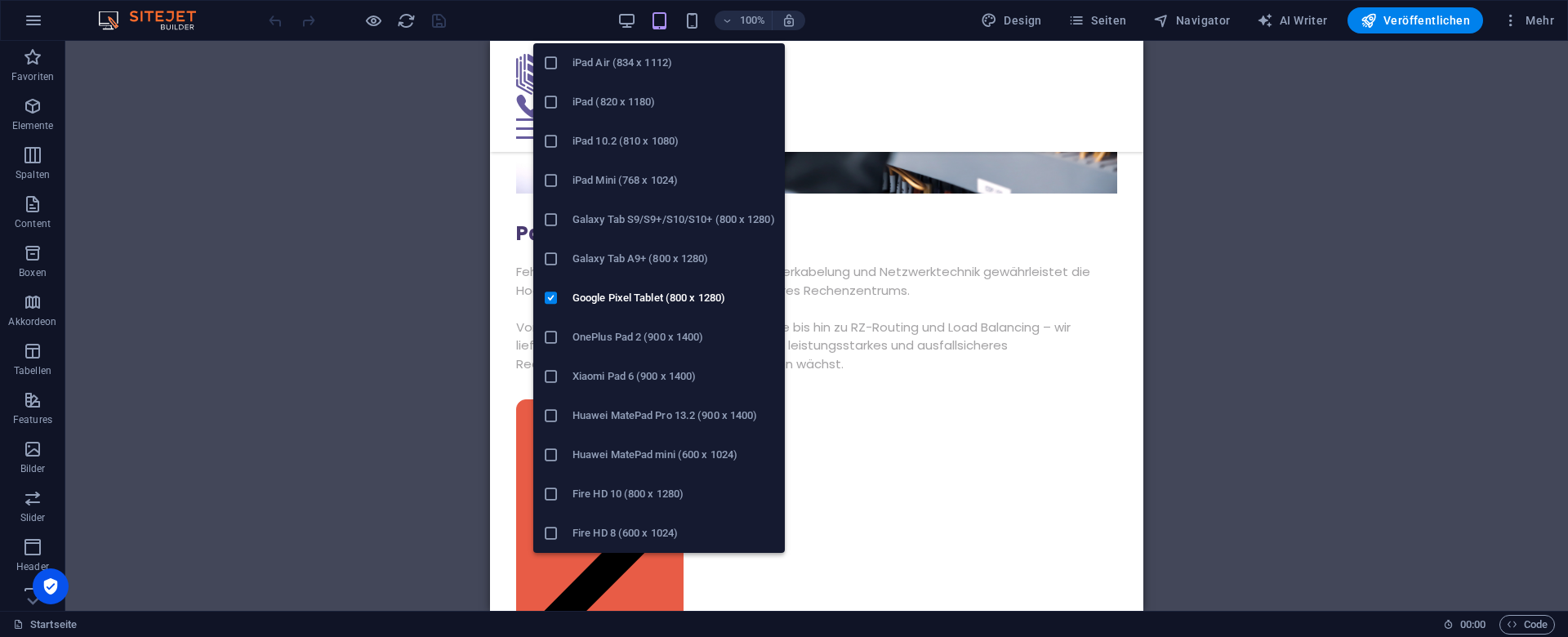 click at bounding box center [551, 455] 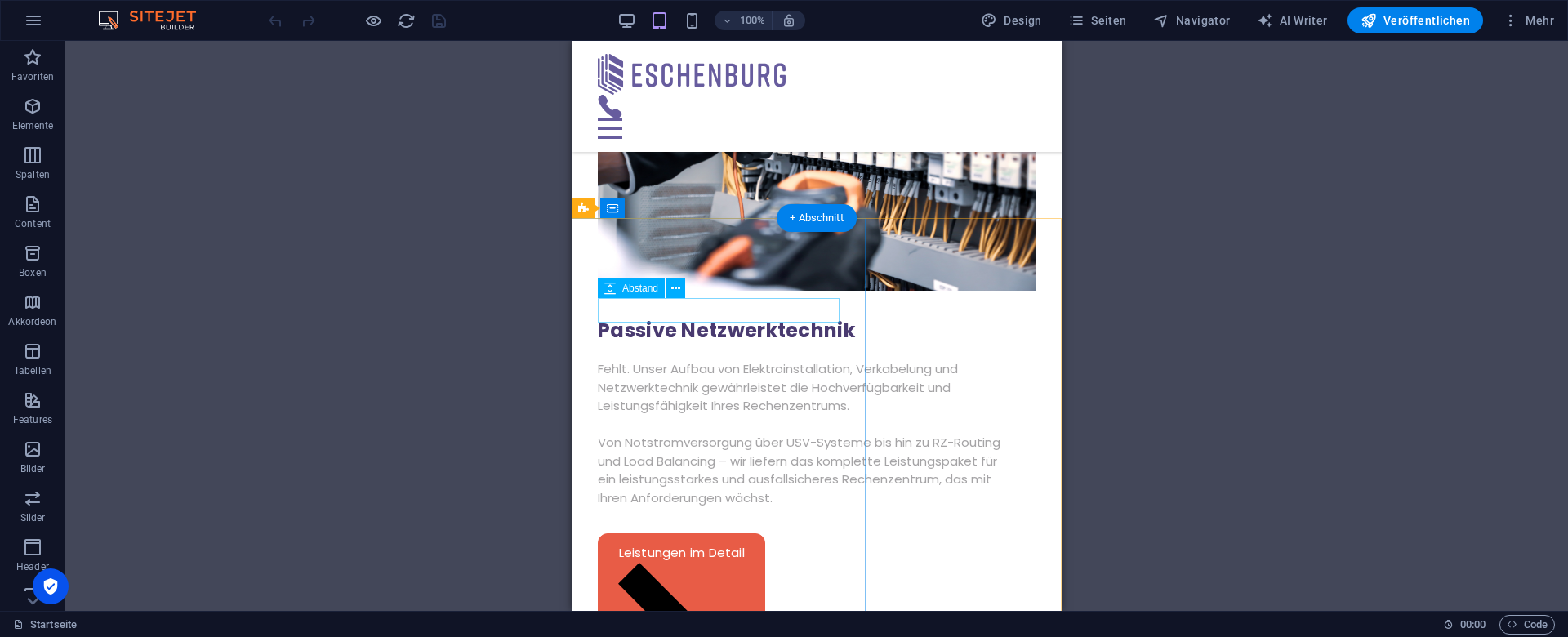 scroll, scrollTop: 2435, scrollLeft: 0, axis: vertical 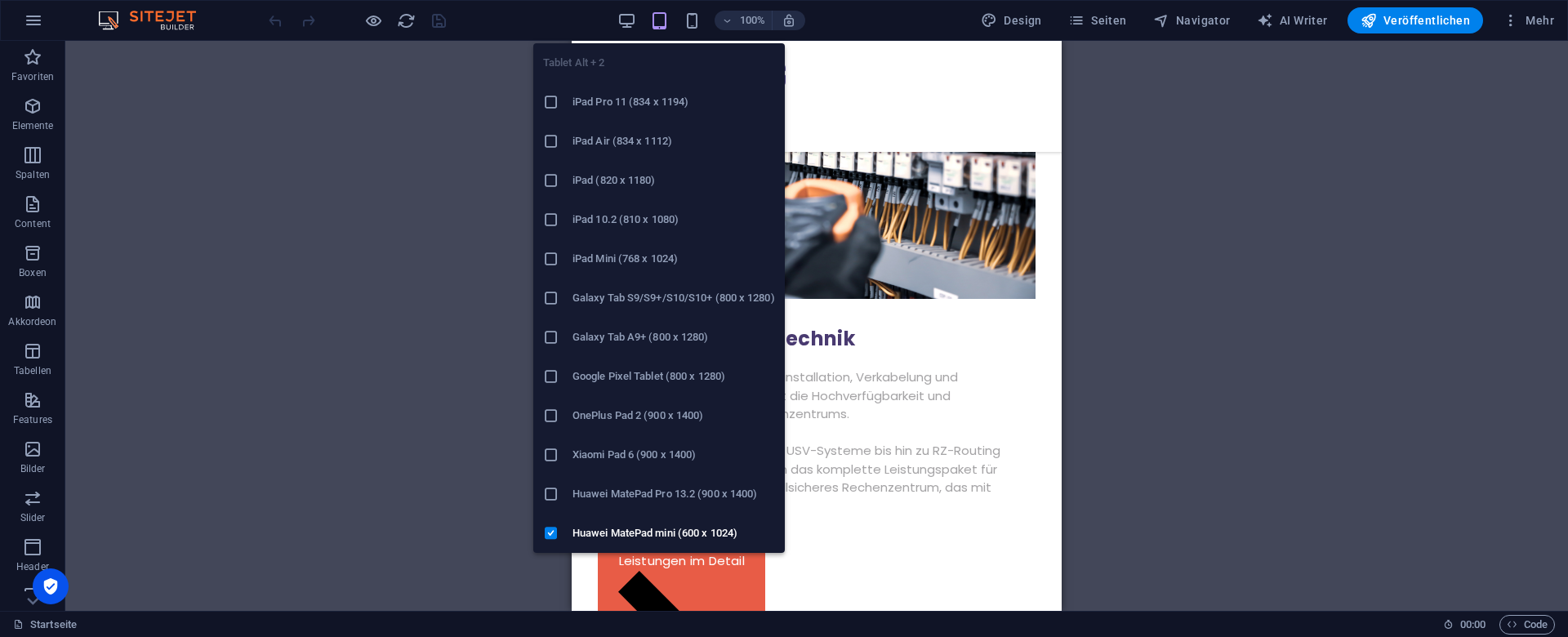 click at bounding box center (551, 102) 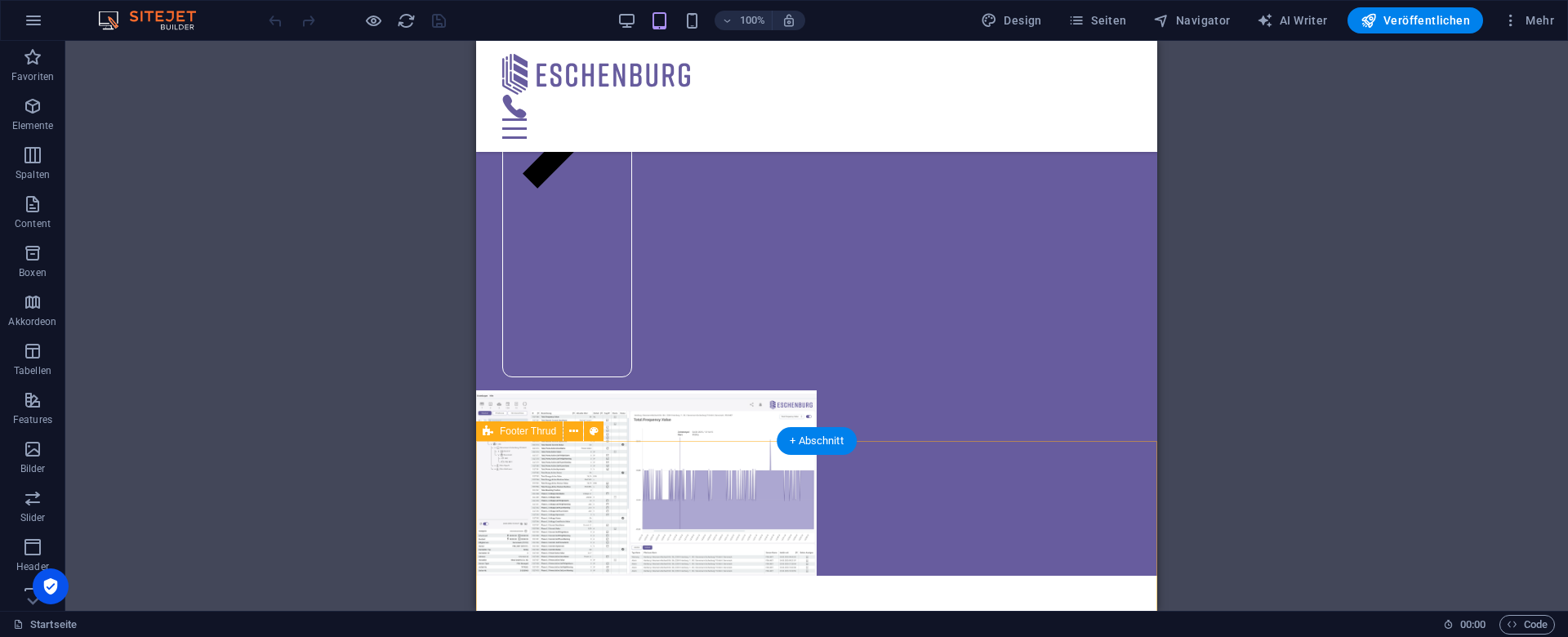 scroll, scrollTop: 3842, scrollLeft: 0, axis: vertical 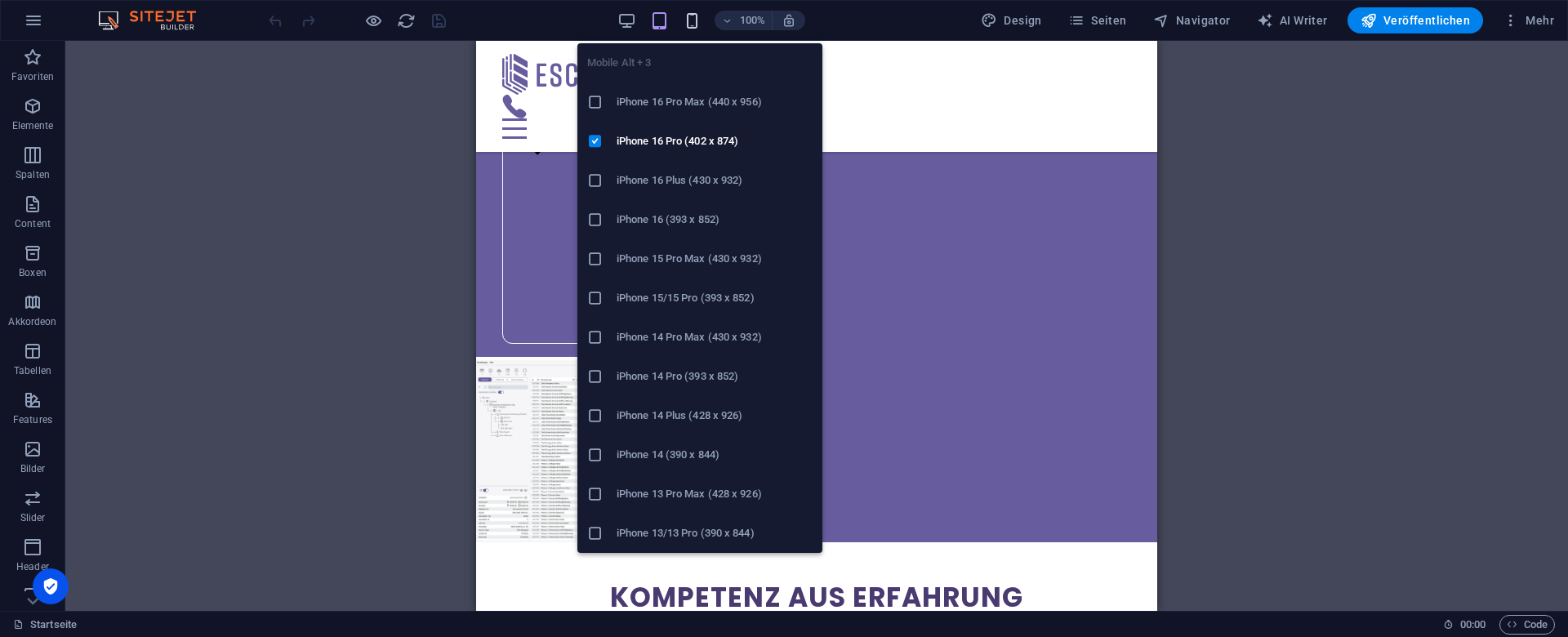 click at bounding box center [692, 20] 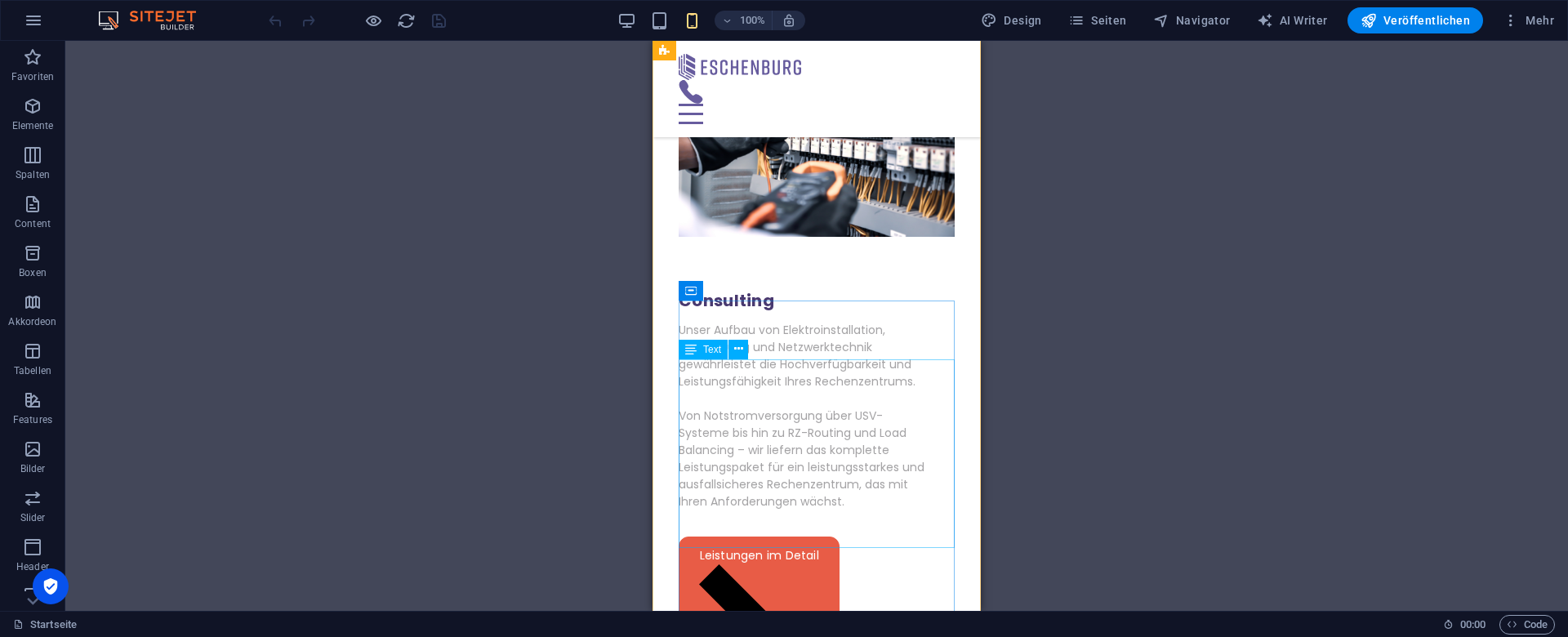 scroll, scrollTop: 0, scrollLeft: 0, axis: both 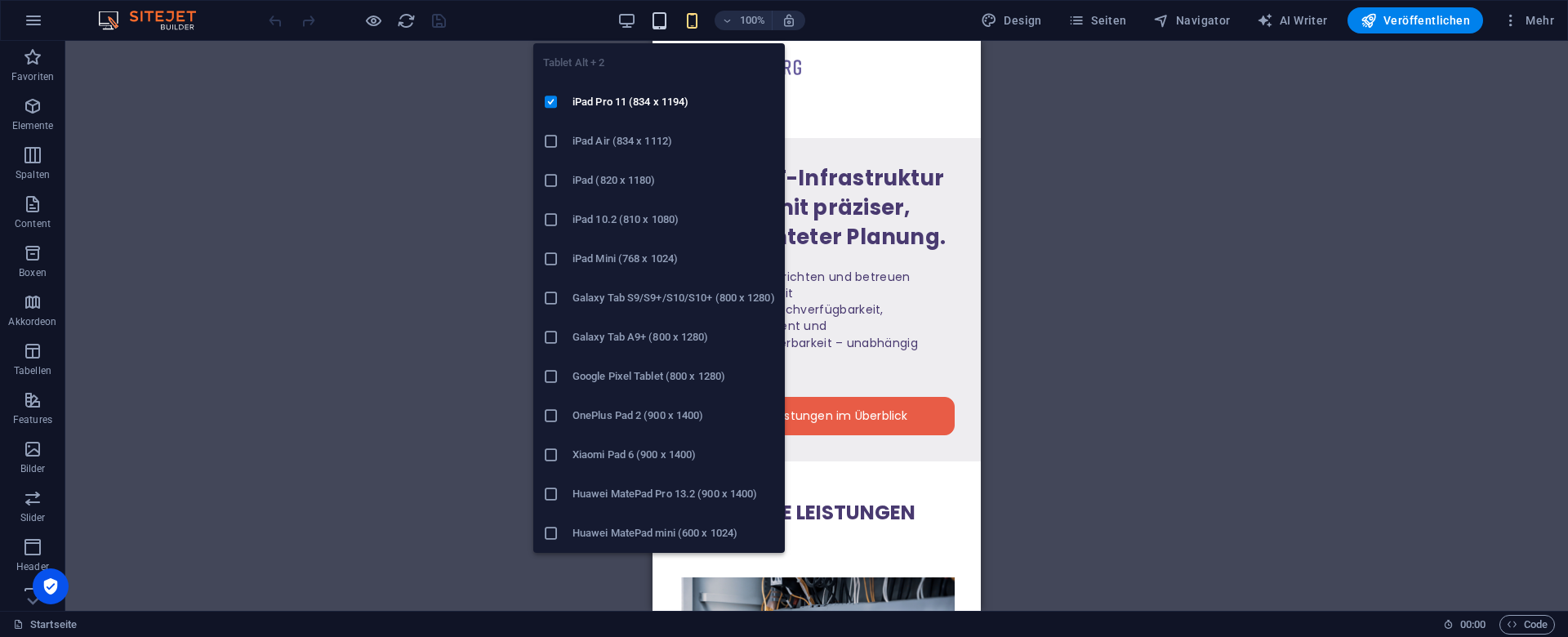 click at bounding box center (659, 20) 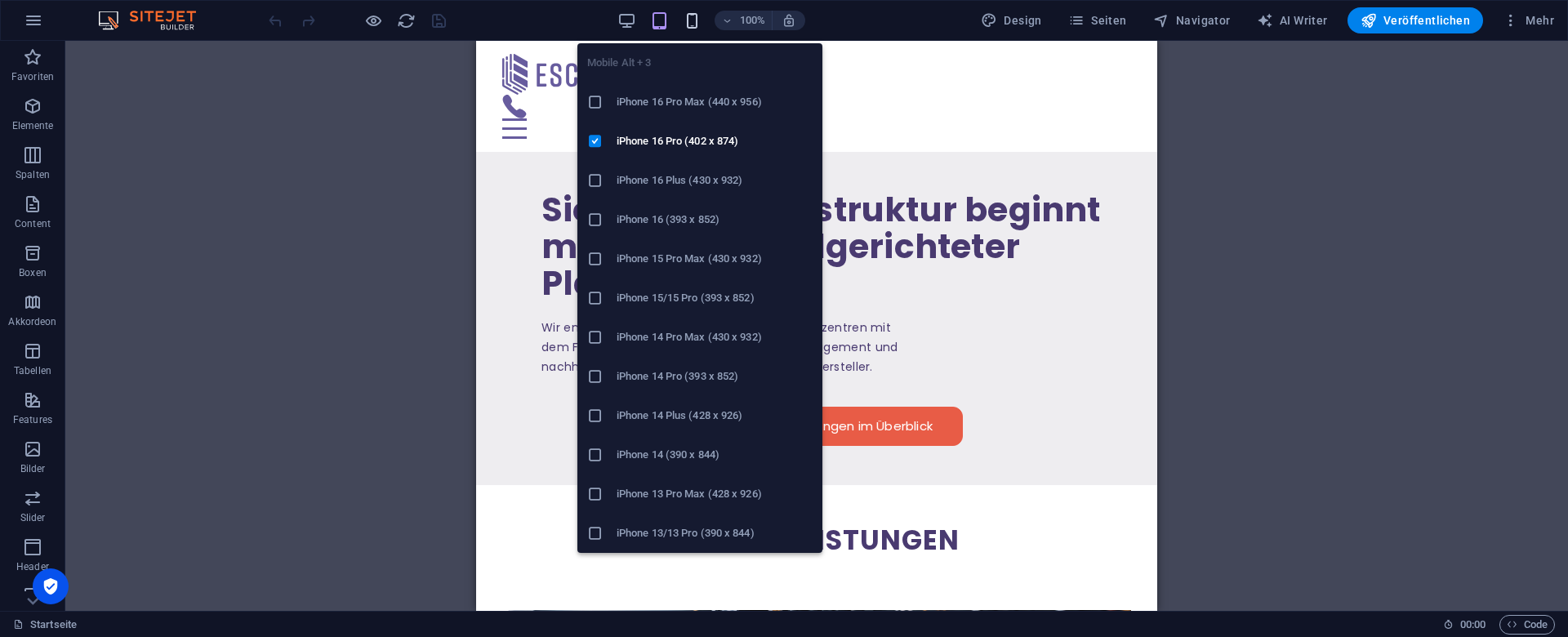 click at bounding box center [692, 20] 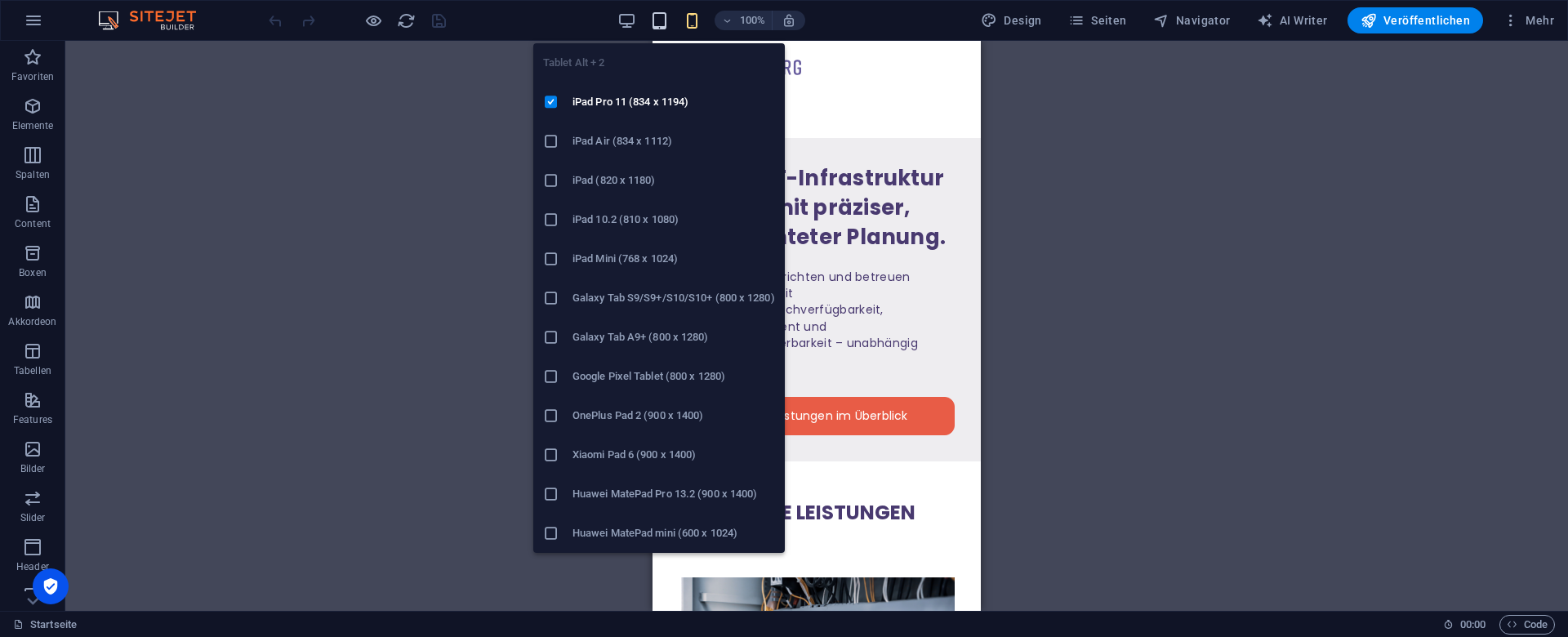 click at bounding box center [659, 20] 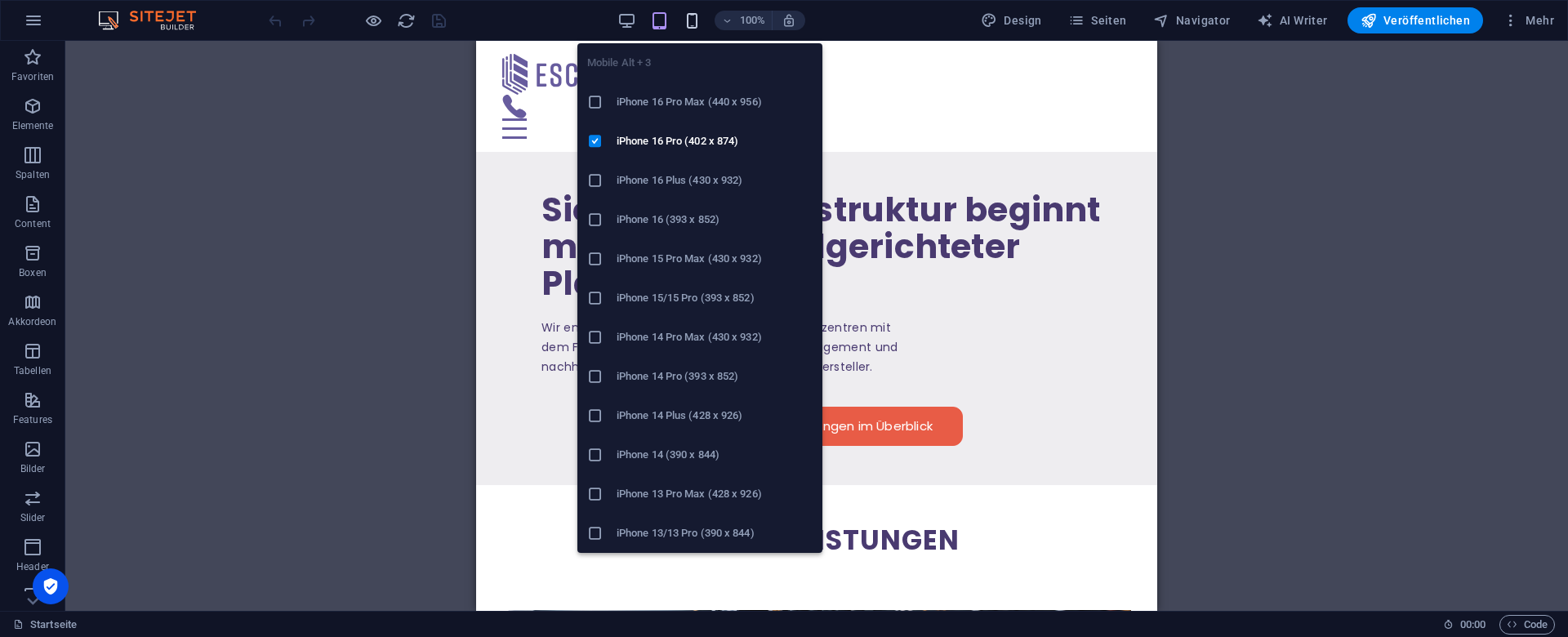 click at bounding box center (692, 20) 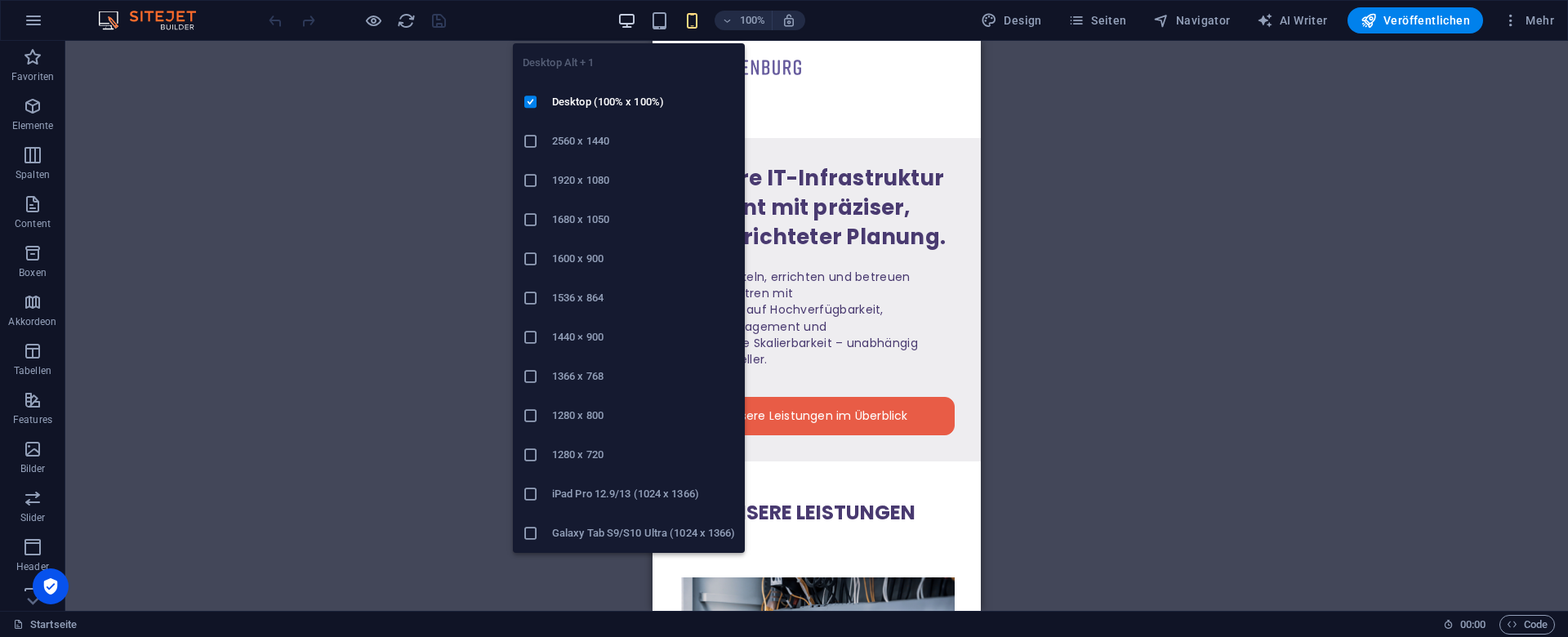 click at bounding box center (626, 20) 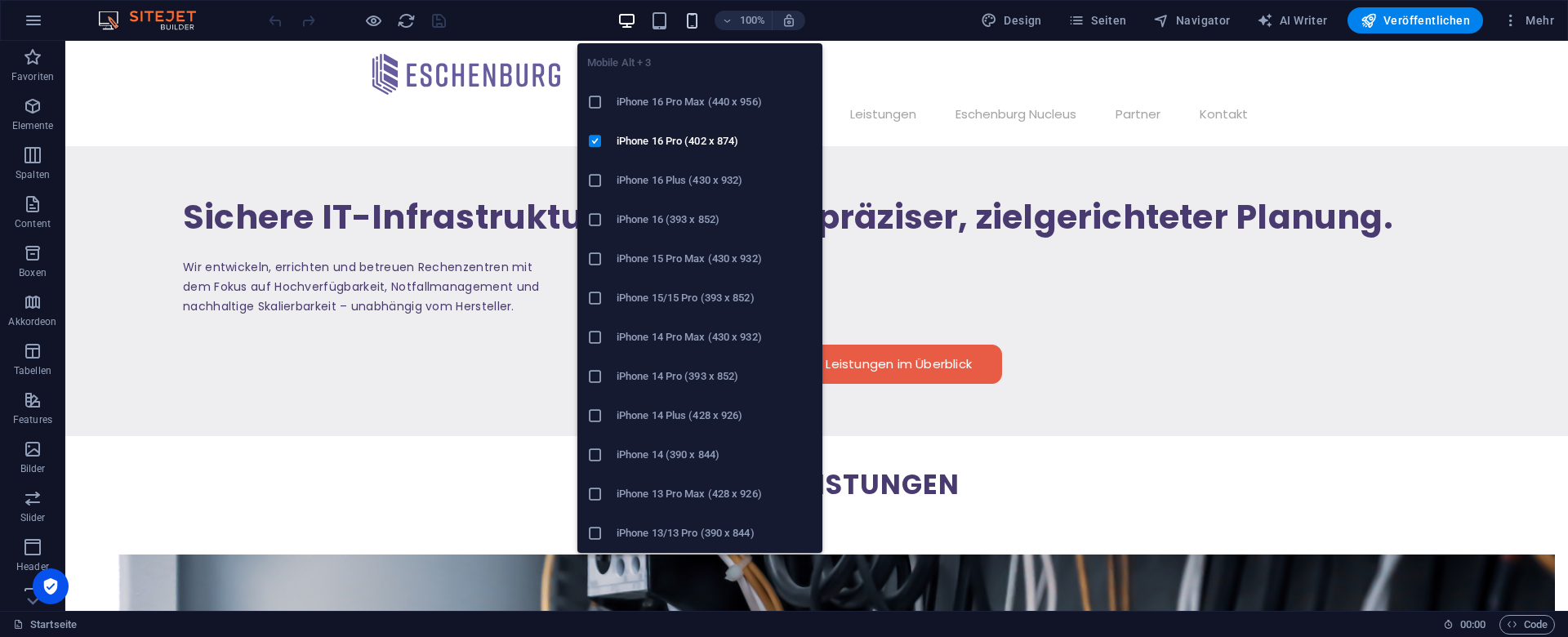 click at bounding box center (692, 20) 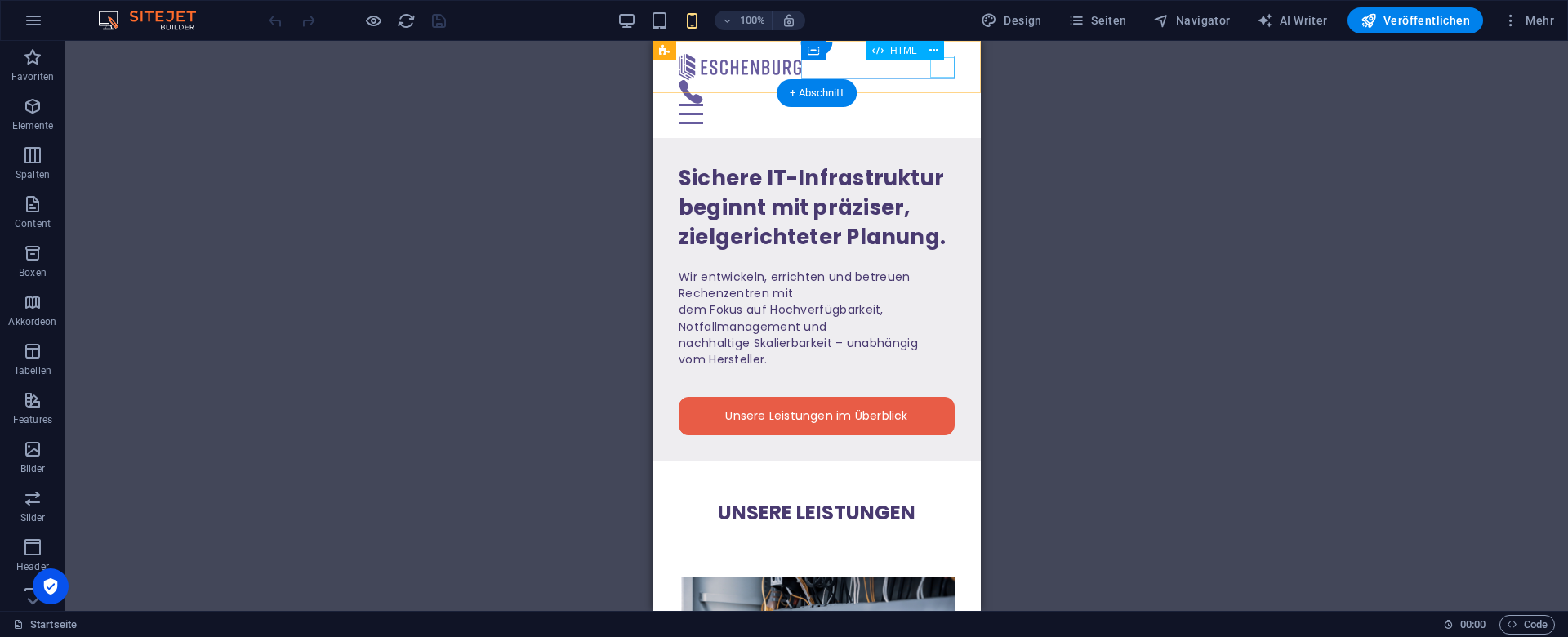 click at bounding box center (817, 114) 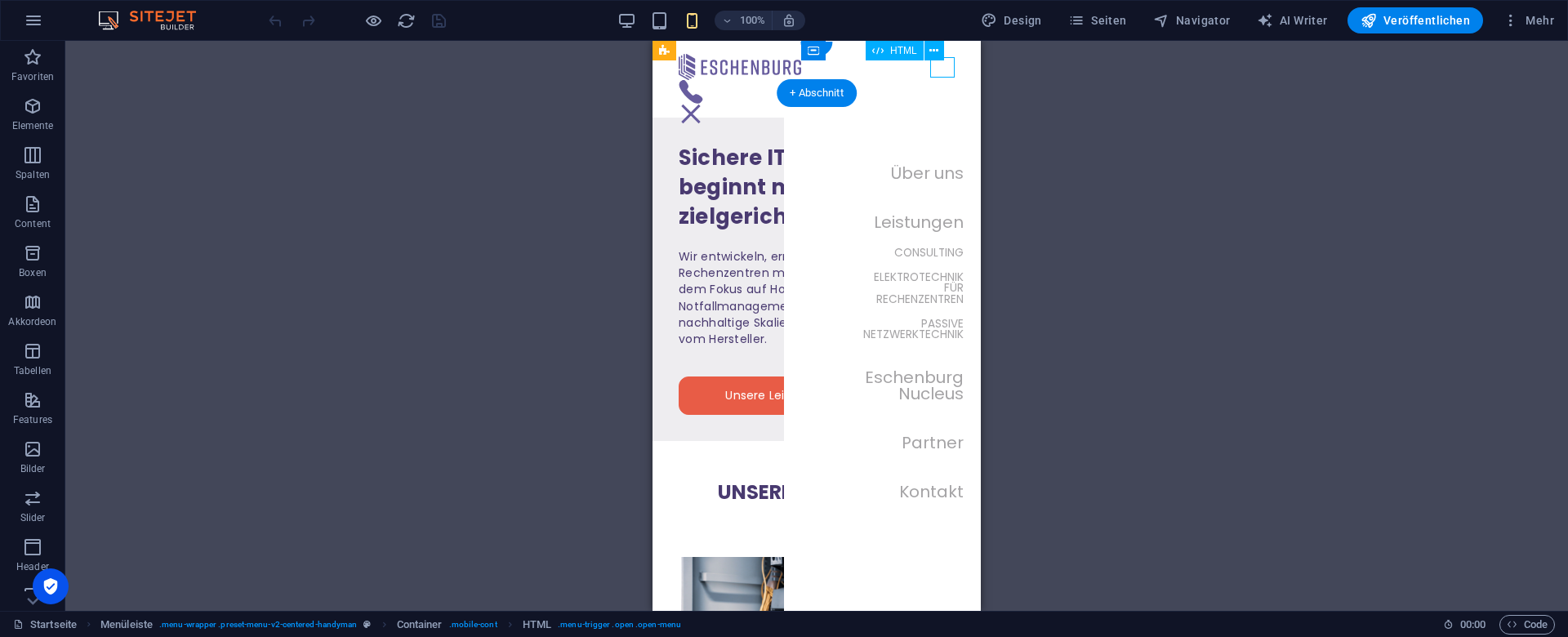 click at bounding box center (691, 114) 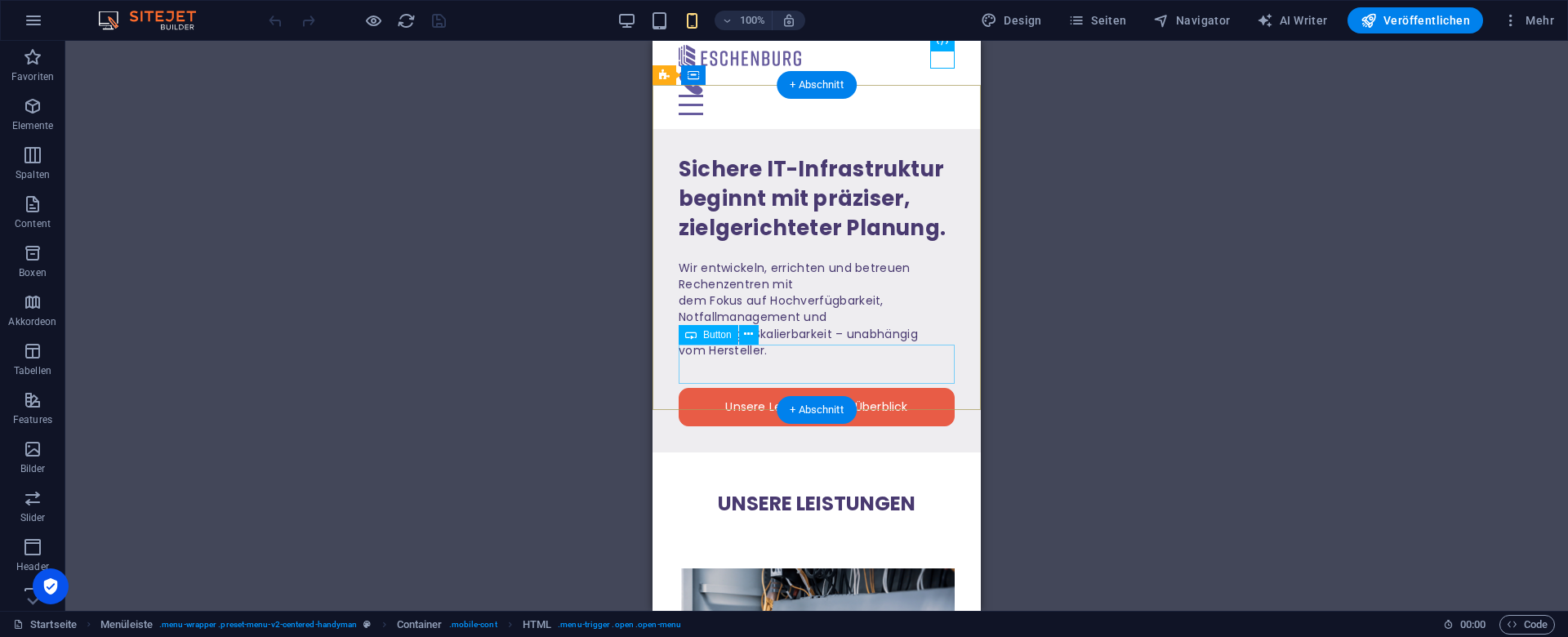 scroll, scrollTop: 0, scrollLeft: 0, axis: both 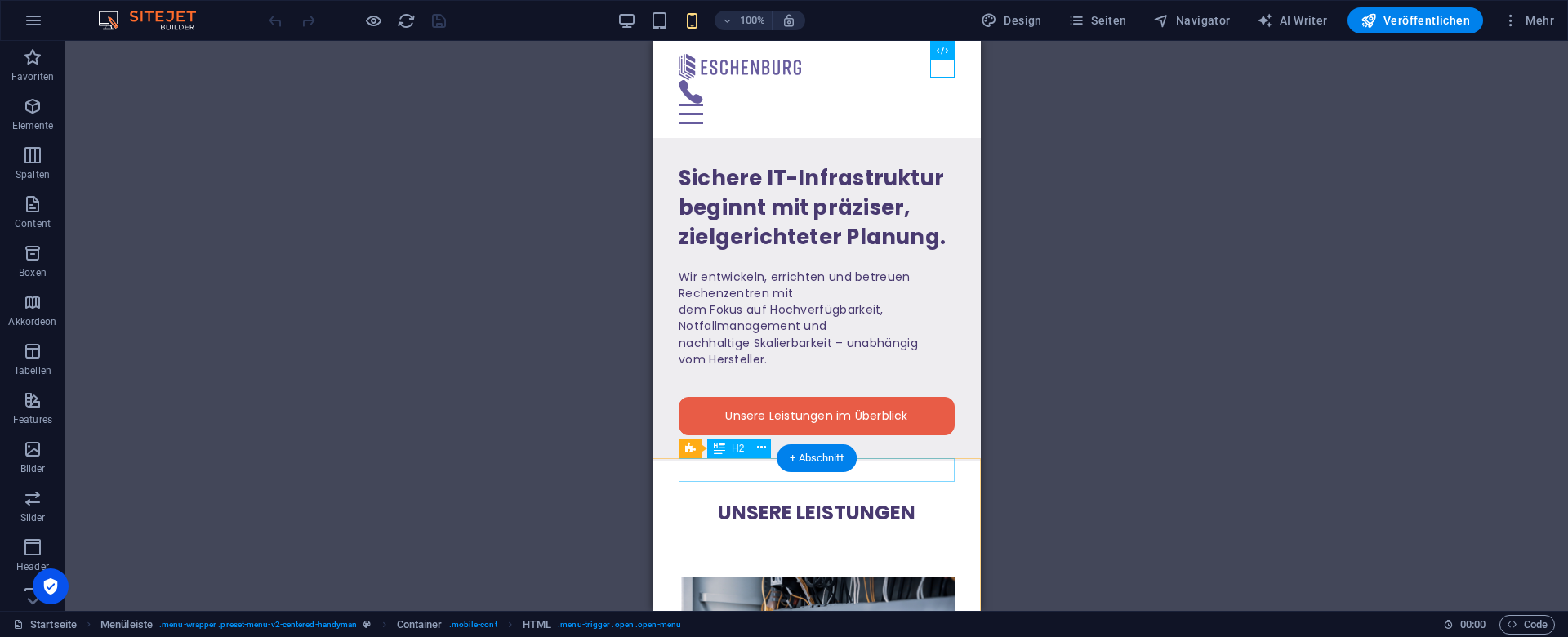 click on "Unsere Leistungen" at bounding box center [817, 513] 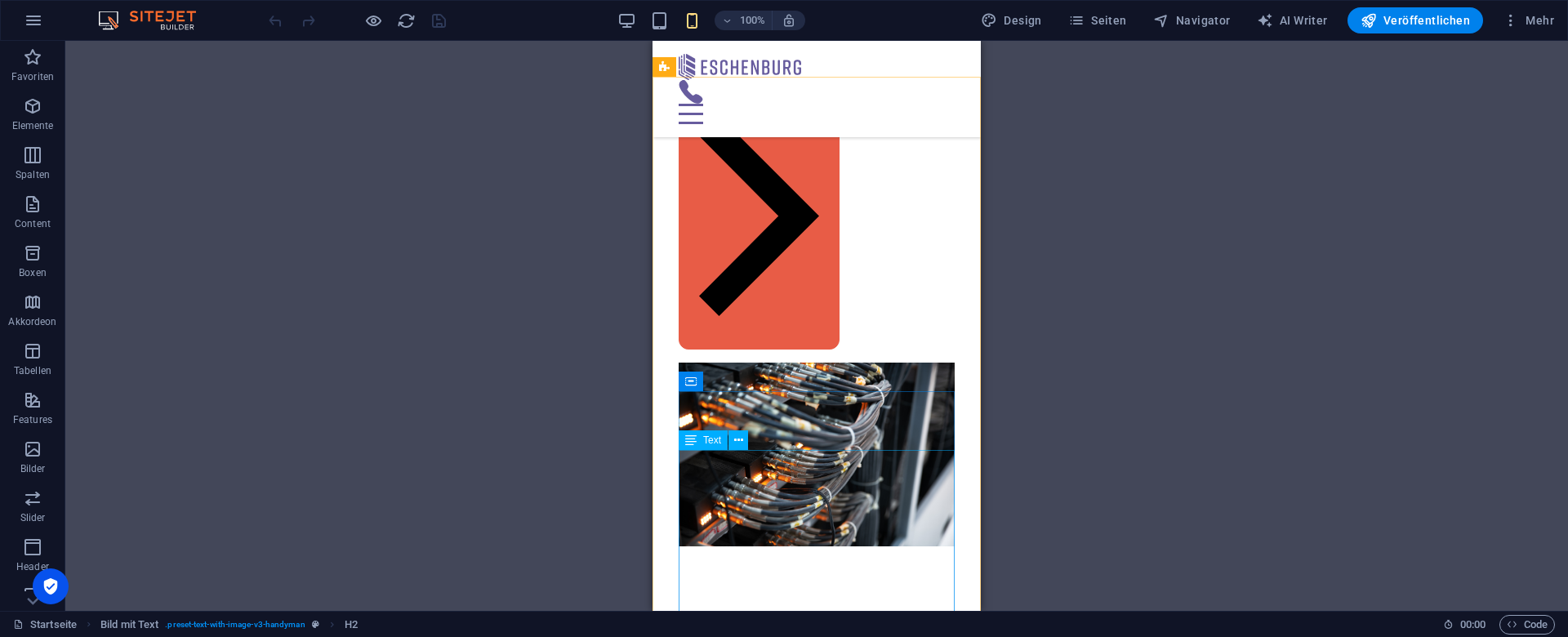 scroll, scrollTop: 1585, scrollLeft: 0, axis: vertical 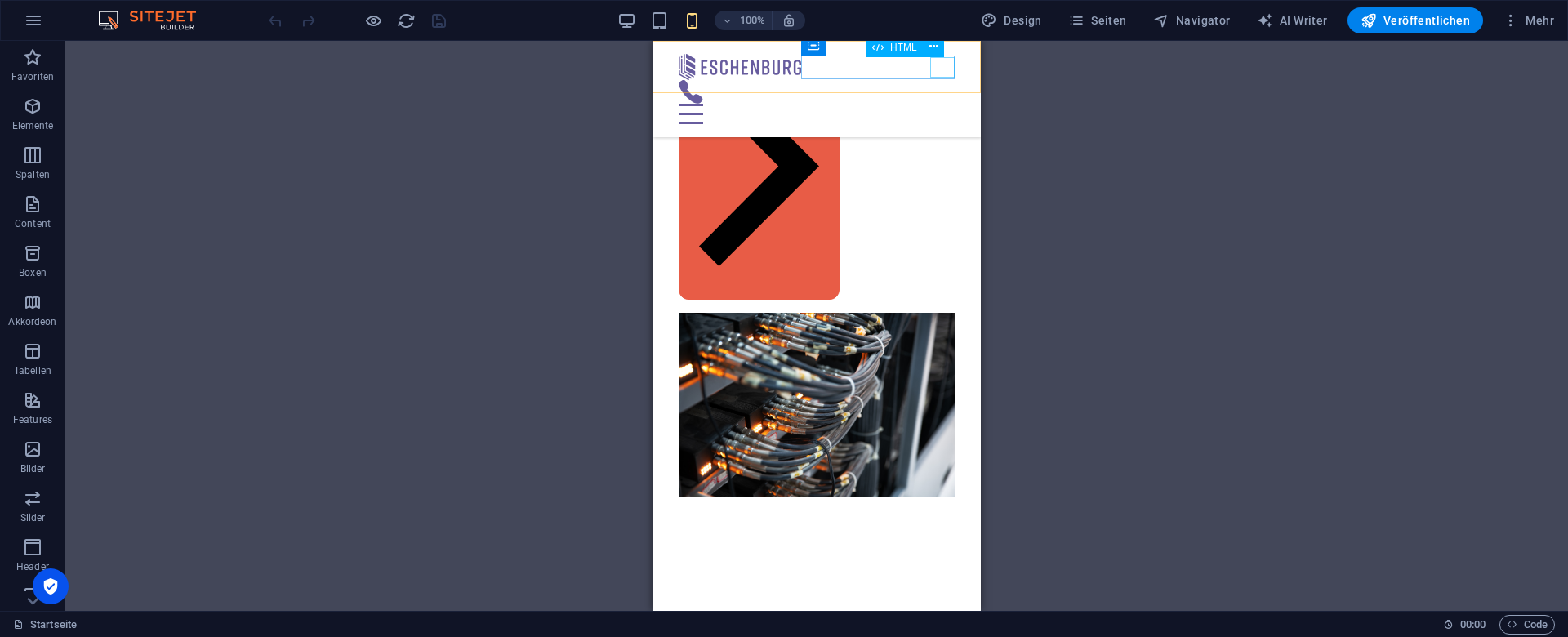 click at bounding box center [817, 114] 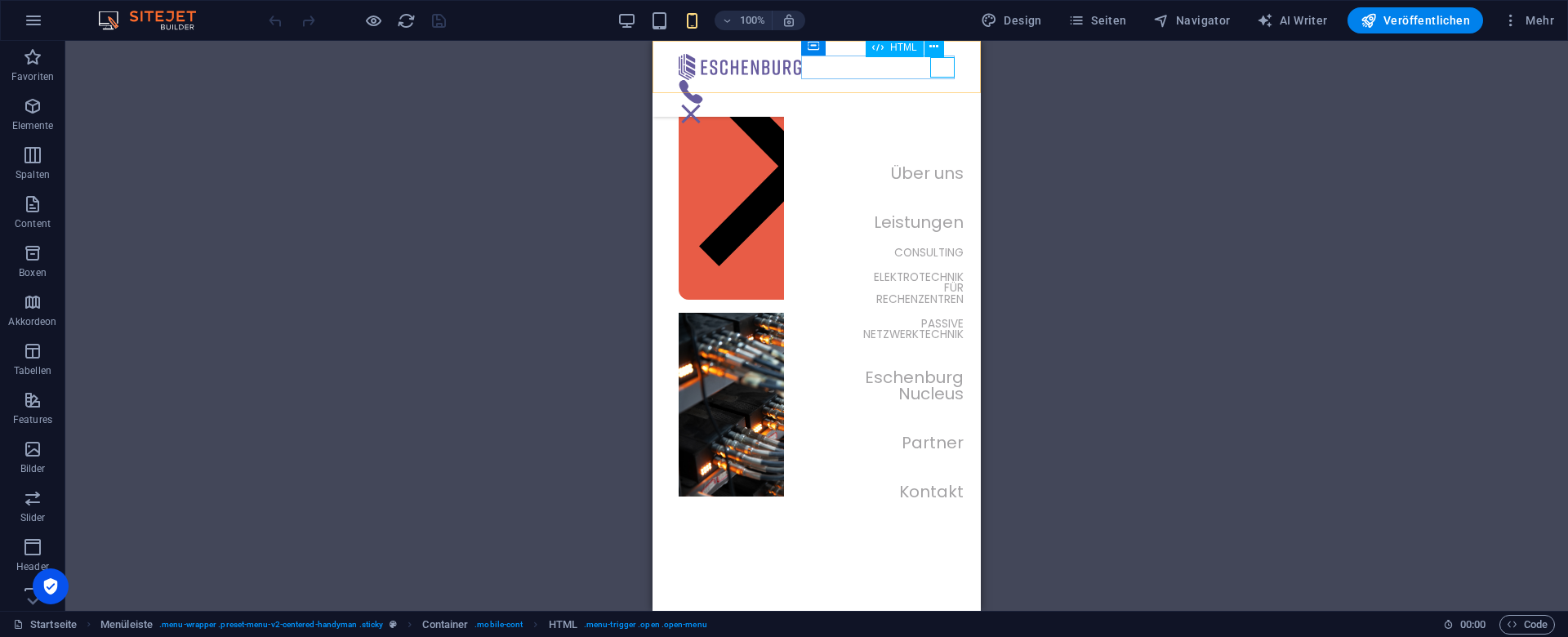 click at bounding box center (691, 114) 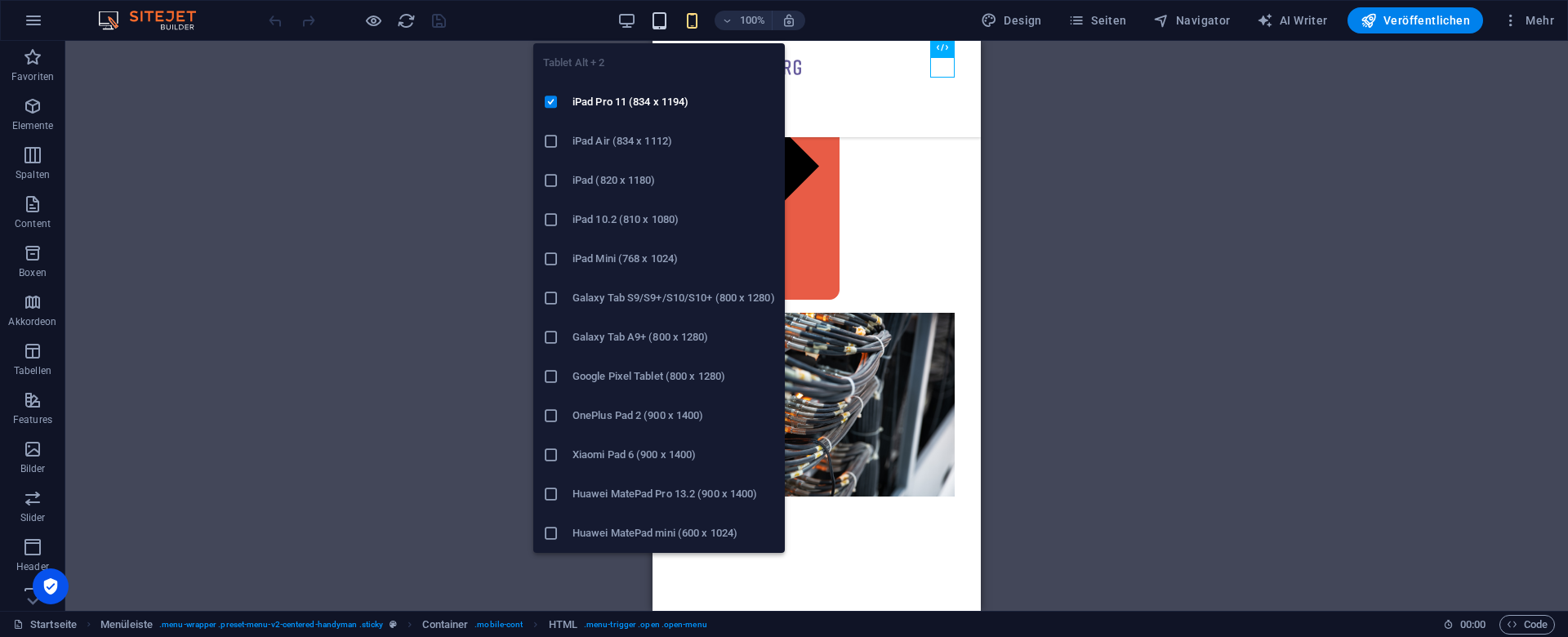 click at bounding box center (659, 20) 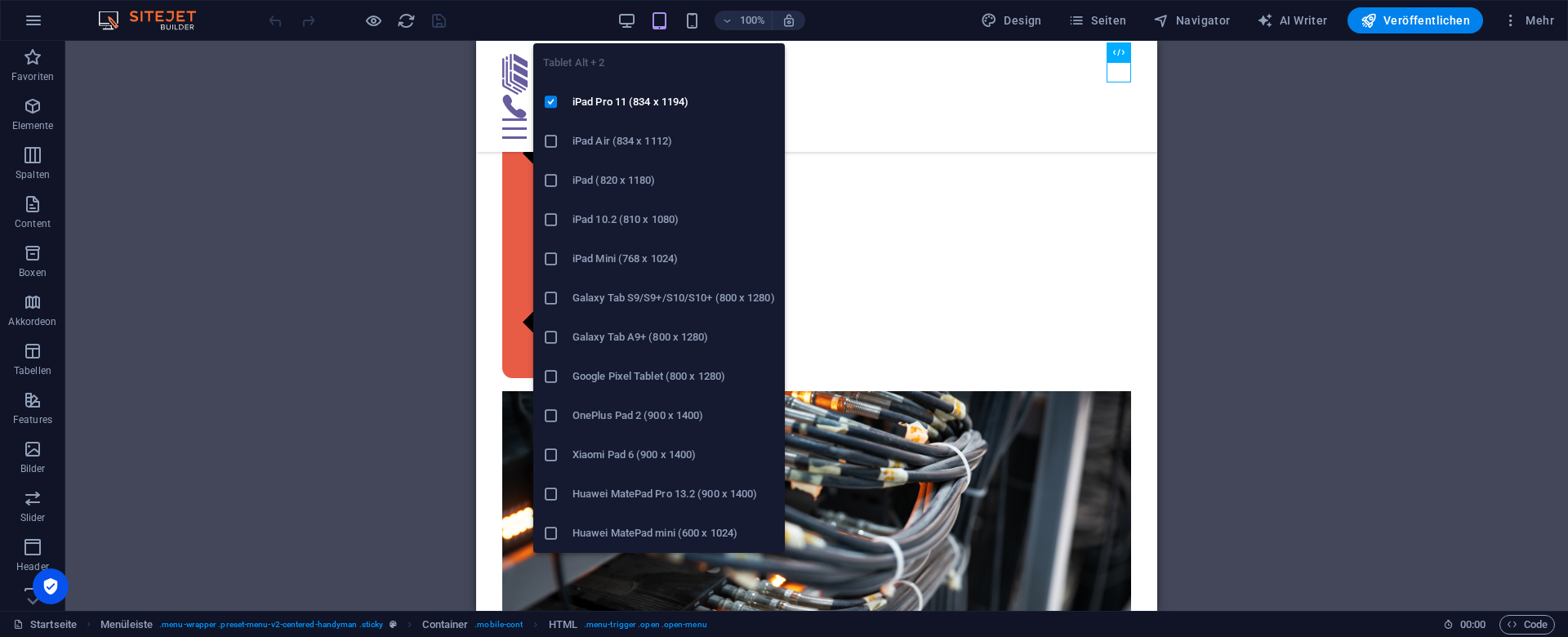 scroll, scrollTop: 1601, scrollLeft: 0, axis: vertical 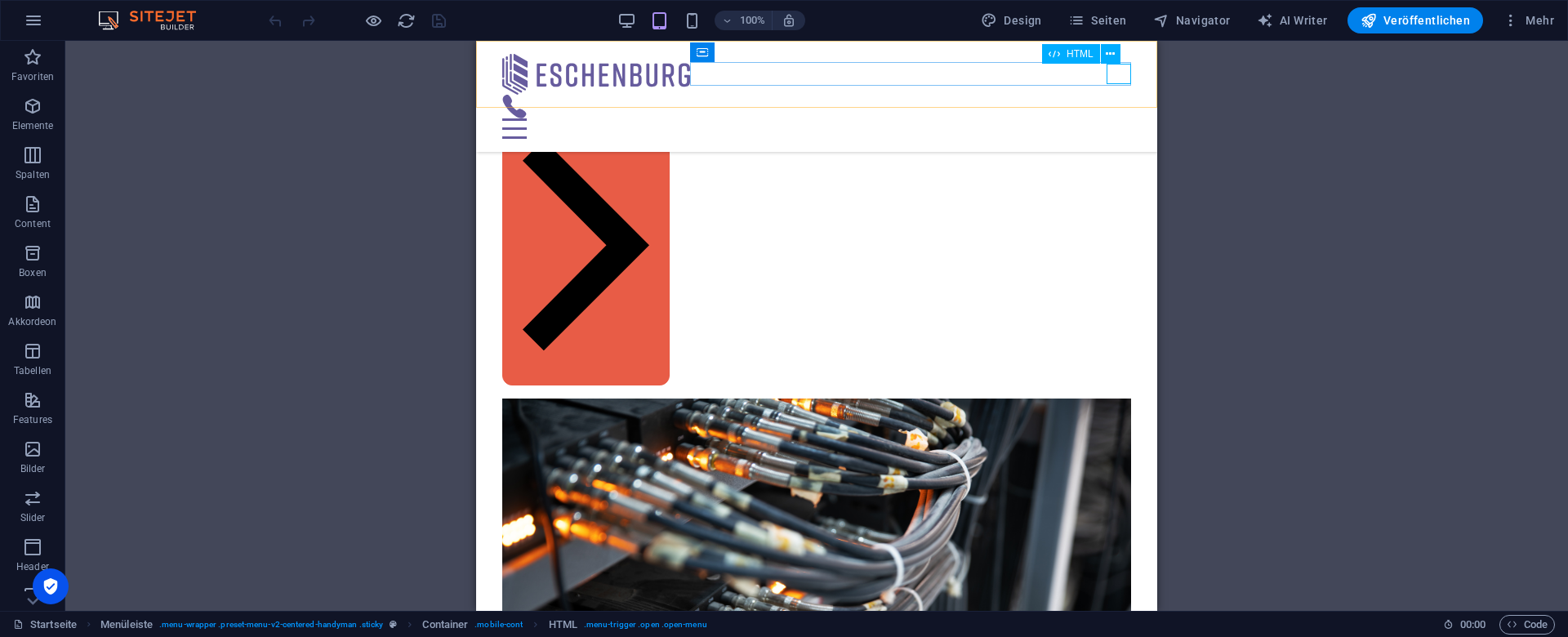 click at bounding box center (817, 128) 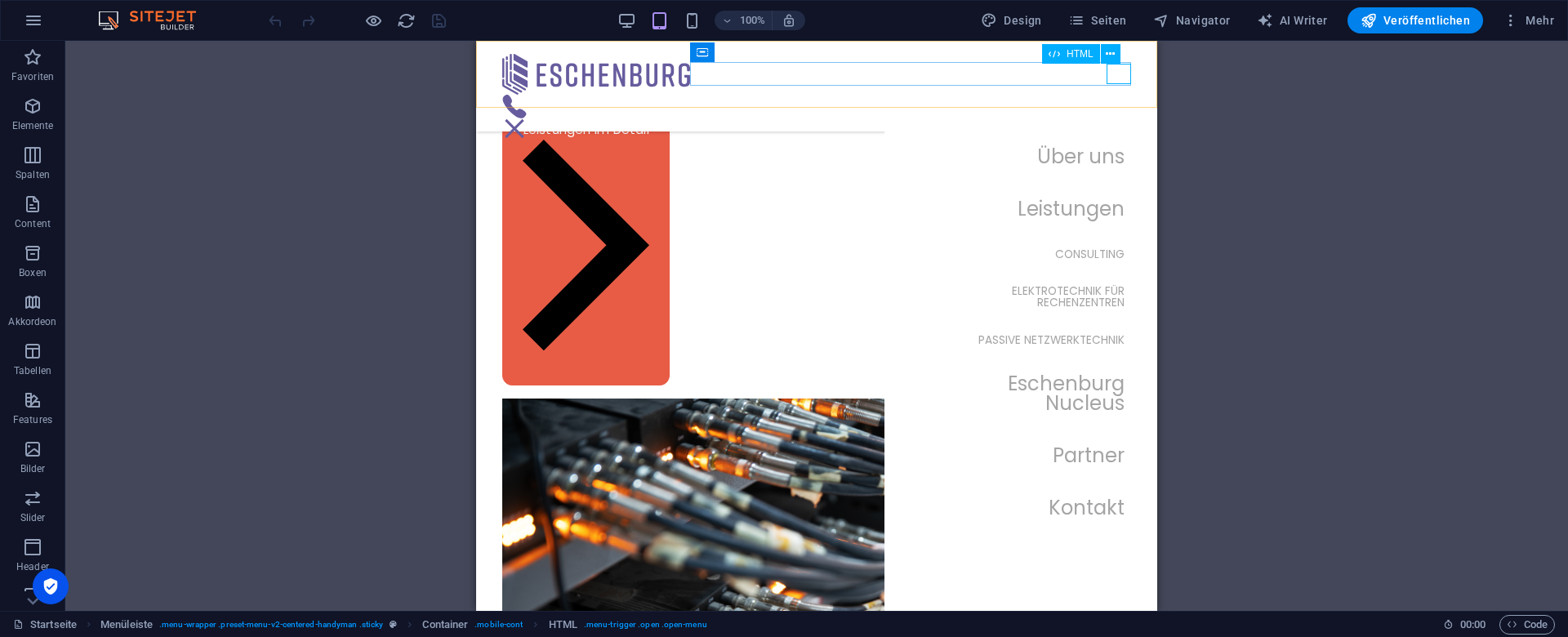click at bounding box center [514, 128] 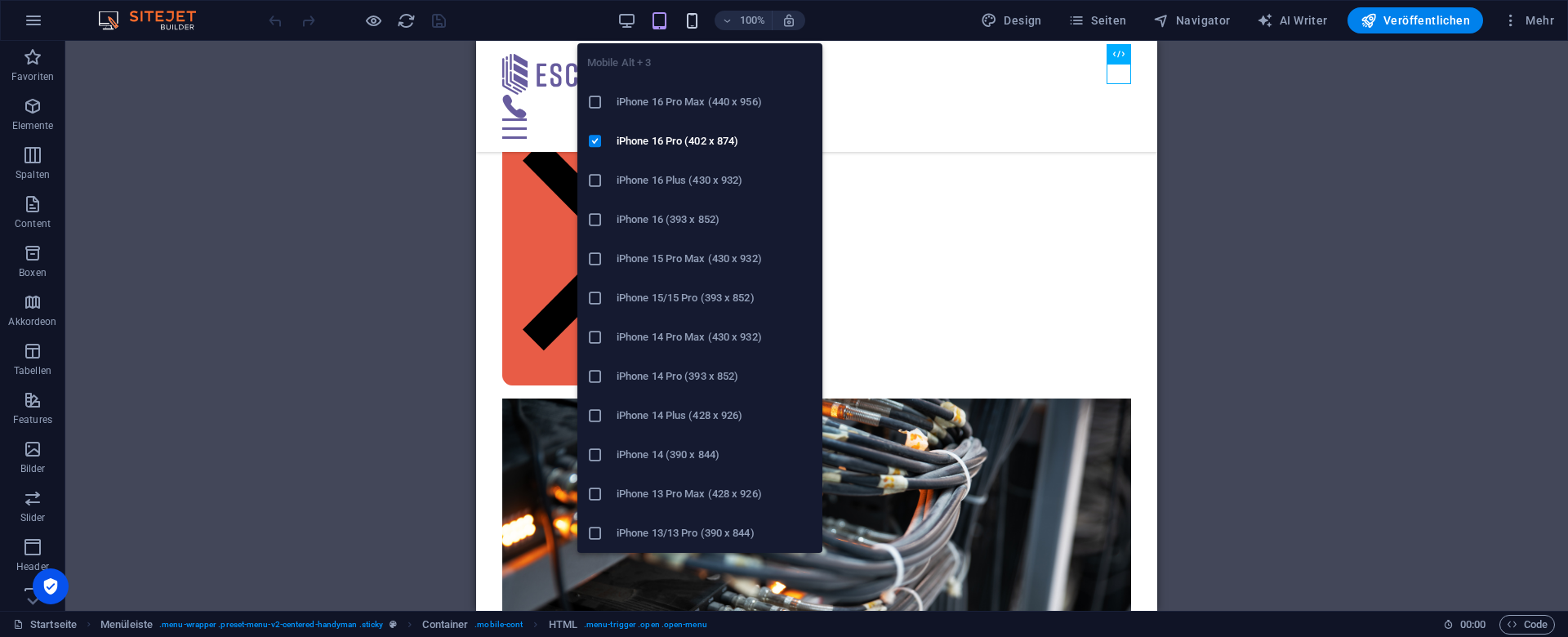 click at bounding box center (692, 20) 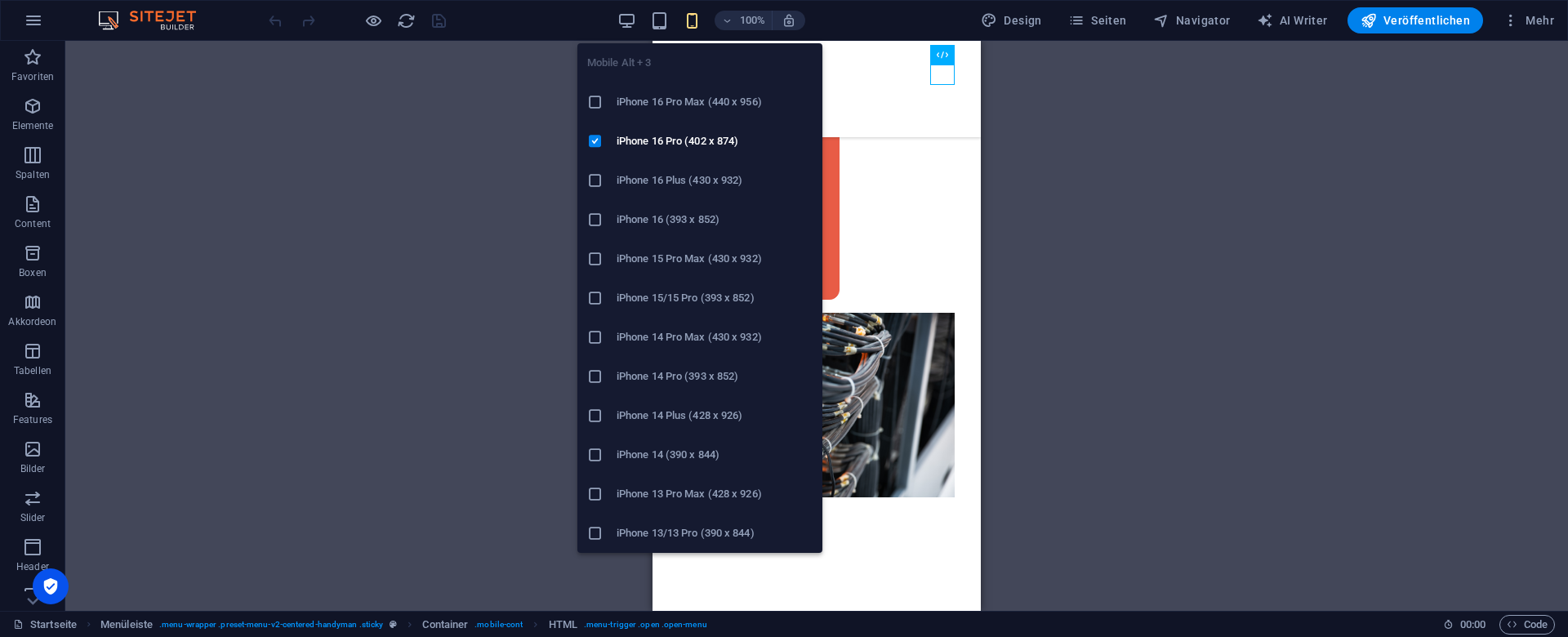 scroll, scrollTop: 1584, scrollLeft: 0, axis: vertical 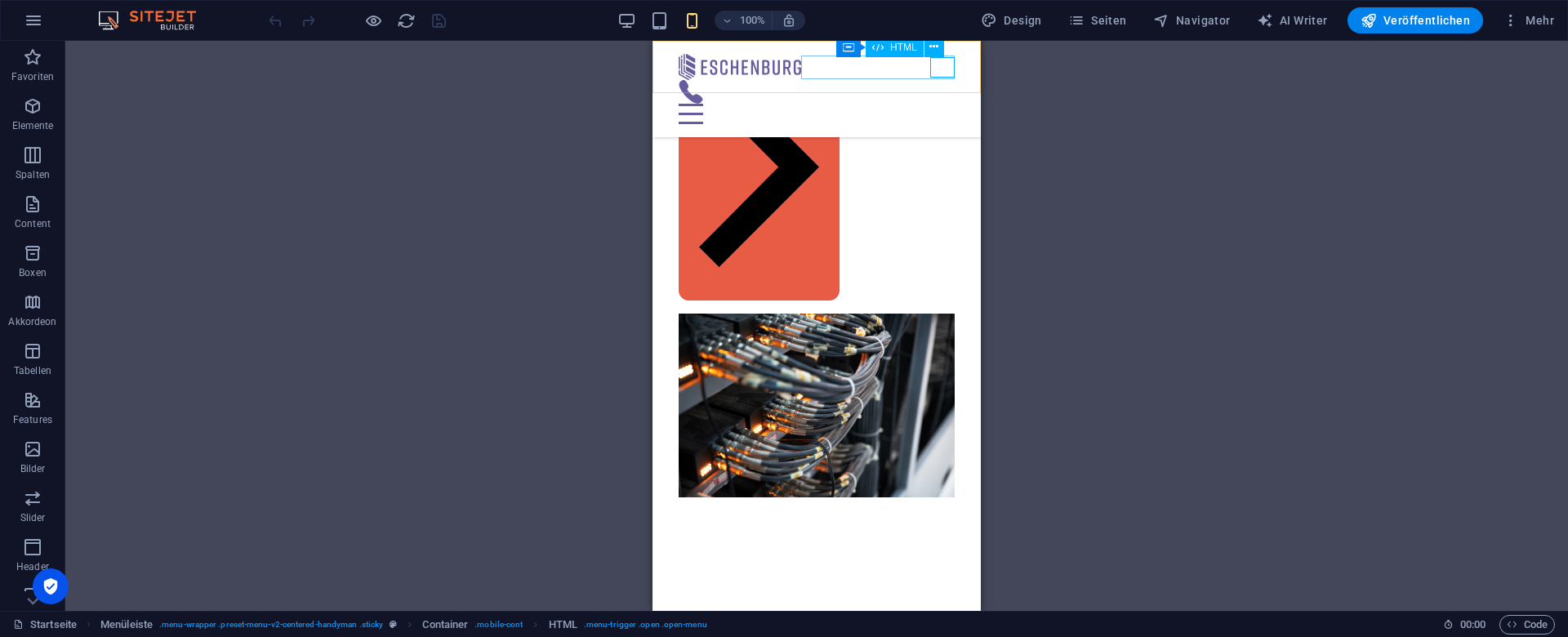 click at bounding box center (817, 114) 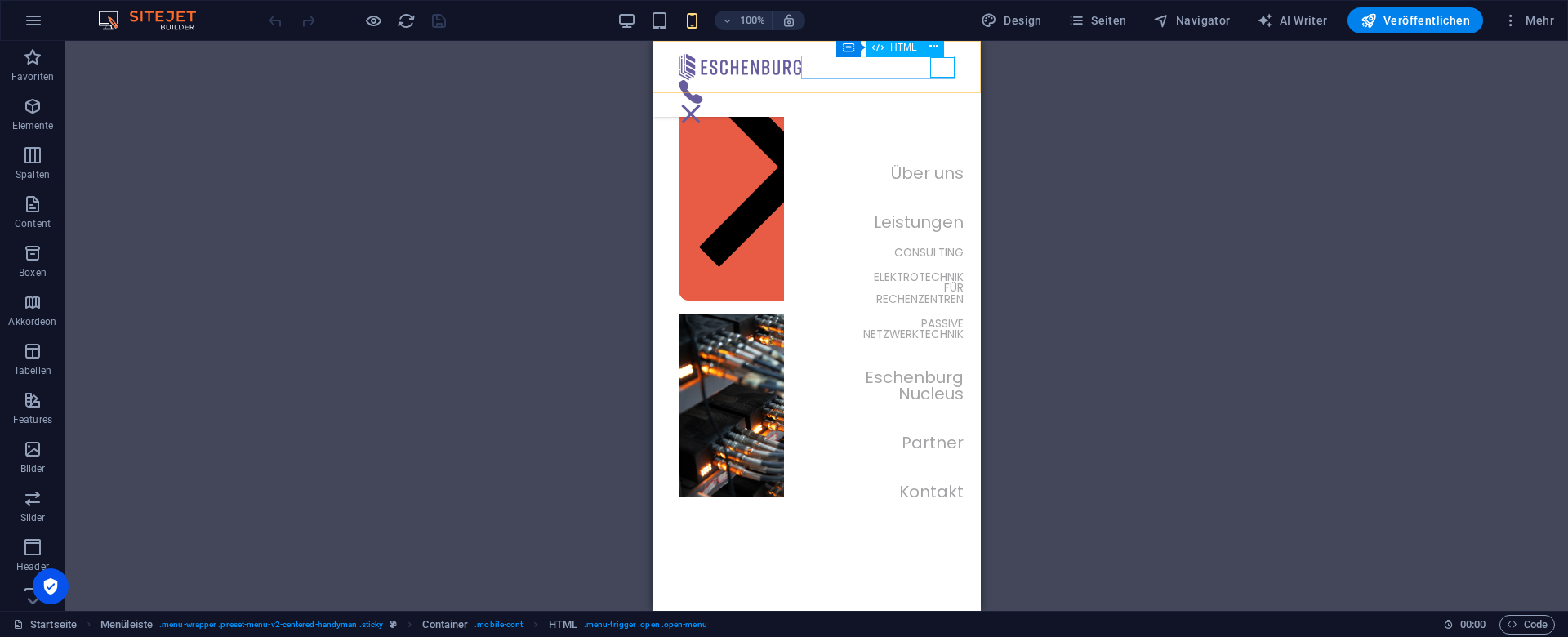 click at bounding box center [691, 114] 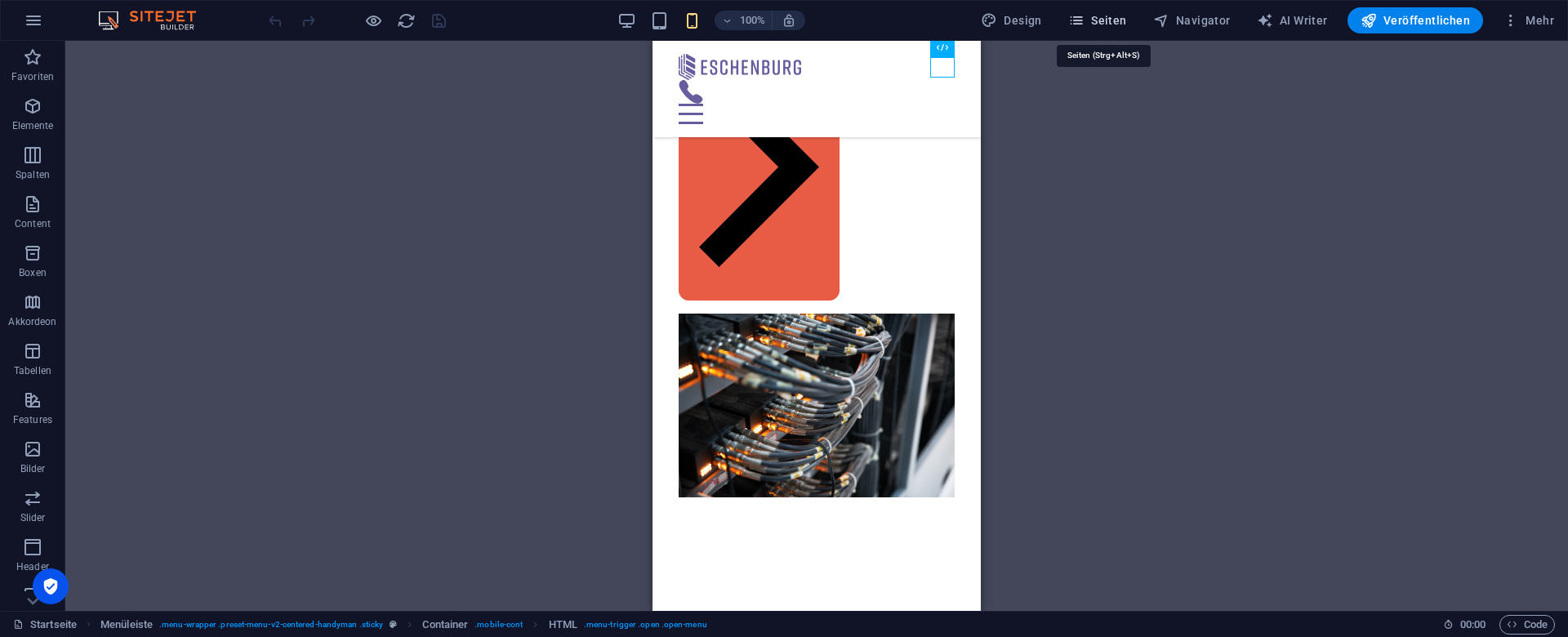 click on "Seiten" at bounding box center [1098, 20] 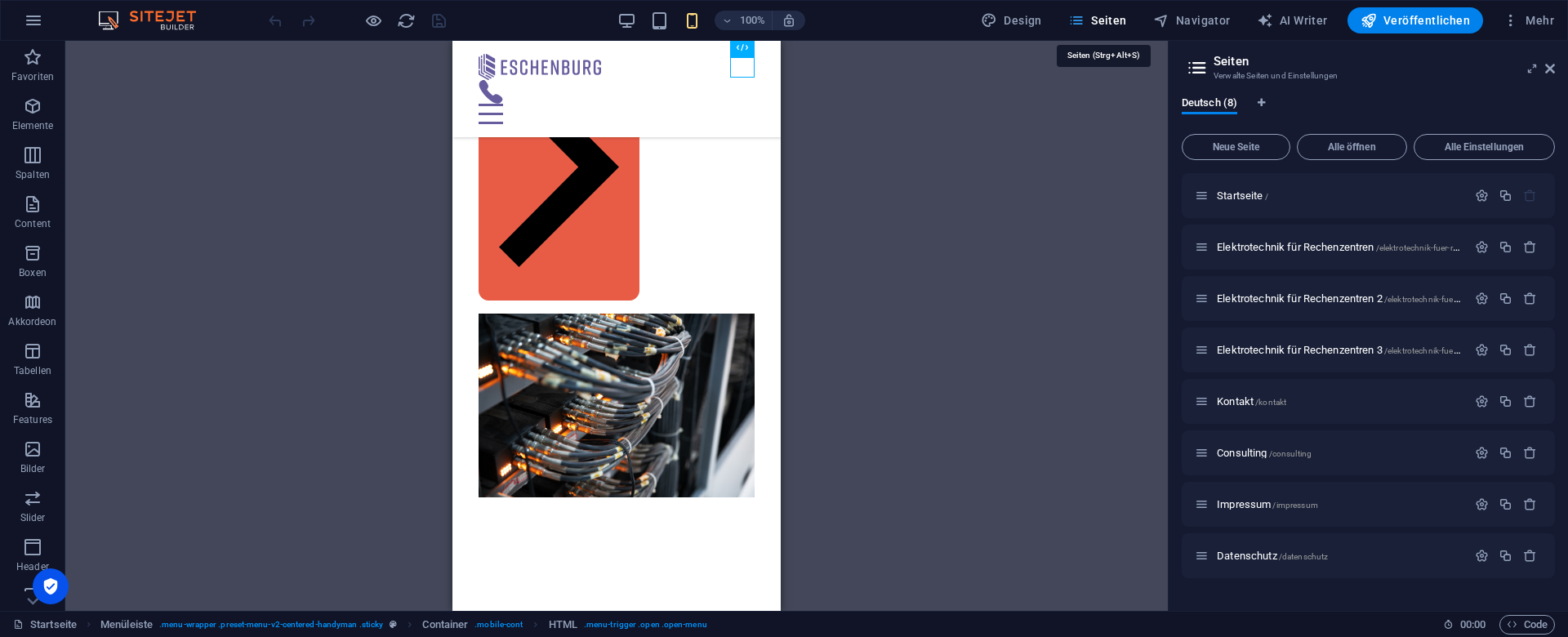 click on "Seiten" at bounding box center [1098, 20] 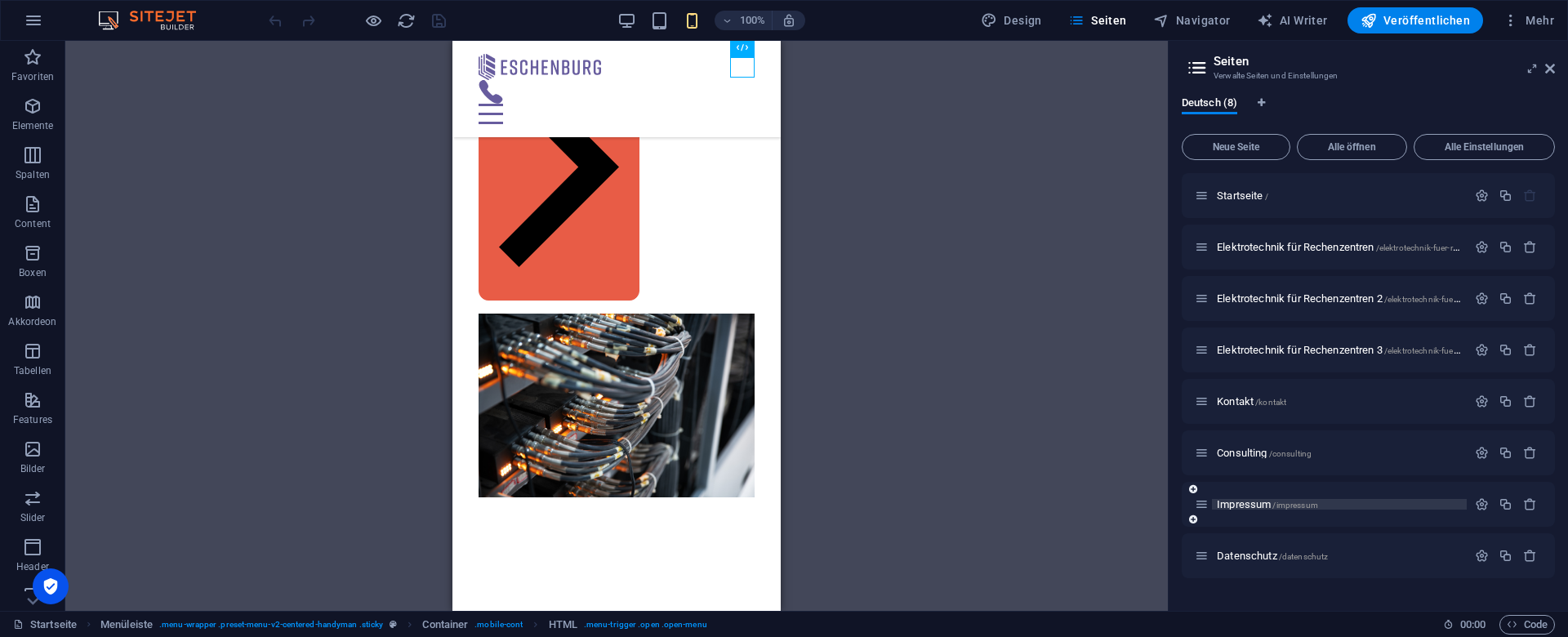 click on "Impressum /impressum" at bounding box center (1267, 504) 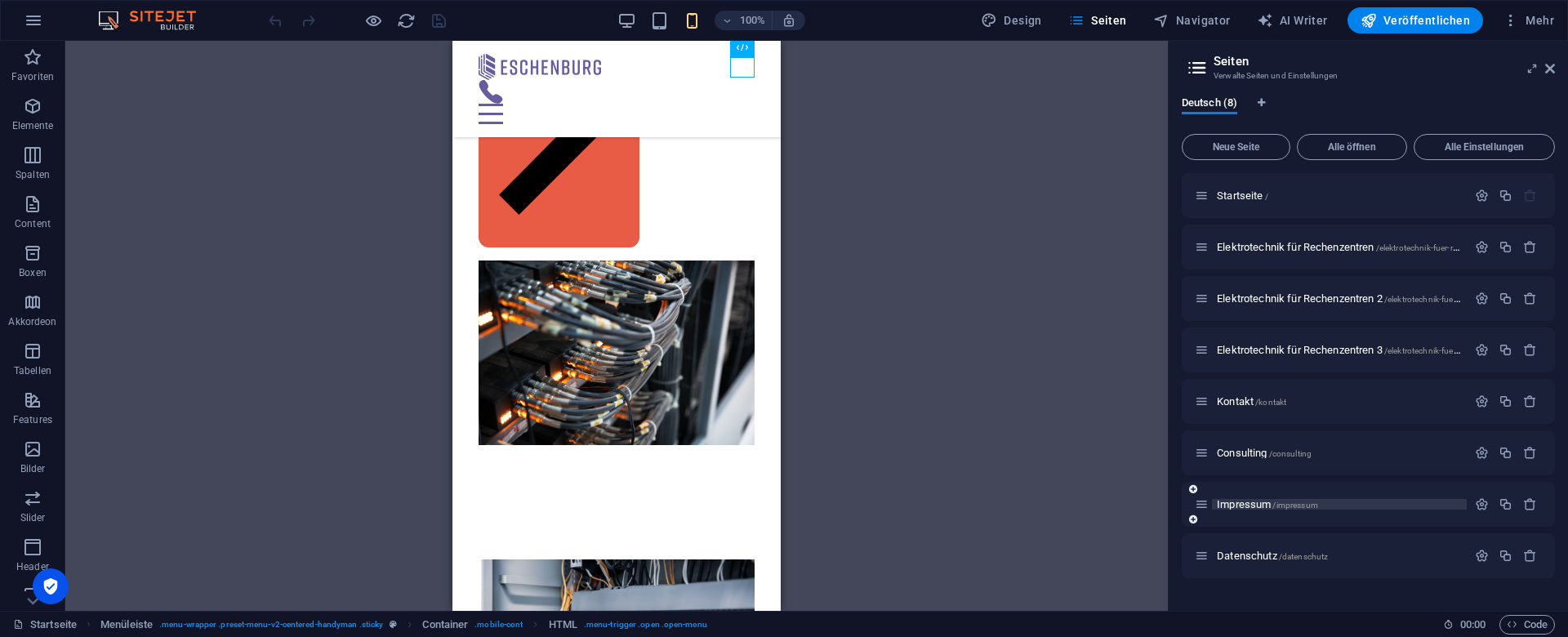 scroll, scrollTop: 0, scrollLeft: 0, axis: both 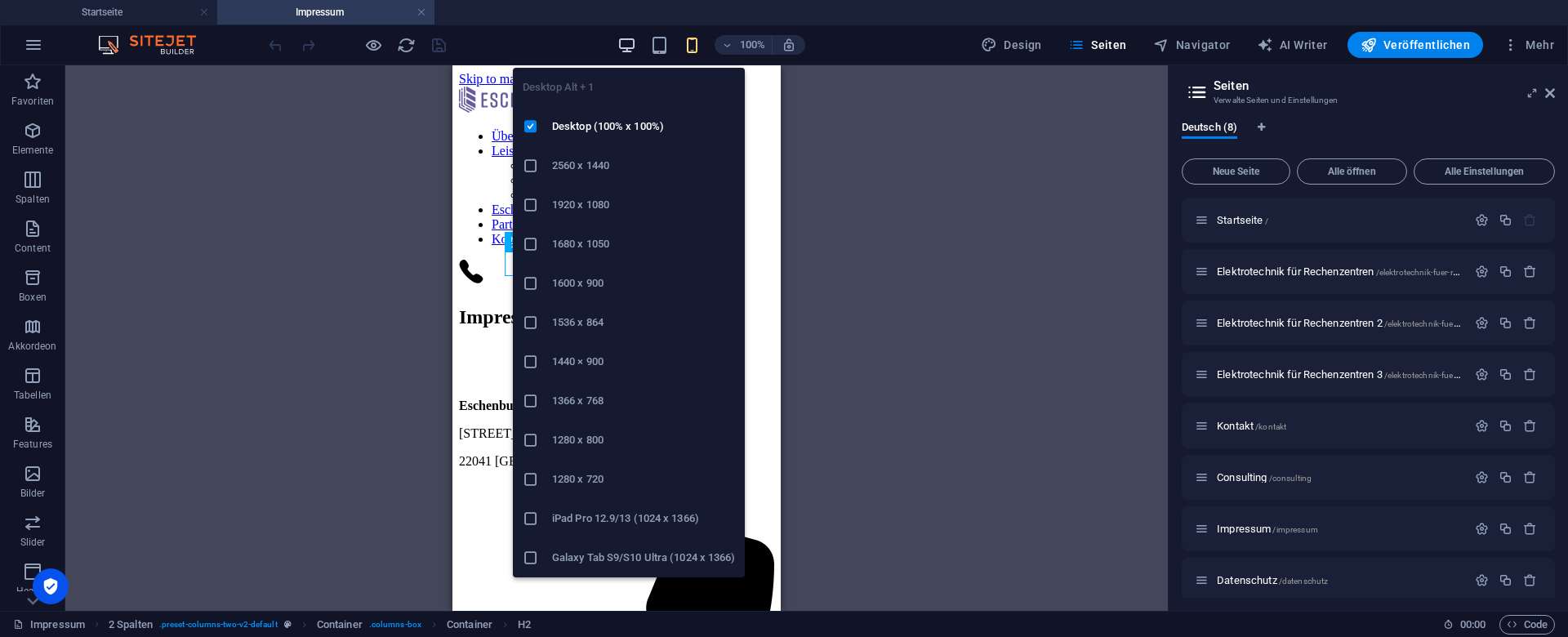 click at bounding box center (626, 45) 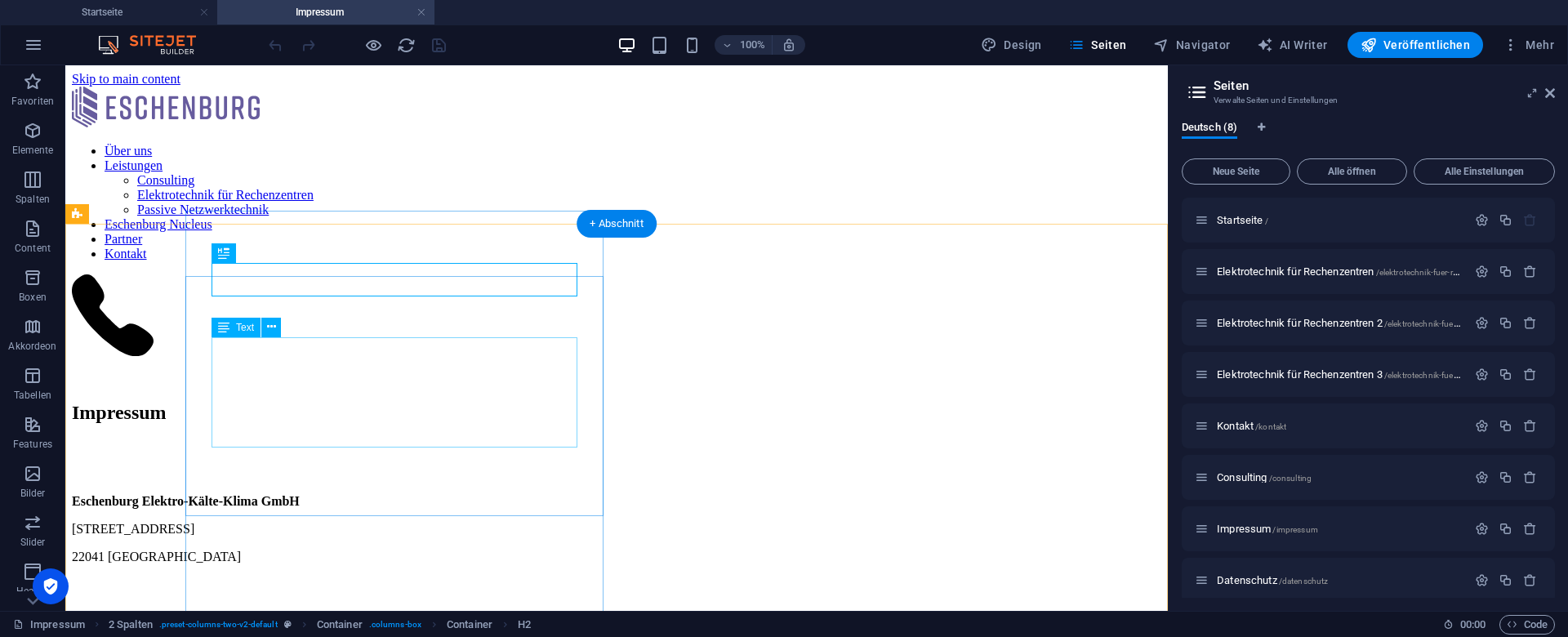 click on "Eschenburg Elektro-Kälte-Klima GmbH [STREET_ADDRESS]          [PHONE_NUMBER]       [EMAIL_ADDRESS][DOMAIN_NAME]" at bounding box center (617, 1555) 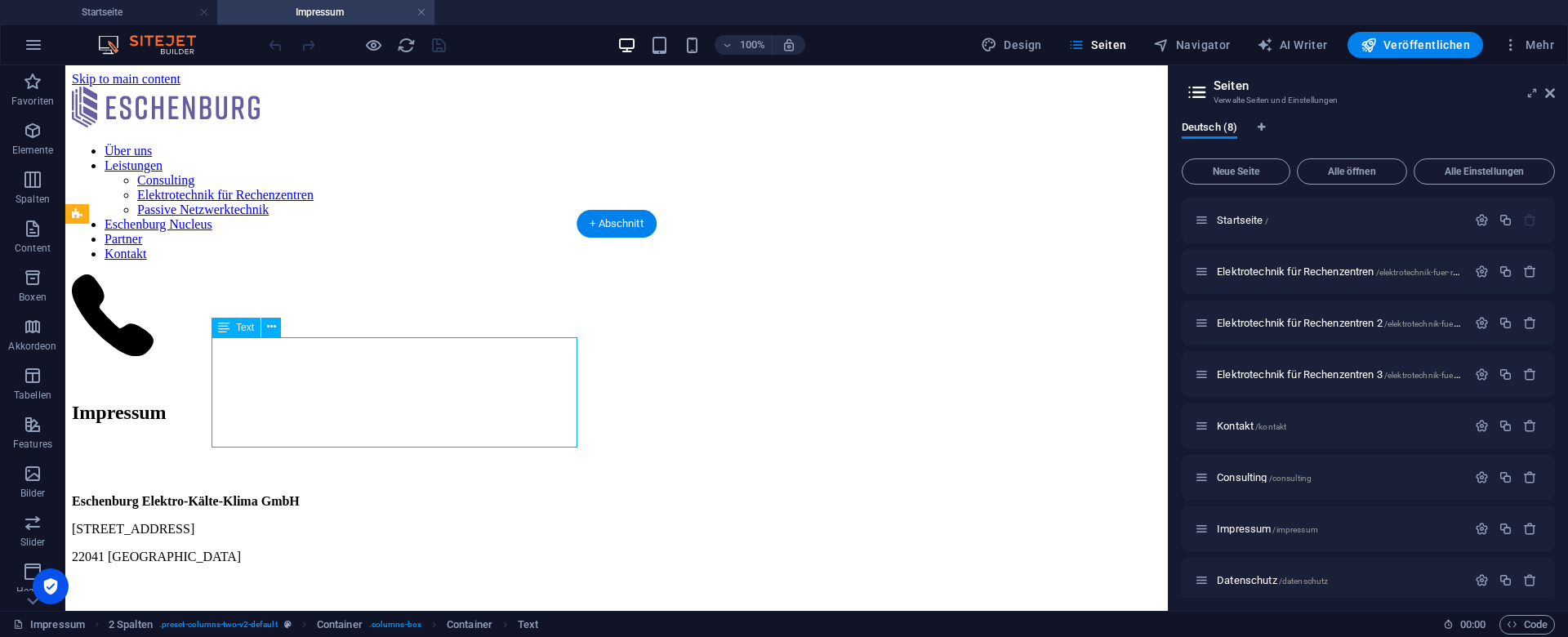 click on "Eschenburg Elektro-Kälte-Klima GmbH [STREET_ADDRESS]          [PHONE_NUMBER]       [EMAIL_ADDRESS][DOMAIN_NAME]" at bounding box center (617, 1555) 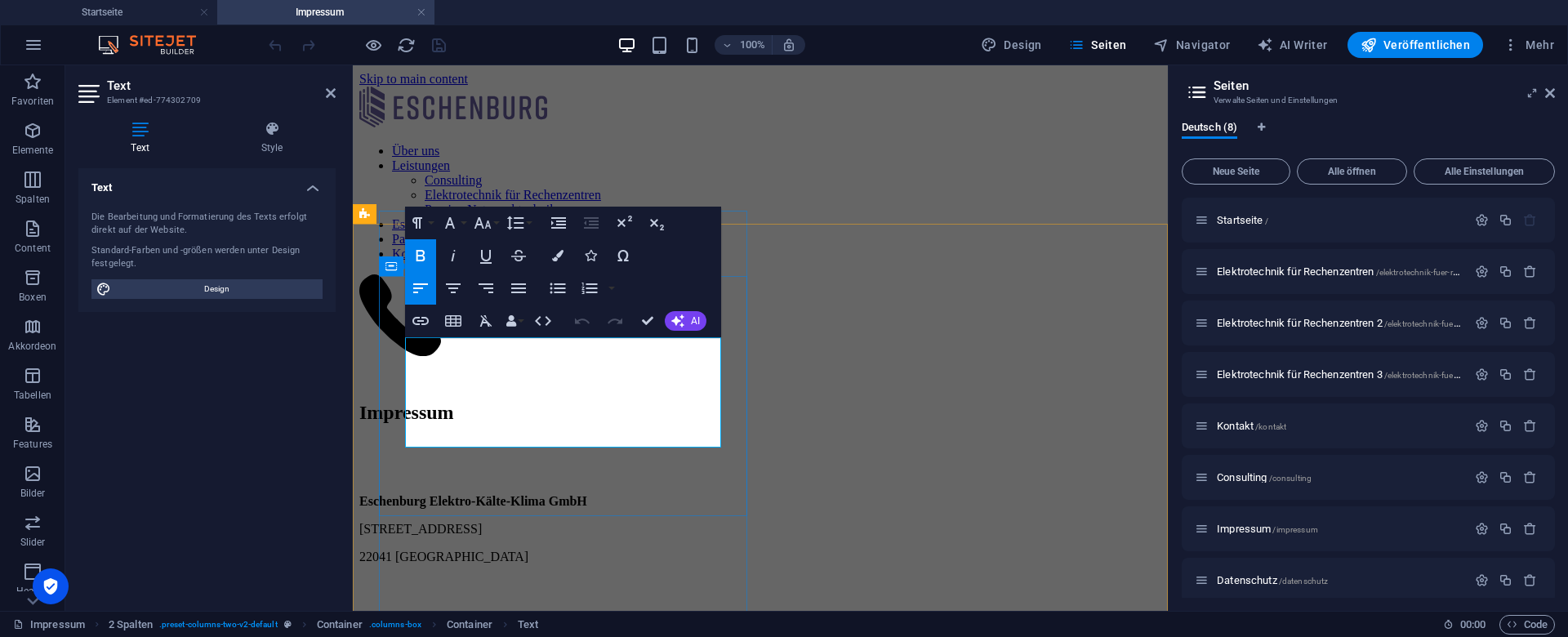 click on "Eschenburg Elektro-Kälte-Klima GmbH" at bounding box center (473, 501) 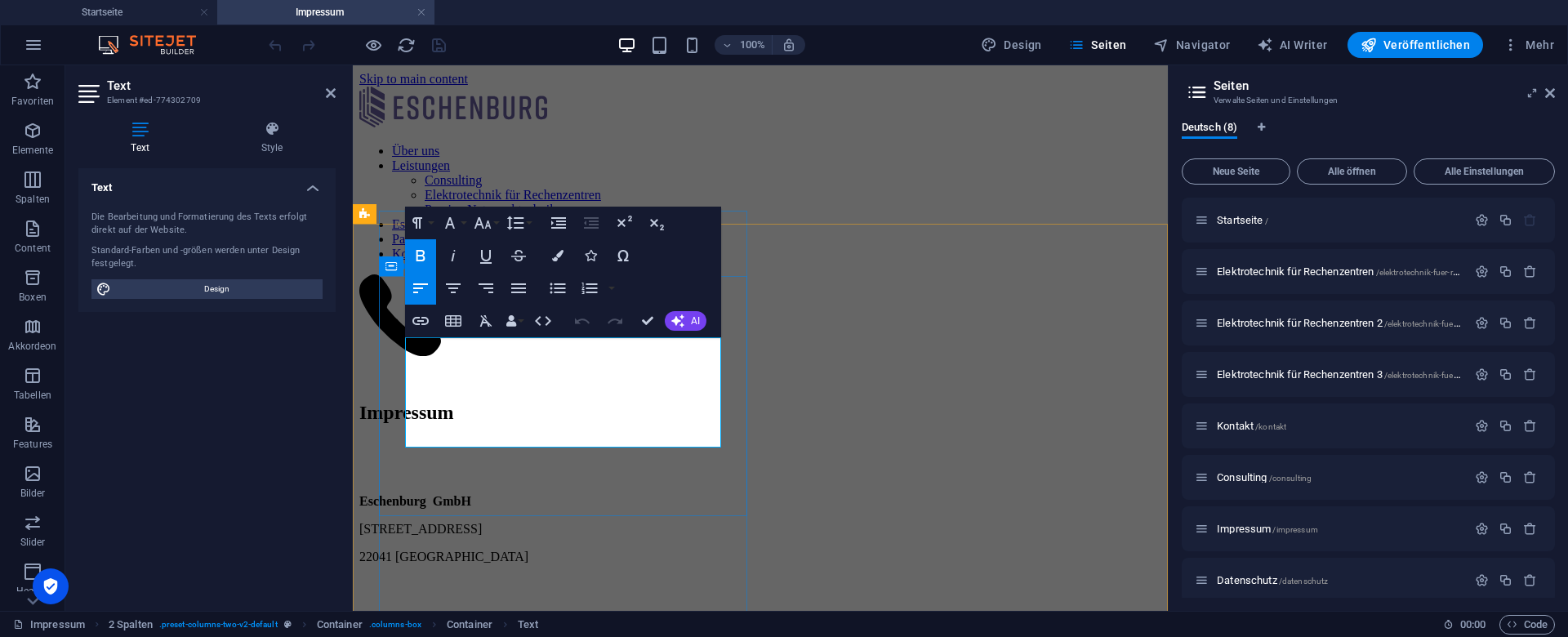 type 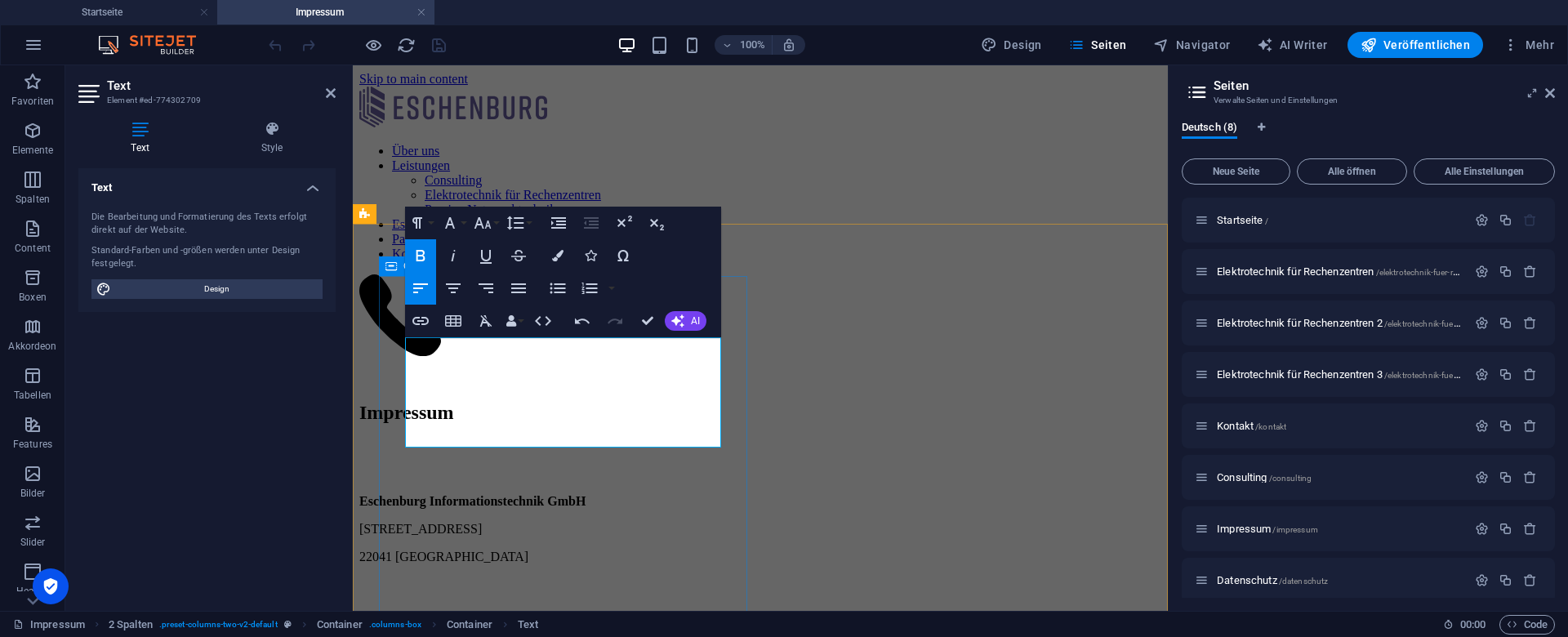 click on "Impressum Eschenburg Informationstechnik GmbH [STREET_ADDRESS]          [PHONE_NUMBER]       [EMAIL_ADDRESS][DOMAIN_NAME]" at bounding box center [760, 1258] 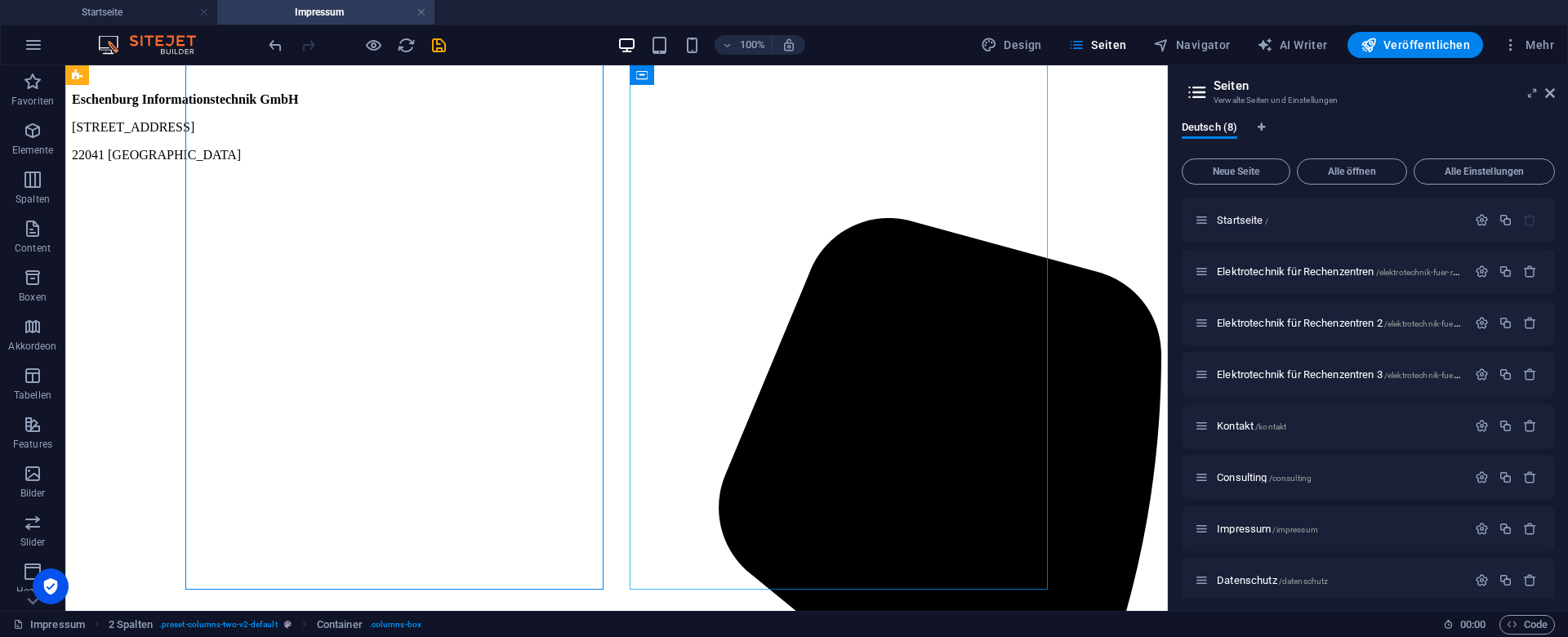 scroll, scrollTop: 410, scrollLeft: 0, axis: vertical 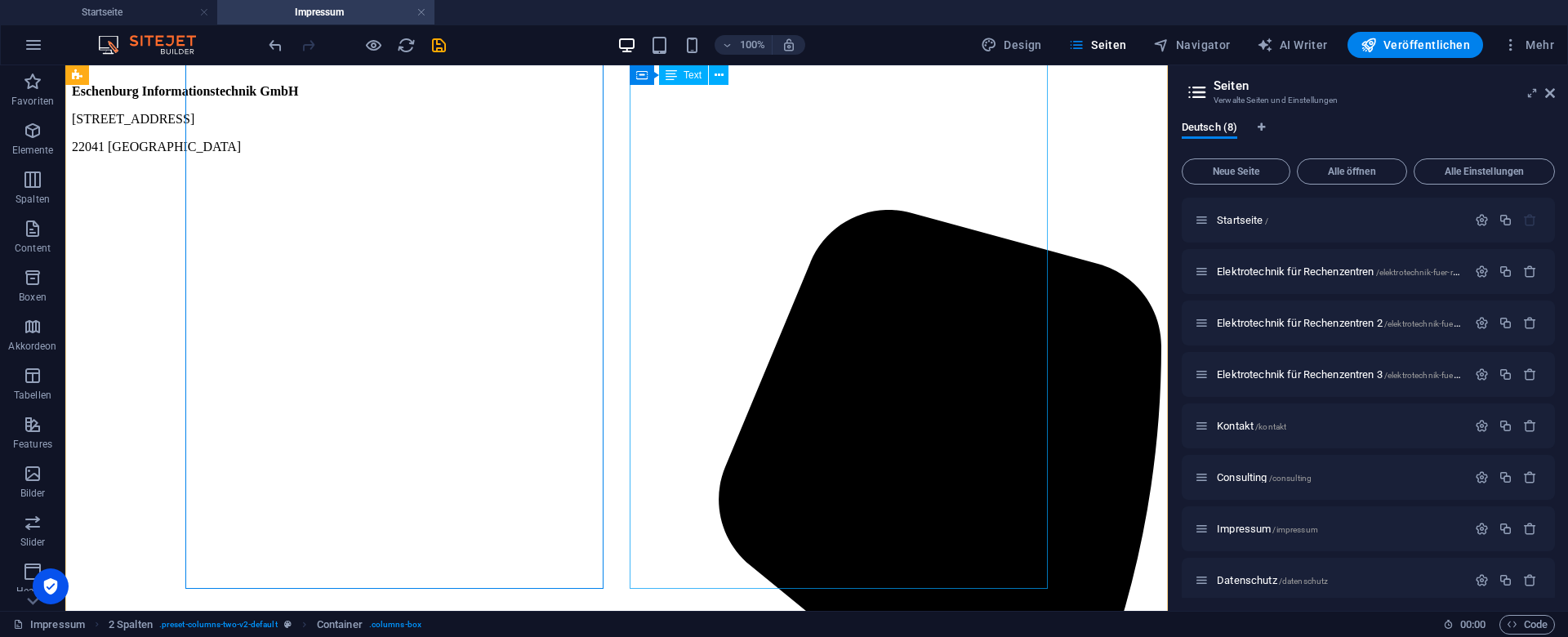 click on "Vertretungsberechtigter Geschäftsführer Elektromeister [PERSON_NAME] Die Berufsbezeichnung [PERSON_NAME] EIT: Meister im Elektrotechnikerhandwerk wurde in der [GEOGRAPHIC_DATA] verliehen. Registernummer HRB 111384 Registergericht Amtsgericht [GEOGRAPHIC_DATA] USt-IdNr. gemäß § 27a Umsatzsteuergesetz DE264448680   Zuständige [PERSON_NAME] und Aufsichtsbehörde Handwerkskammer [GEOGRAPHIC_DATA][STREET_ADDRESS][PHONE_NUMBER] Telefonnummer: [PHONE_NUMBER] Website: [URL][DOMAIN_NAME] E-Mail: [EMAIL_ADDRESS][DOMAIN_NAME] Inhaltlich Verantwortlich gemäß § 55 Absatz 2 RStV [PERSON_NAME] Haftungshinweis Trotz sorgfältiger inhaltlicher Kontrolle übernehmen wir keine Haftung für die Inhalte externer Links. Für den Inhalt der verlinkten Seiten sind ausschließlich deren Betreiber verantwortlich. Hinweis nach § 36 Verbraucherstreitbeilegungsgesetz (VSBG) Wir werden nicht in einem Streitbeilegungsverfahren vor einer Verbraucherschlichtungsstelle im Sinne des VSBG teilnehmen und sind dazu auch nicht verpflichtet." at bounding box center (617, 2642) 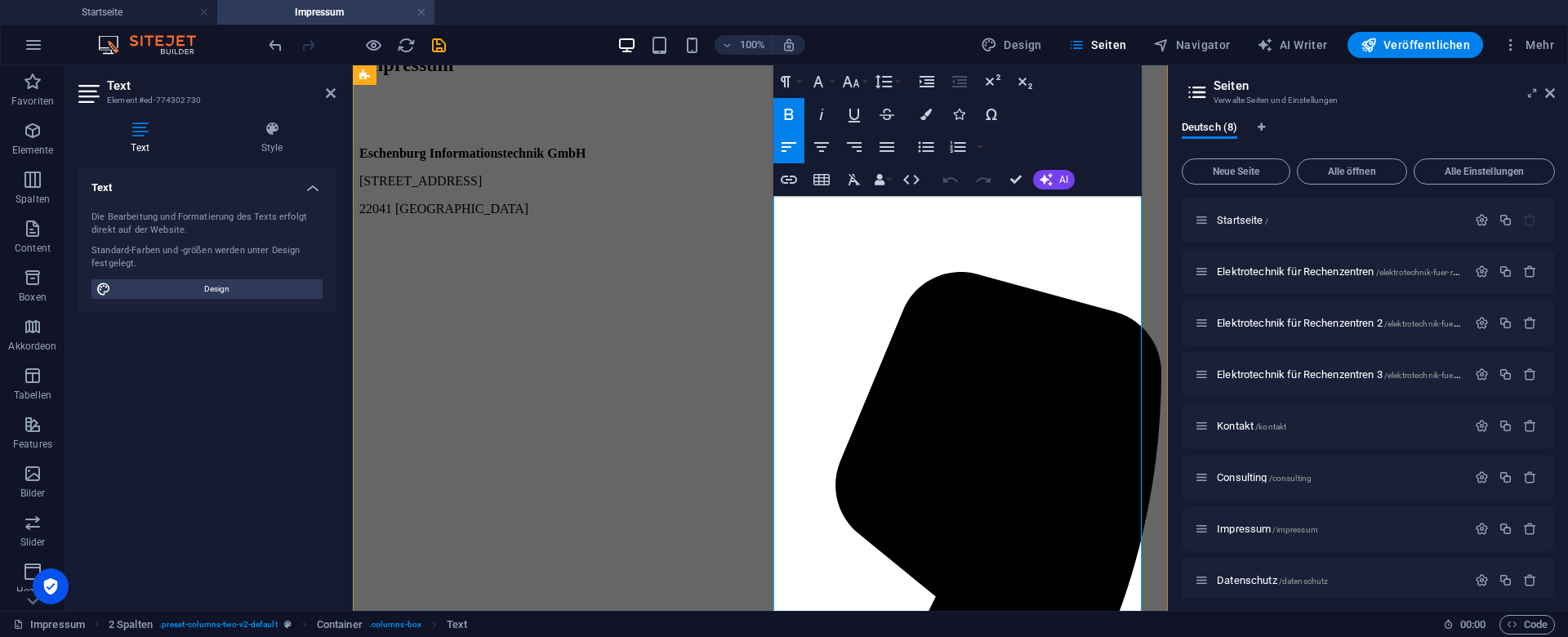 scroll, scrollTop: 380, scrollLeft: 0, axis: vertical 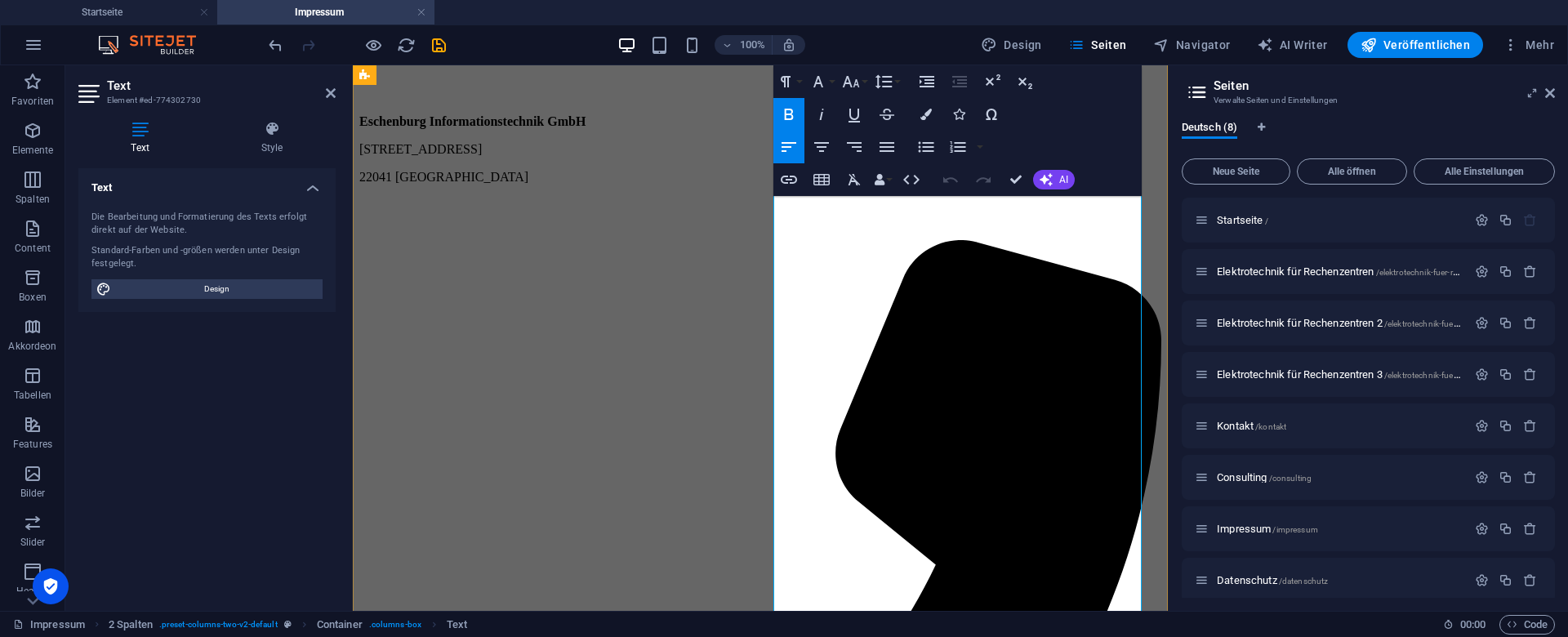 click on "Inhaltlich Verantwortlich gemäß § 55 Absatz 2 RStV [PERSON_NAME]" at bounding box center [760, 2336] 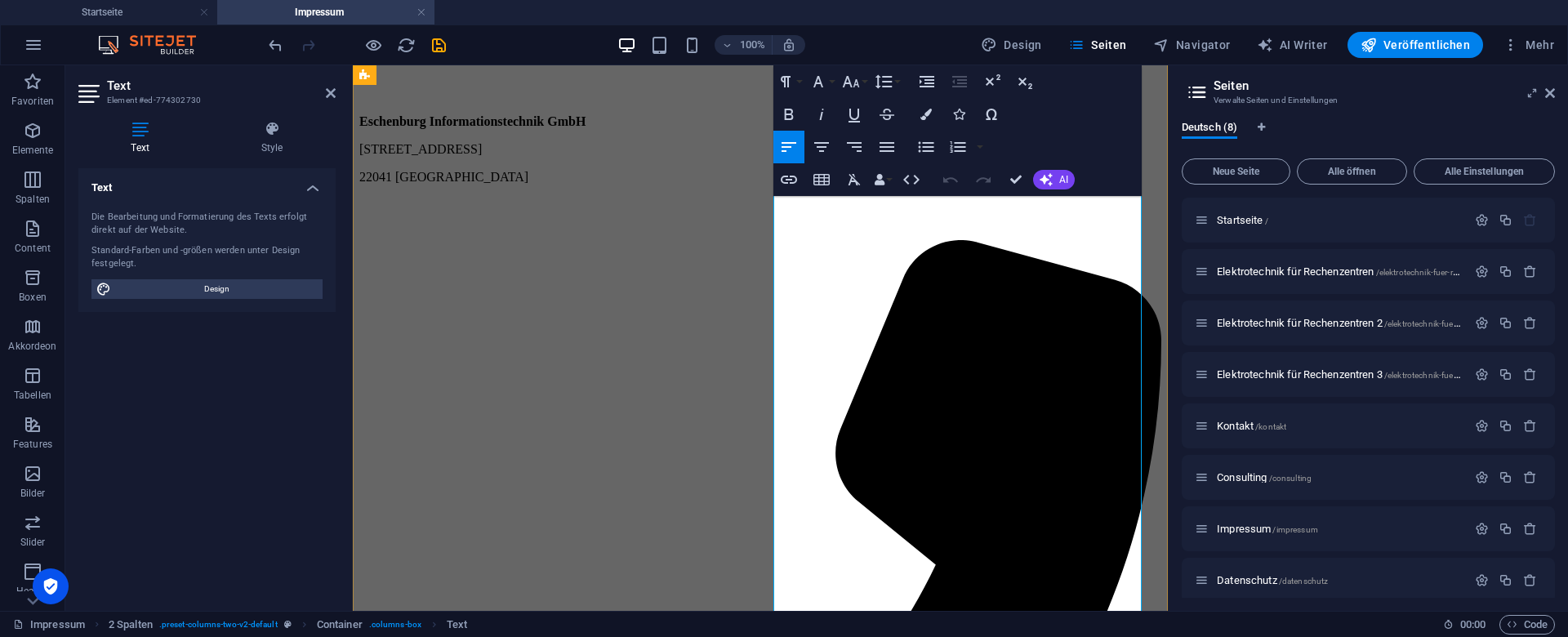 type 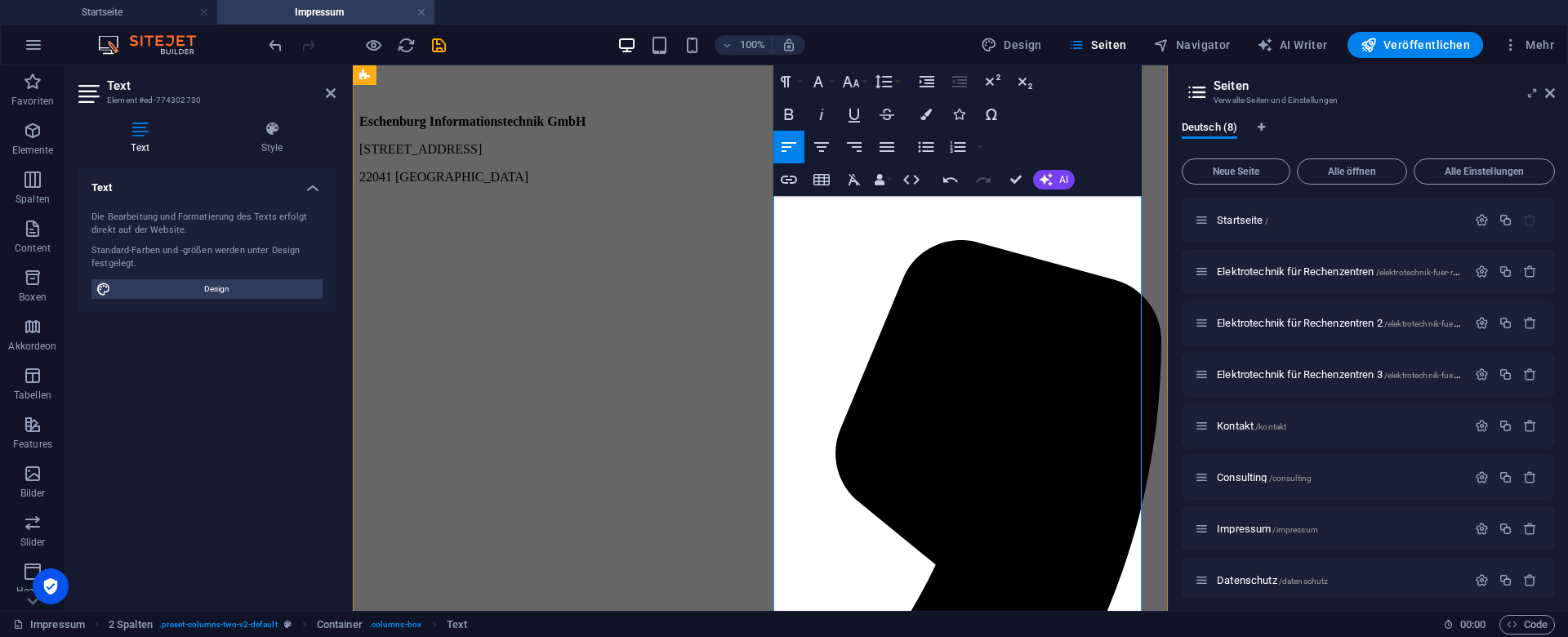 click on "Inhaltlich Verantwortlich gemäß § 55 Absatz 2 RStV [PERSON_NAME], [STREET_ADDRESS]" at bounding box center (506, 2335) 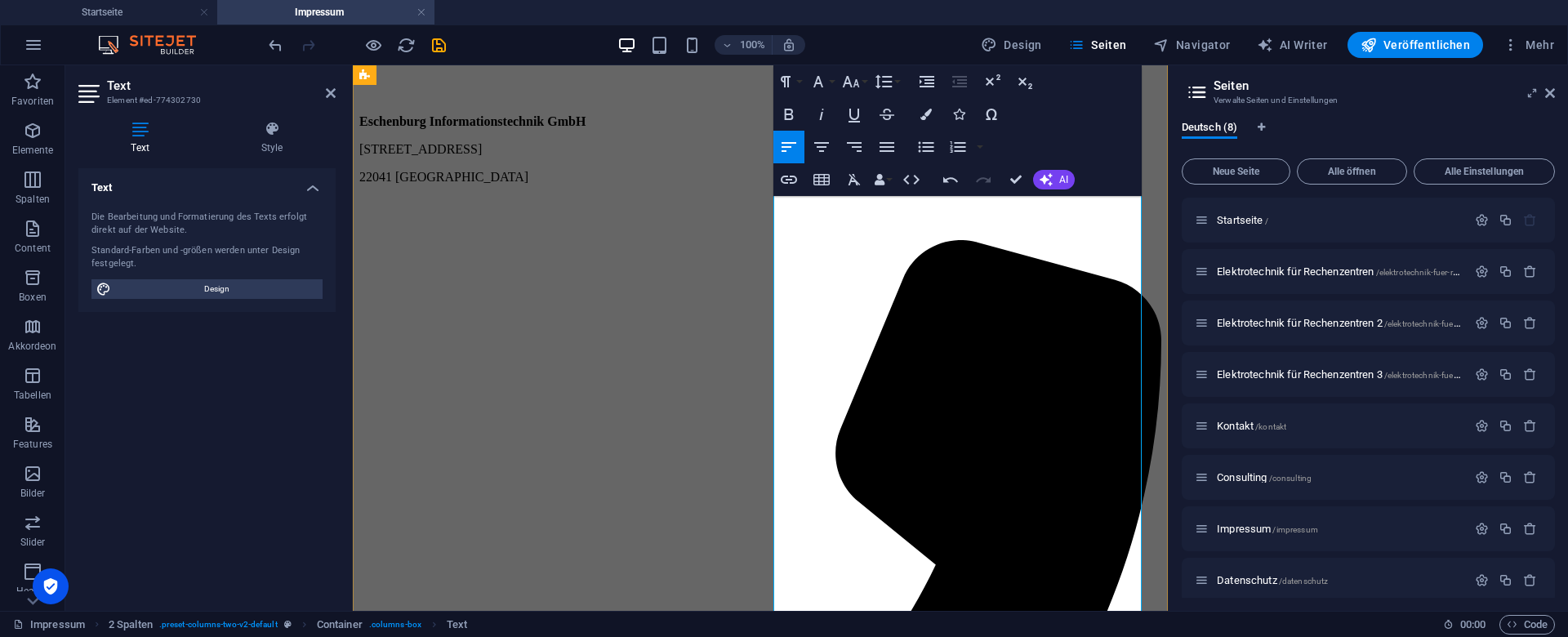 click on "Inhaltlich Verantwortlich gemäß § 55 Absatz 2 RStV [PERSON_NAME], [STREET_ADDRESS]" at bounding box center [760, 2336] 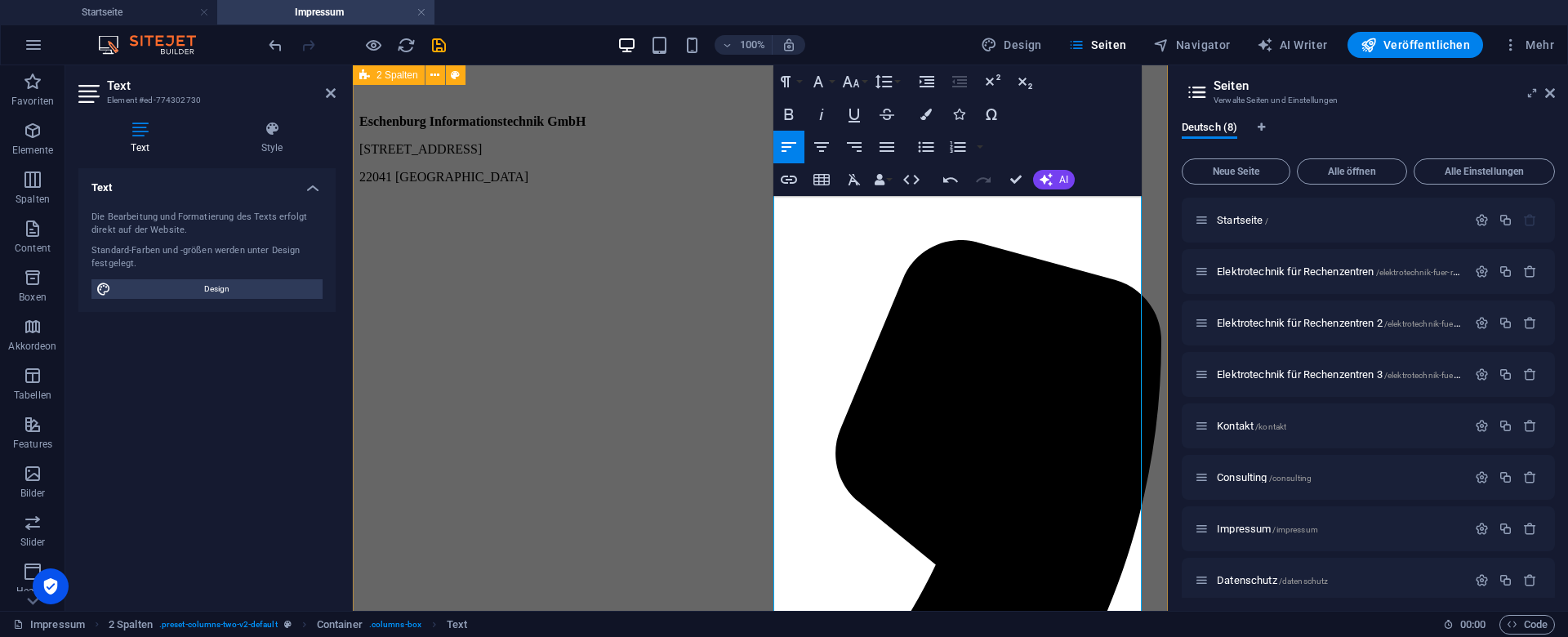 click on "Impressum Eschenburg Informationstechnik GmbH [STREET_ADDRESS]          [PHONE_NUMBER]       [EMAIL_ADDRESS][DOMAIN_NAME] Vertretungsberechtigter Geschäftsführer Elektromeister [PERSON_NAME] Die Berufsbezeichnung [PERSON_NAME] EIT: Meister im Elektrotechnikerhandwerk wurde in der [GEOGRAPHIC_DATA] verliehen. Registernummer HRB 111384 Registergericht Amtsgericht [GEOGRAPHIC_DATA] USt-IdNr. gemäß § 27a Umsatzsteuergesetz DE264448680   Zuständige [PERSON_NAME] und Aufsichtsbehörde Handwerkskammer [GEOGRAPHIC_DATA][STREET_ADDRESS][PHONE_NUMBER] Telefonnummer: [PHONE_NUMBER] Website: [URL][DOMAIN_NAME] E-Mail: [EMAIL_ADDRESS][DOMAIN_NAME] Inhaltlich Verantwortlich gemäß § 55 Absatz 2 RStV [PERSON_NAME], [STREET_ADDRESS] Haftungshinweis Trotz sorgfältiger inhaltlicher Kontrolle übernehmen wir keine Haftung für die Inhalte externer Links. Für den Inhalt der verlinkten Seiten sind ausschließlich deren Betreiber verantwortlich." at bounding box center [760, 1263] 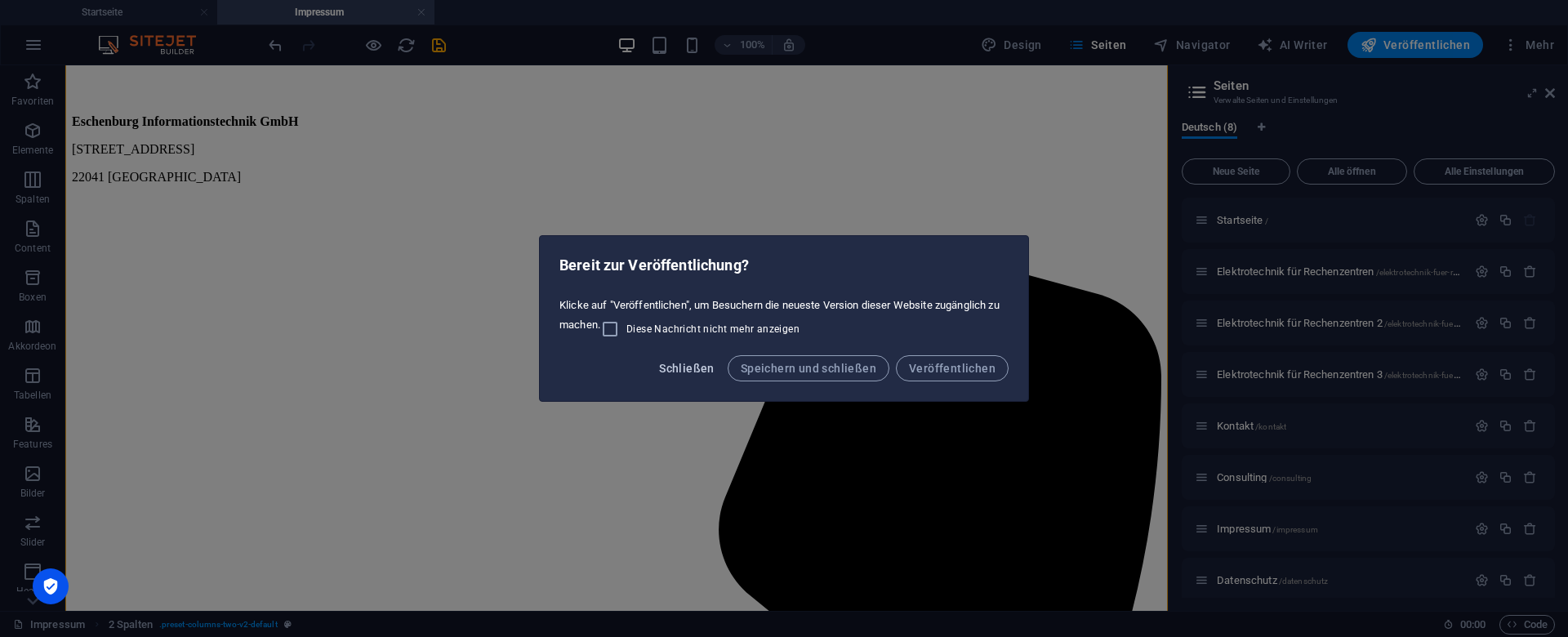click on "Schließen" at bounding box center [687, 368] 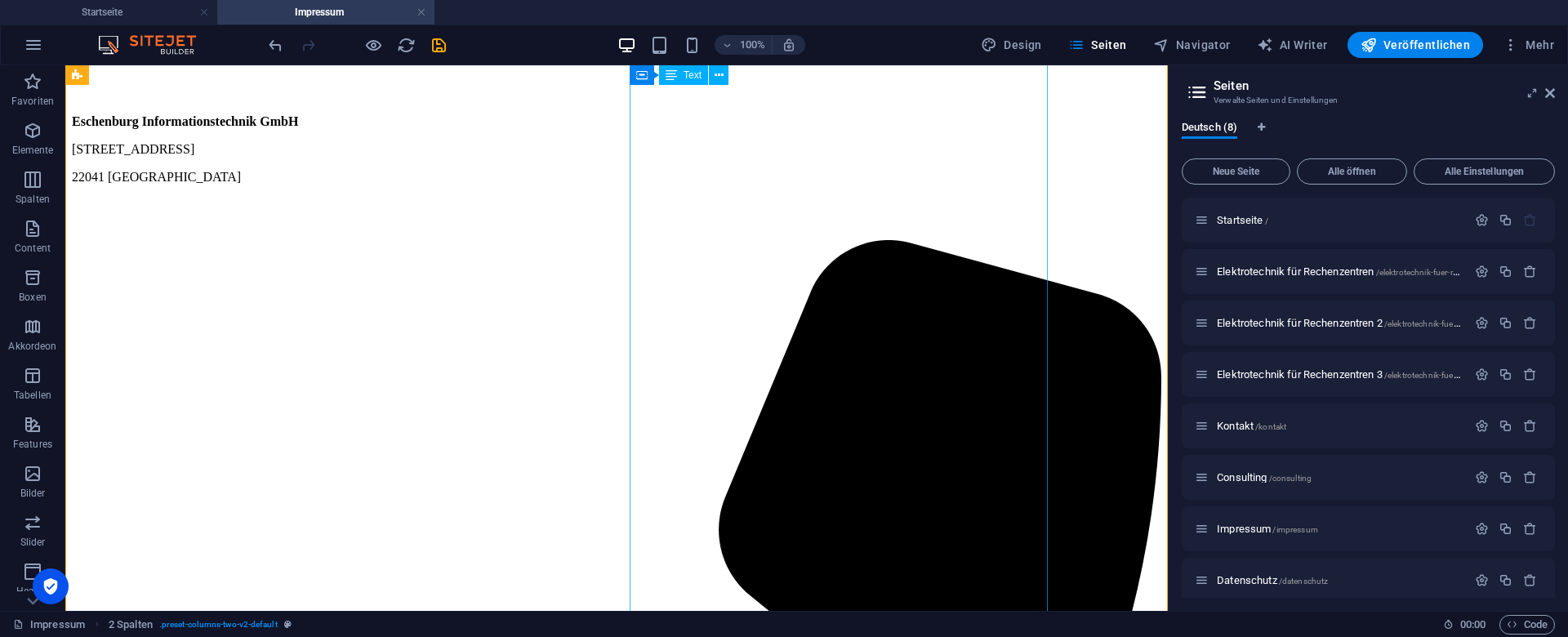 click on "Vertretungsberechtigter Geschäftsführer Elektromeister [PERSON_NAME] Die Berufsbezeichnung [PERSON_NAME] EIT: Meister im Elektrotechnikerhandwerk wurde in der [GEOGRAPHIC_DATA] verliehen. Registernummer HRB 111384 Registergericht Amtsgericht [GEOGRAPHIC_DATA] USt-IdNr. gemäß § 27a Umsatzsteuergesetz DE264448680   Zuständige [PERSON_NAME] und Aufsichtsbehörde Handwerkskammer [GEOGRAPHIC_DATA][STREET_ADDRESS][PHONE_NUMBER] Telefonnummer: [PHONE_NUMBER] Website: [URL][DOMAIN_NAME] E-Mail: [EMAIL_ADDRESS][DOMAIN_NAME] Inhaltlich Verantwortlich gemäß § 55 Absatz 2 RStV [PERSON_NAME], [STREET_ADDRESS] Haftungshinweis Trotz sorgfältiger inhaltlicher Kontrolle übernehmen wir keine Haftung für die Inhalte externer Links. Für den Inhalt der verlinkten Seiten sind ausschließlich deren Betreiber verantwortlich. Hinweis nach § 36 Verbraucherstreitbeilegungsgesetz (VSBG)" at bounding box center [617, 2672] 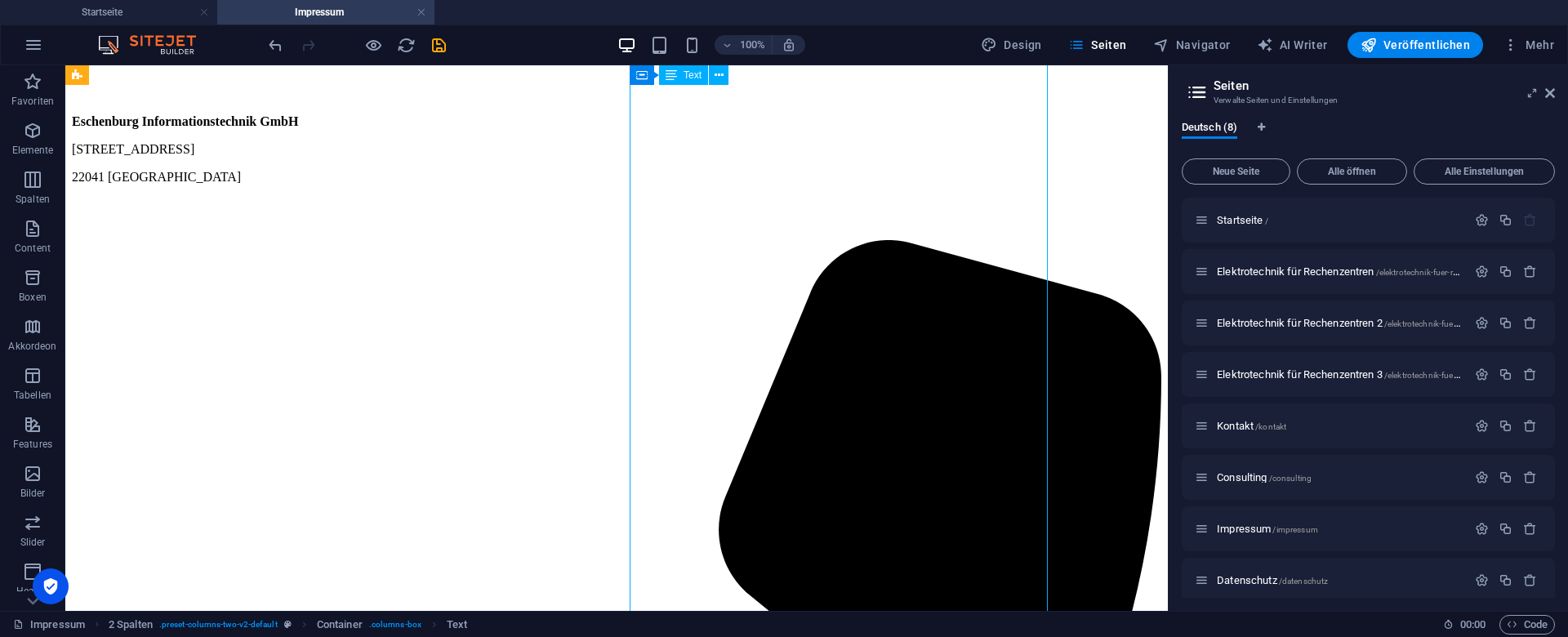 click on "Vertretungsberechtigter Geschäftsführer Elektromeister [PERSON_NAME] Die Berufsbezeichnung [PERSON_NAME] EIT: Meister im Elektrotechnikerhandwerk wurde in der [GEOGRAPHIC_DATA] verliehen. Registernummer HRB 111384 Registergericht Amtsgericht [GEOGRAPHIC_DATA] USt-IdNr. gemäß § 27a Umsatzsteuergesetz DE264448680   Zuständige [PERSON_NAME] und Aufsichtsbehörde Handwerkskammer [GEOGRAPHIC_DATA][STREET_ADDRESS][PHONE_NUMBER] Telefonnummer: [PHONE_NUMBER] Website: [URL][DOMAIN_NAME] E-Mail: [EMAIL_ADDRESS][DOMAIN_NAME] Inhaltlich Verantwortlich gemäß § 55 Absatz 2 RStV [PERSON_NAME], [STREET_ADDRESS] Haftungshinweis Trotz sorgfältiger inhaltlicher Kontrolle übernehmen wir keine Haftung für die Inhalte externer Links. Für den Inhalt der verlinkten Seiten sind ausschließlich deren Betreiber verantwortlich. Hinweis nach § 36 Verbraucherstreitbeilegungsgesetz (VSBG)" at bounding box center (617, 2672) 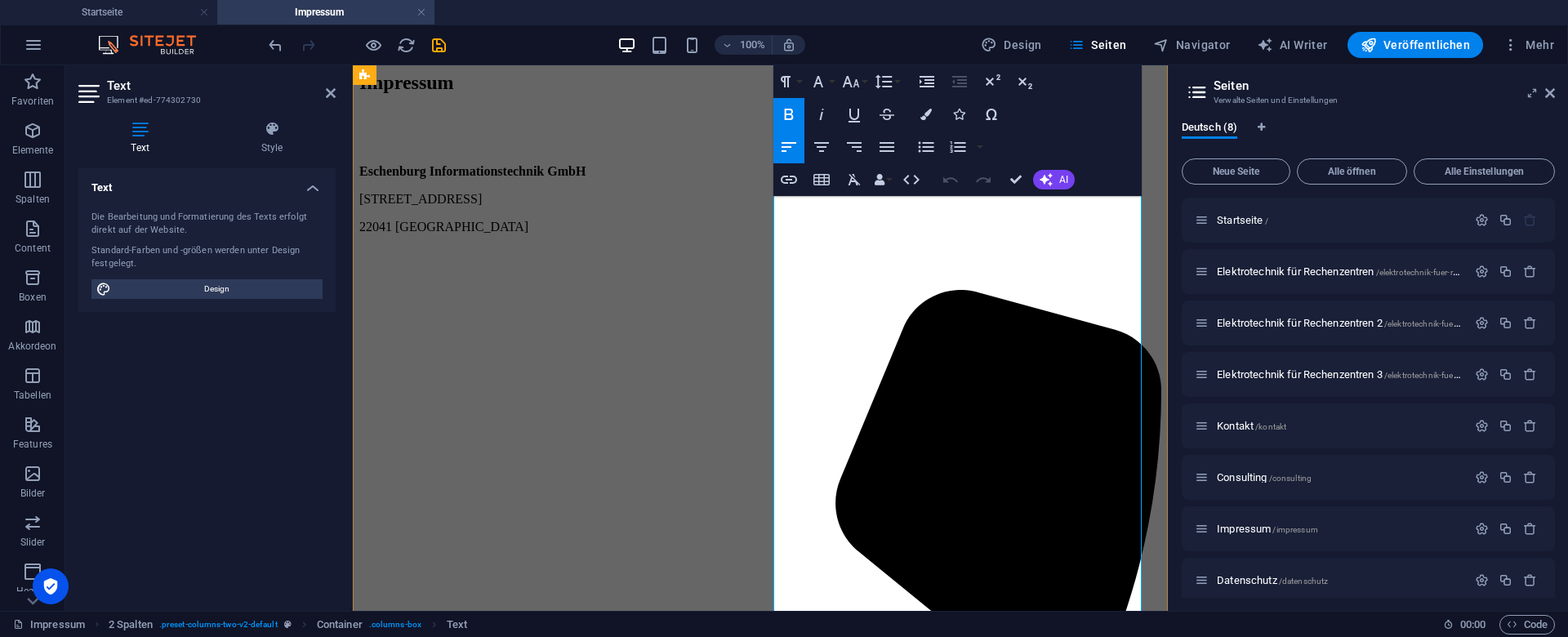 scroll, scrollTop: 343, scrollLeft: 0, axis: vertical 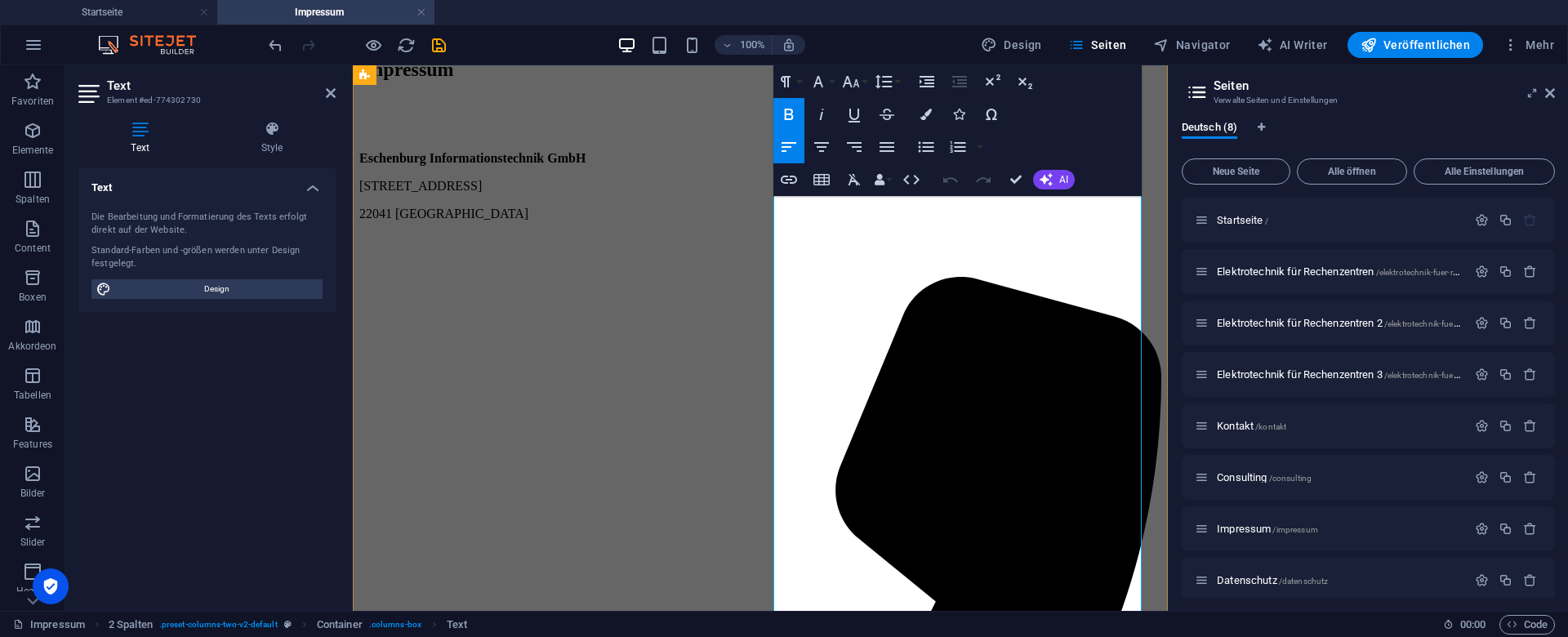 click on "Inhaltlich Verantwortlich gemäß § 55 Absatz 2 RStV [PERSON_NAME], [STREET_ADDRESS]" at bounding box center (506, 2372) 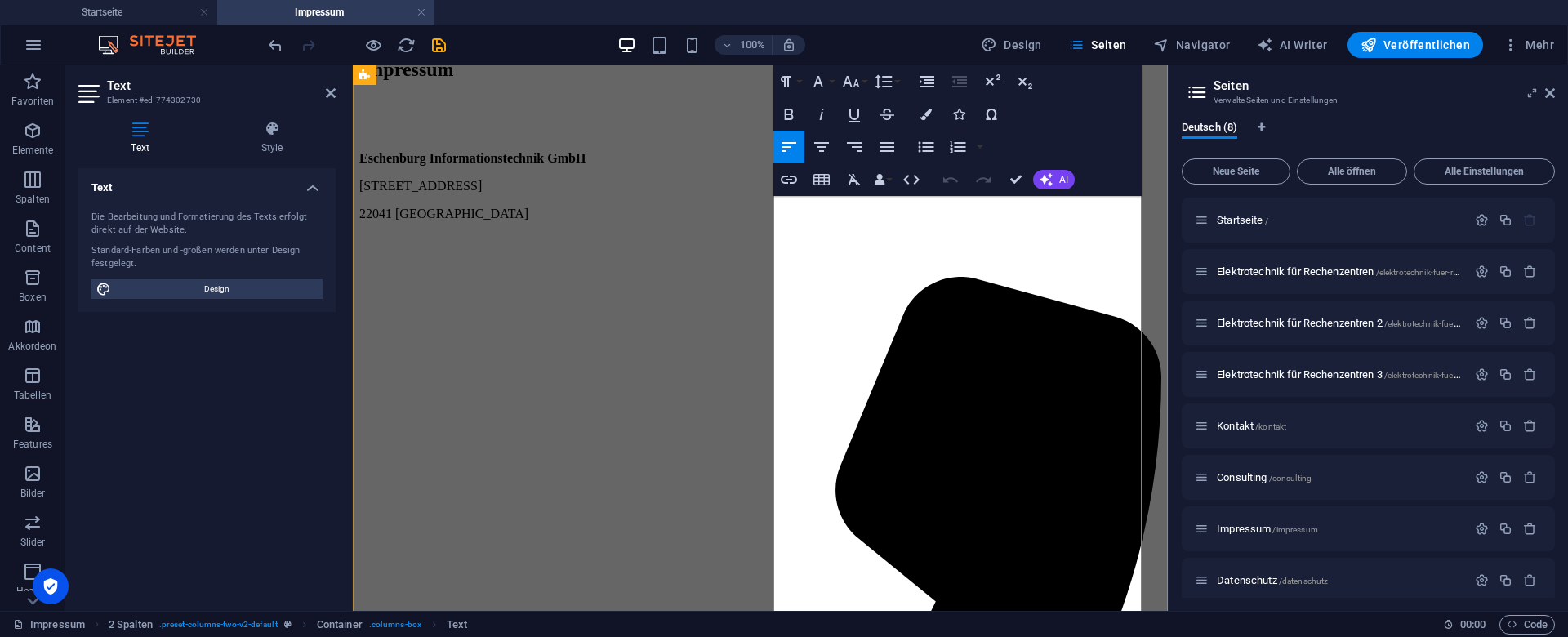type 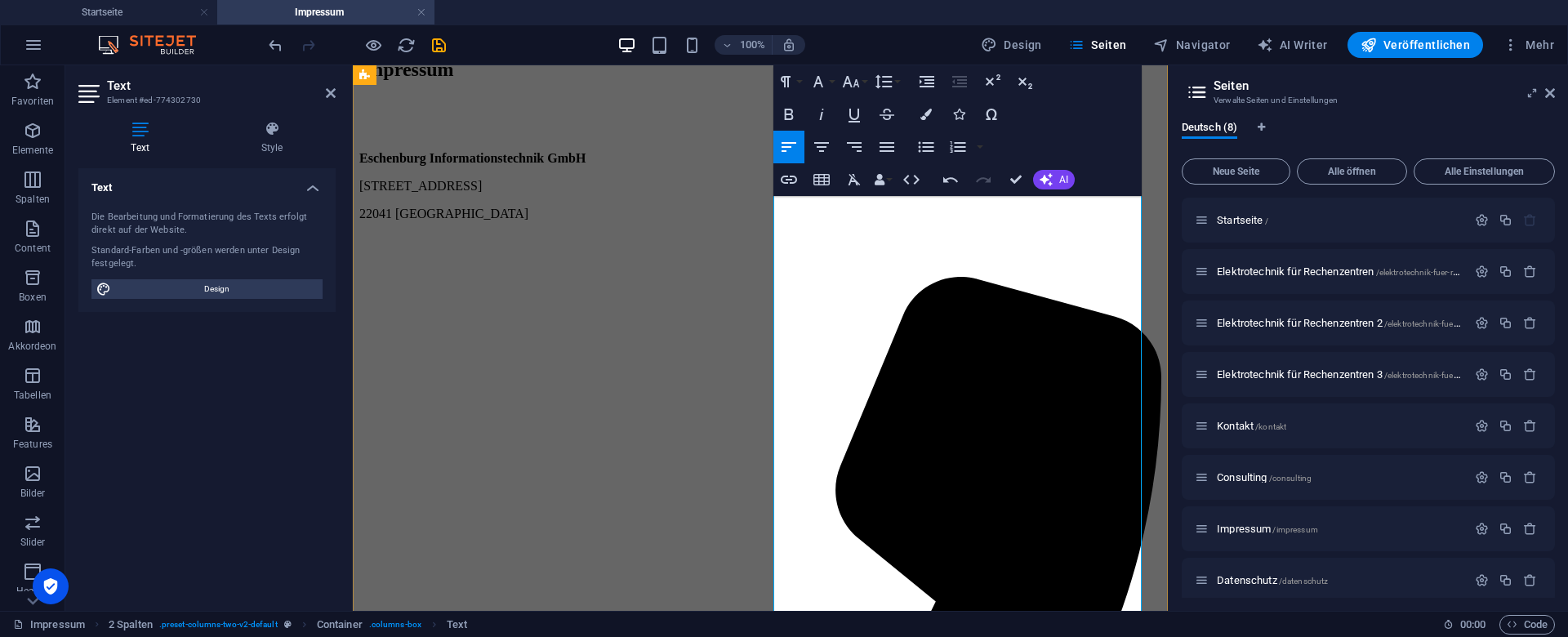 click on "Inhaltlich Verantwortlich gemäß § 55 Absatz 2 RStV [PERSON_NAME] |  [STREET_ADDRESS]" at bounding box center (506, 2372) 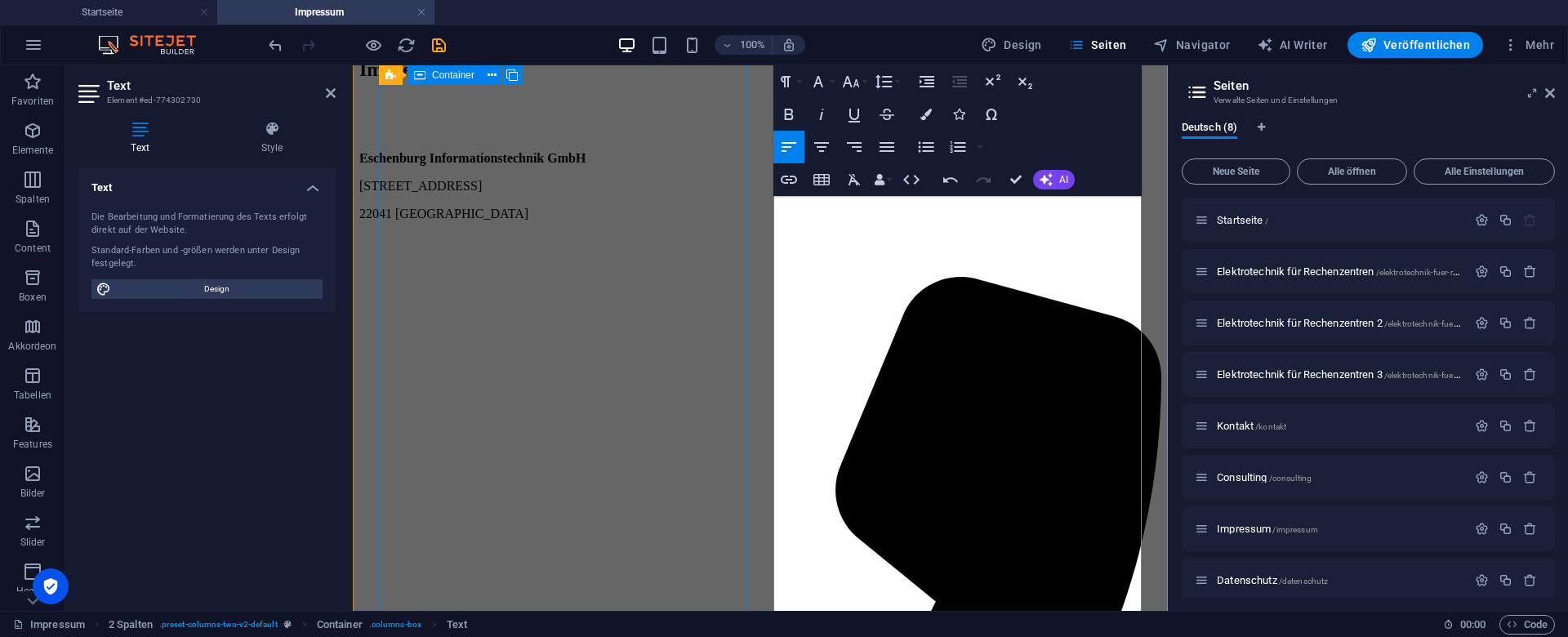 click on "Impressum Eschenburg Informationstechnik GmbH [STREET_ADDRESS]          [PHONE_NUMBER]       [EMAIL_ADDRESS][DOMAIN_NAME]" at bounding box center (760, 915) 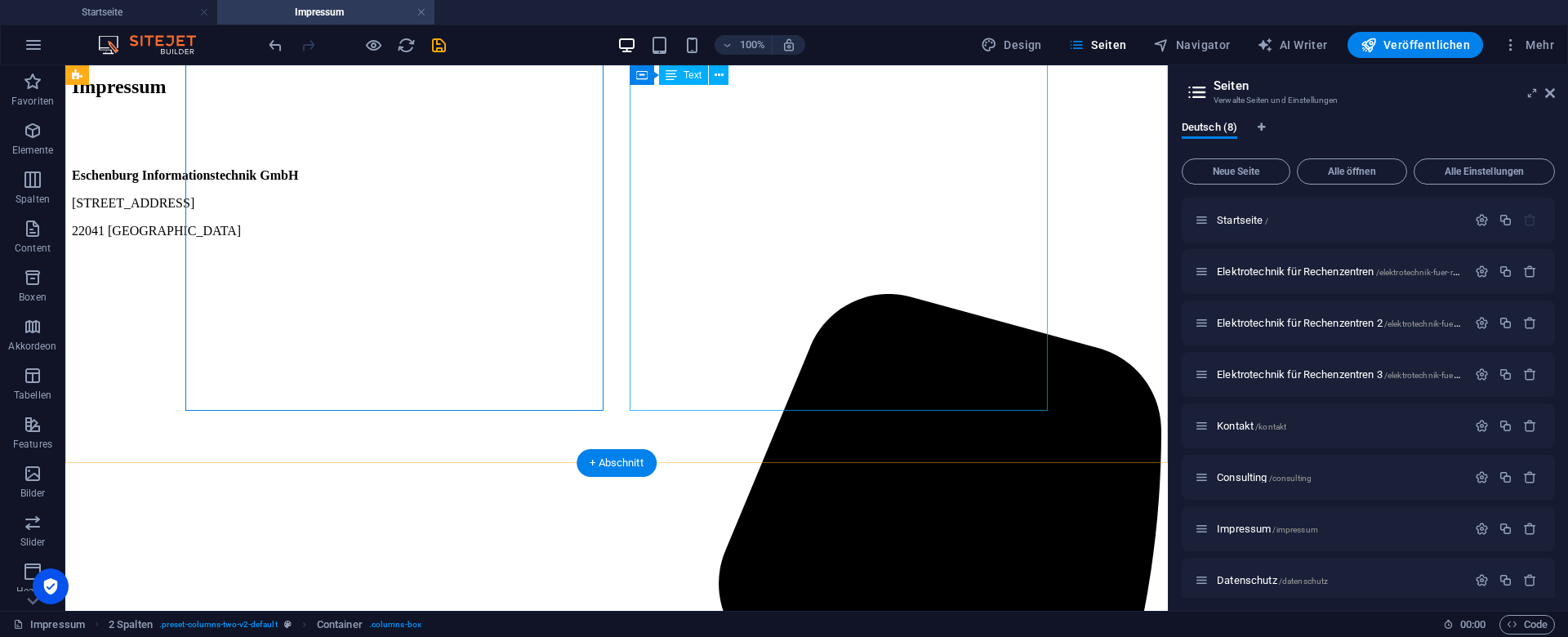scroll, scrollTop: 0, scrollLeft: 0, axis: both 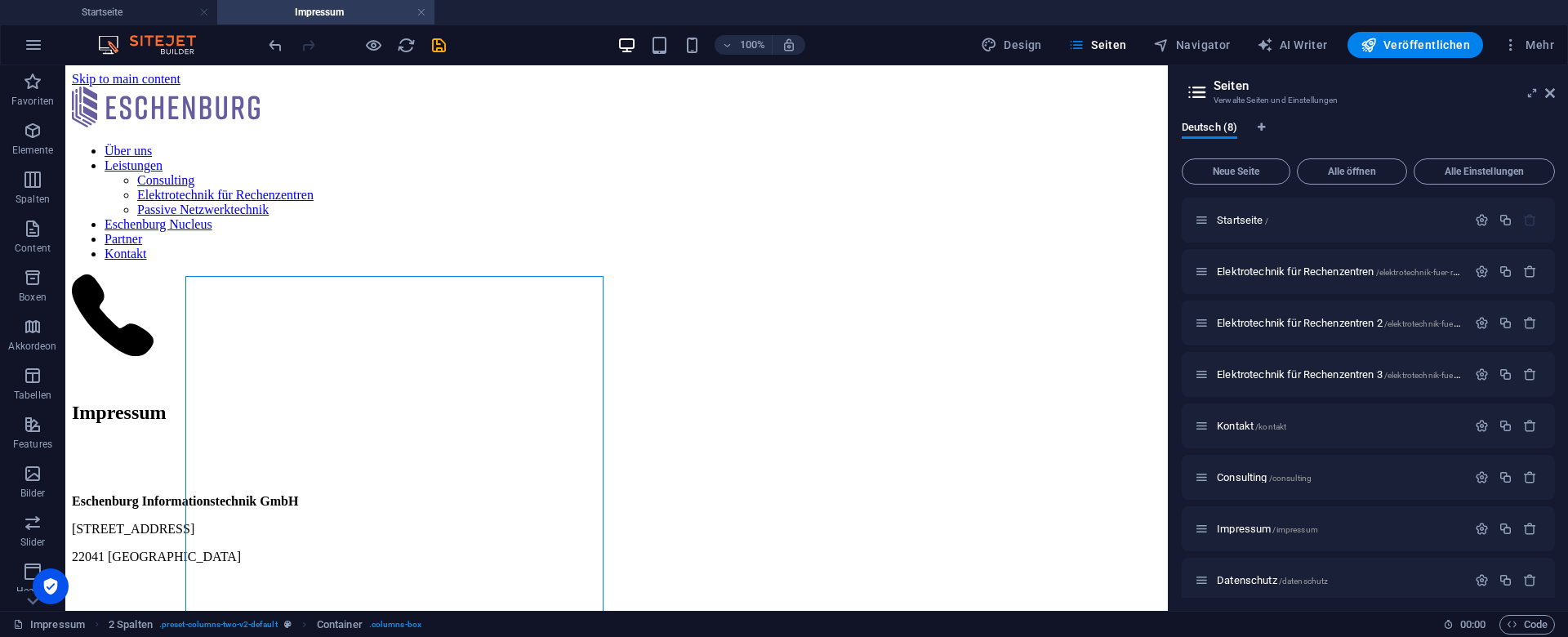 click on "Über uns Leistungen Consulting Elektrotechnik für Rechenzentren Passive Netzwerktechnik Eschenburg Nucleus Partner Kontakt Impressum Eschenburg Informationstechnik GmbH [STREET_ADDRESS]          [PHONE_NUMBER]       [EMAIL_ADDRESS][DOMAIN_NAME] Vertretungsberechtigter Geschäftsführer Elektromeister [PERSON_NAME] Die Berufsbezeichnung [PERSON_NAME] EIT: Meister im Elektrotechnikerhandwerk wurde in der [GEOGRAPHIC_DATA] verliehen. Registernummer HRB 111384 Registergericht Amtsgericht [GEOGRAPHIC_DATA] USt-IdNr. gemäß § 27a Umsatzsteuergesetz DE264448680   Zuständige [PERSON_NAME] und Aufsichtsbehörde Handwerkskammer [GEOGRAPHIC_DATA][STREET_ADDRESS][PHONE_NUMBER] Telefonnummer: [PHONE_NUMBER] Website: [URL][DOMAIN_NAME] E-Mail: [EMAIL_ADDRESS][DOMAIN_NAME] Inhaltlich Verantwortlich gemäß § 55 Absatz 2 RStV [PERSON_NAME] | Dankwartsgrube 51 | 23552 Lübeck Haftungshinweis Hinweis nach § 36 Verbraucherstreitbeilegungsgesetz (VSBG) Eschenburg Informationstechnik GmbH [GEOGRAPHIC_DATA]" at bounding box center (617, 2862) 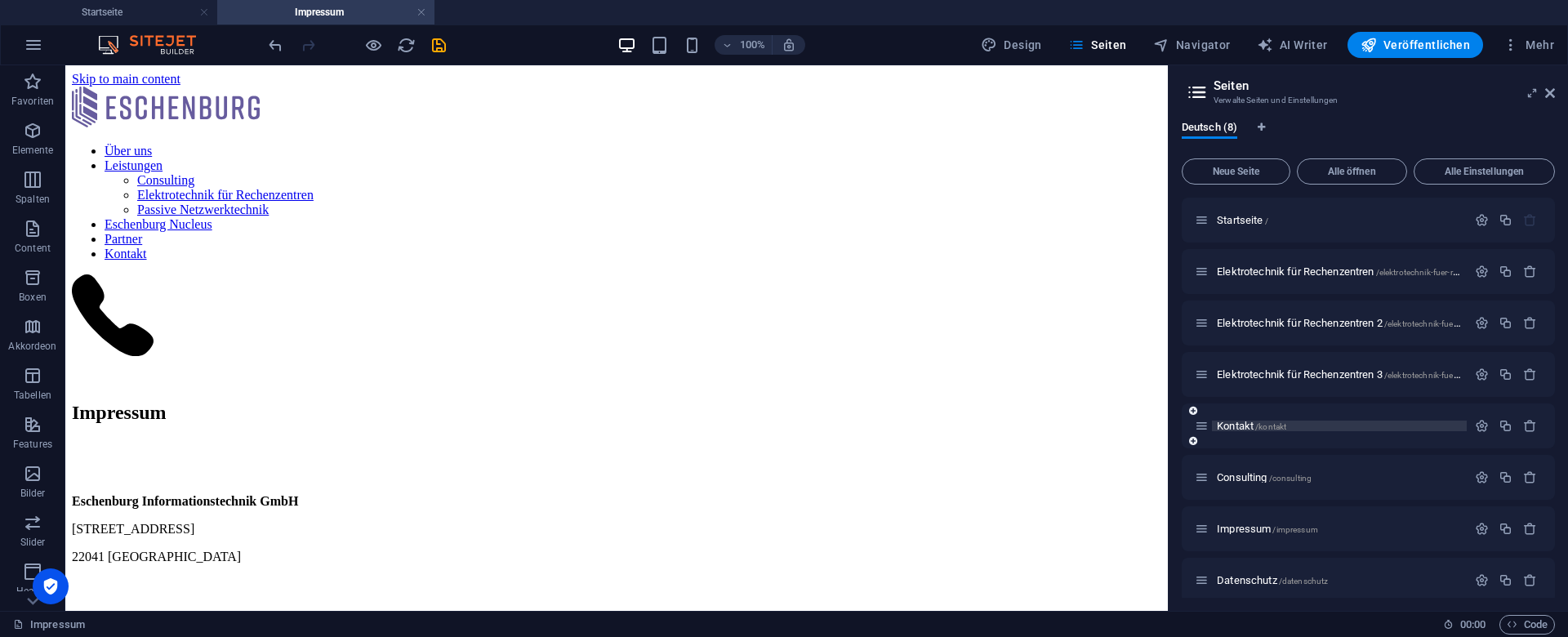 click on "Kontakt /kontakt" at bounding box center [1251, 425] 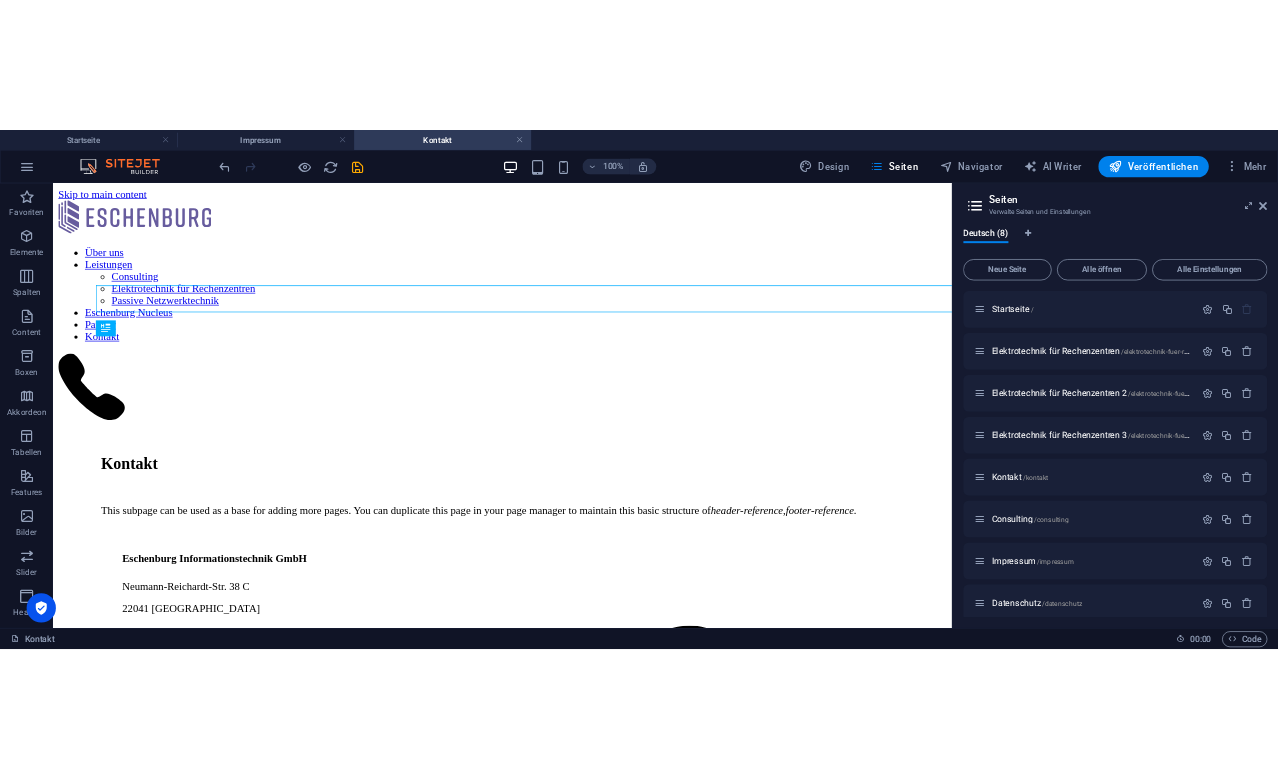 scroll, scrollTop: 0, scrollLeft: 0, axis: both 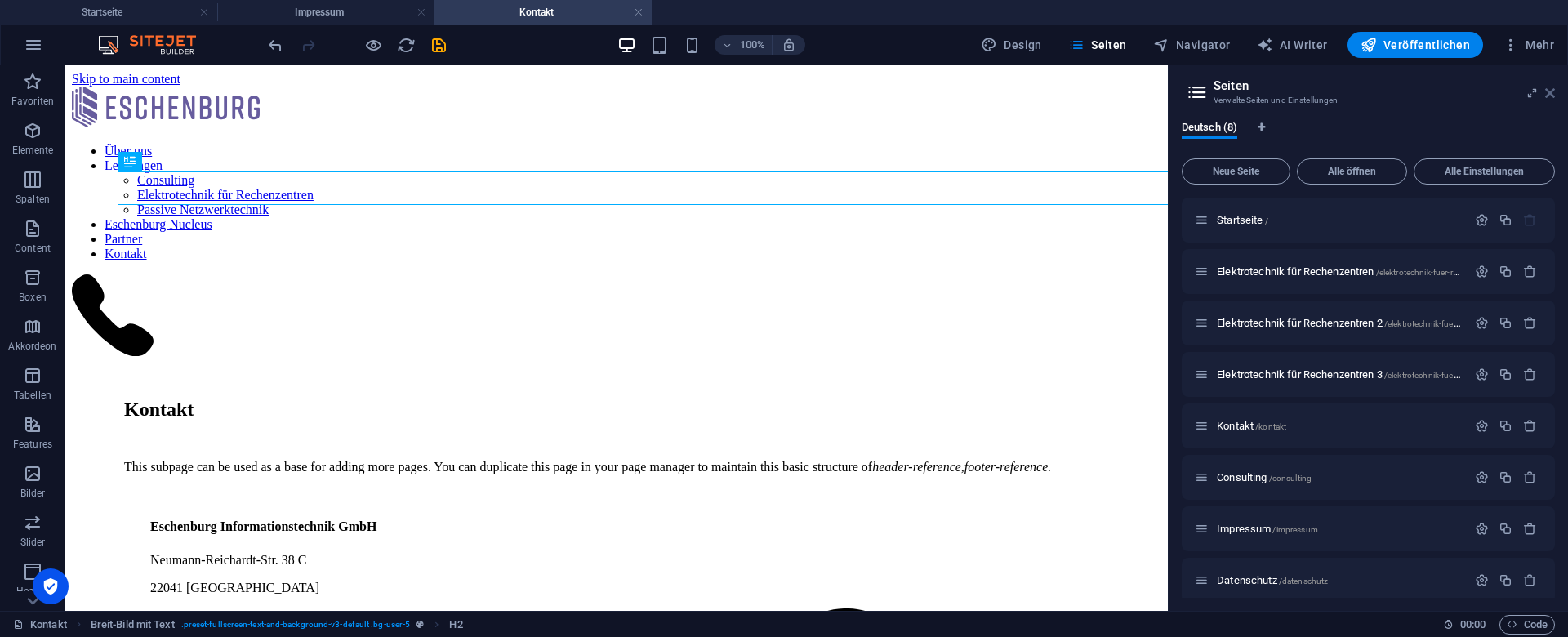 click at bounding box center [1550, 93] 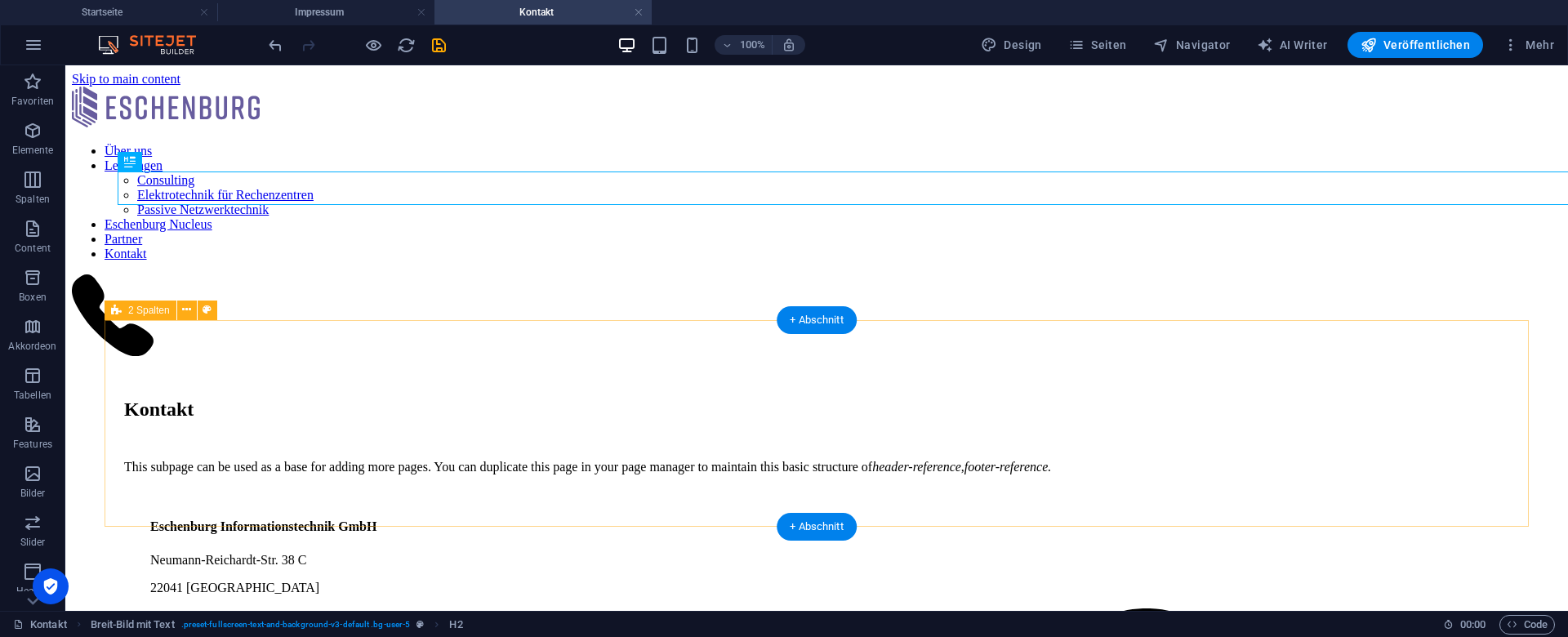 click on "Eschenburg Informationstechnik GmbH Neumann-Reichardt-Str. 38 C 22041 [GEOGRAPHIC_DATA] ​ [PHONE_NUMBER] [EMAIL_ADDRESS][DOMAIN_NAME]" at bounding box center [817, 1824] 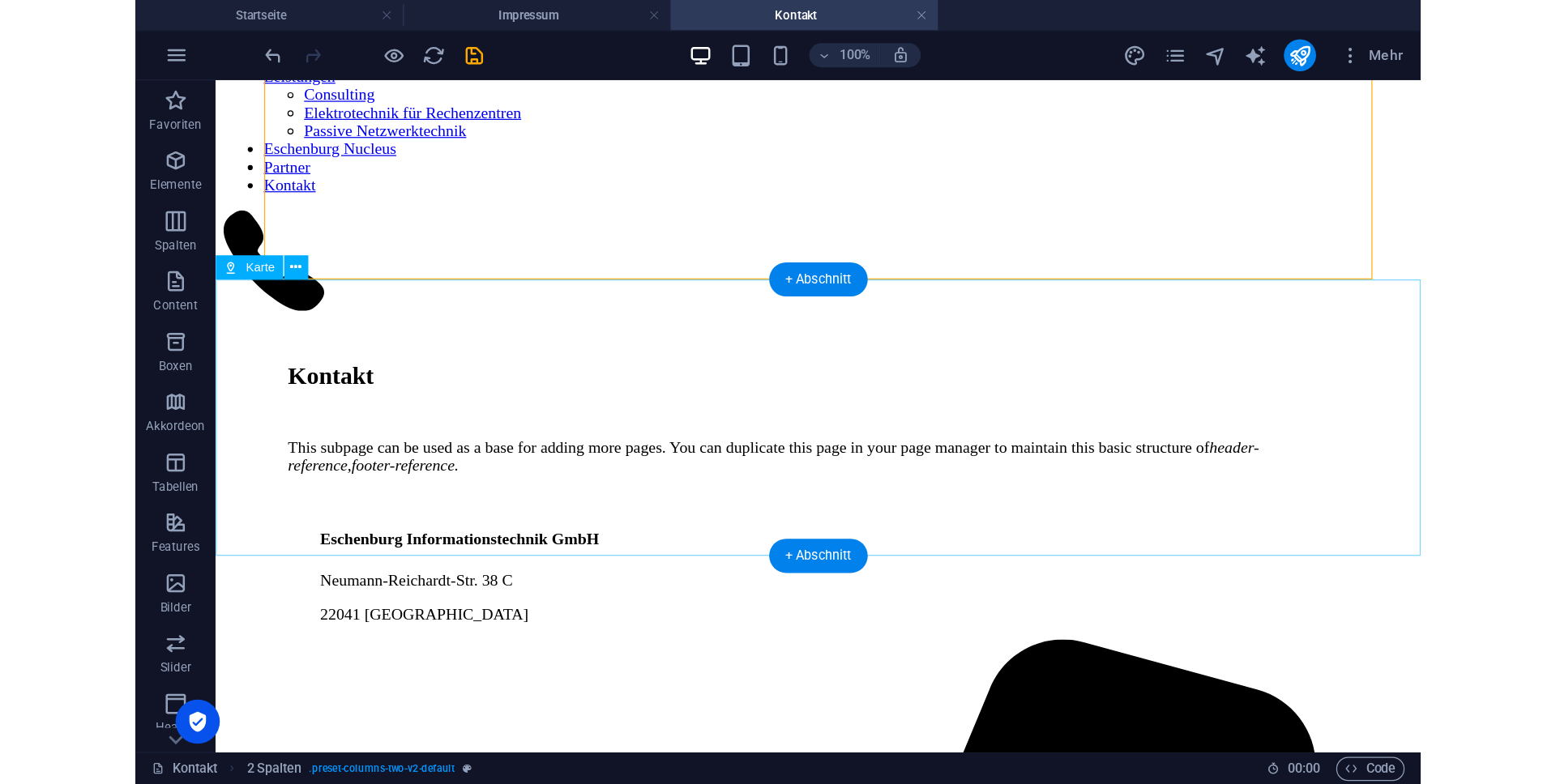 scroll, scrollTop: 0, scrollLeft: 0, axis: both 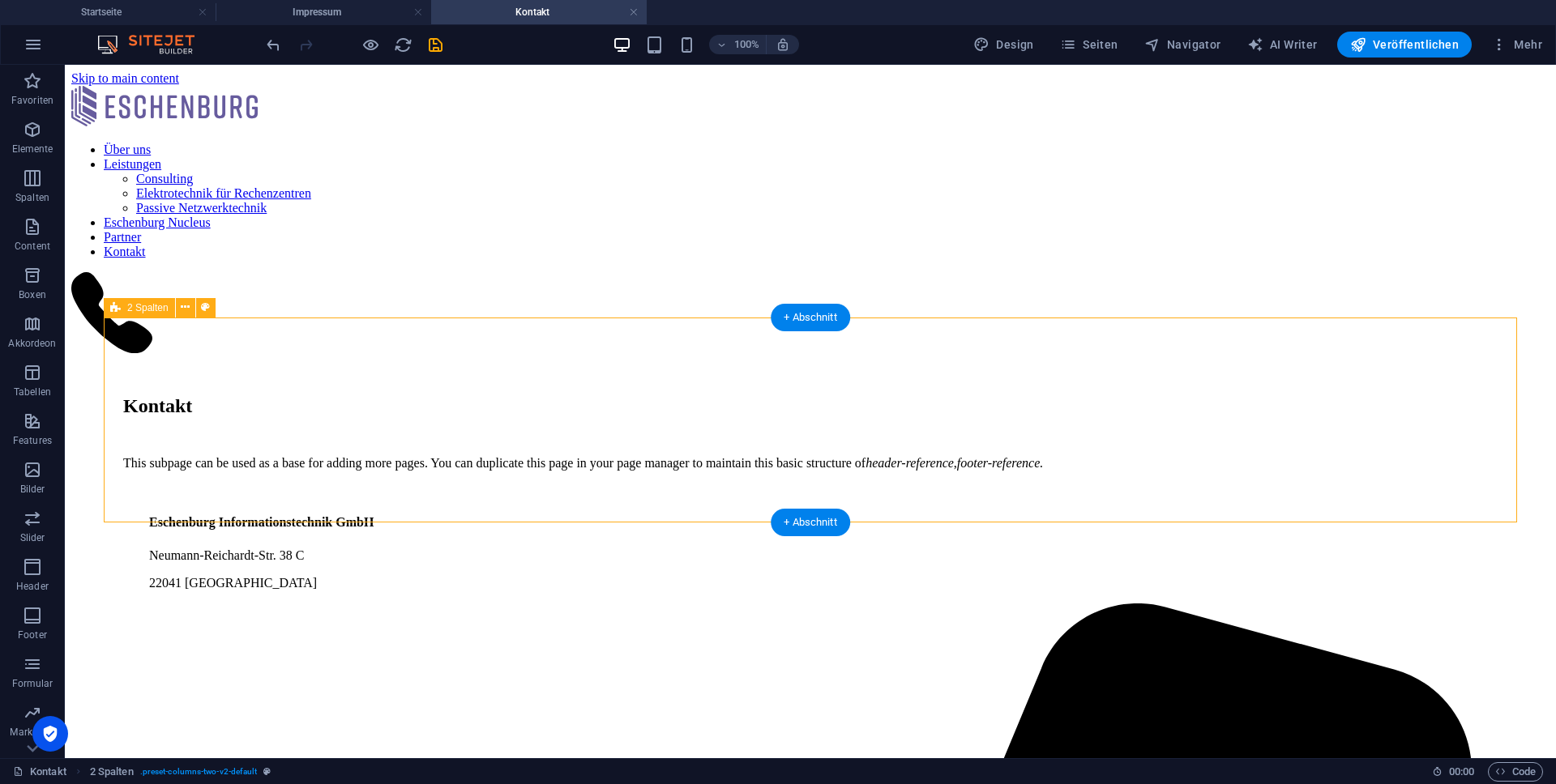 click on "Eschenburg Informationstechnik GmbH Neumann-Reichardt-Str. 38 C 22041 [GEOGRAPHIC_DATA] ​ [PHONE_NUMBER] [EMAIL_ADDRESS][DOMAIN_NAME]" at bounding box center (810, 1809) 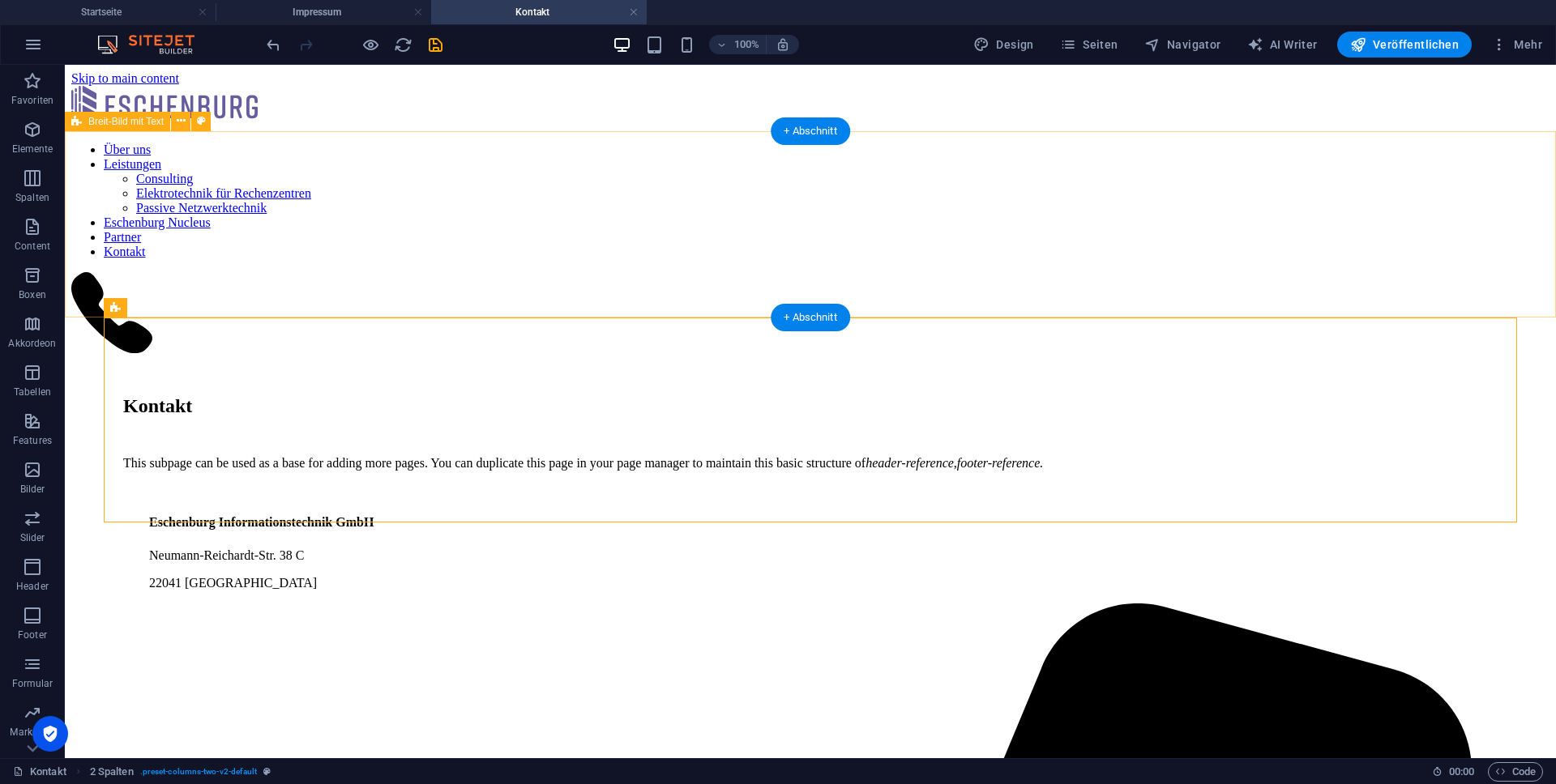 click on "Kontakt This subpage can be used as a base for adding more pages. You can duplicate this page in your page manager to maintain this basic structure of  header-reference ,  footer-reference." at bounding box center (810, 432) 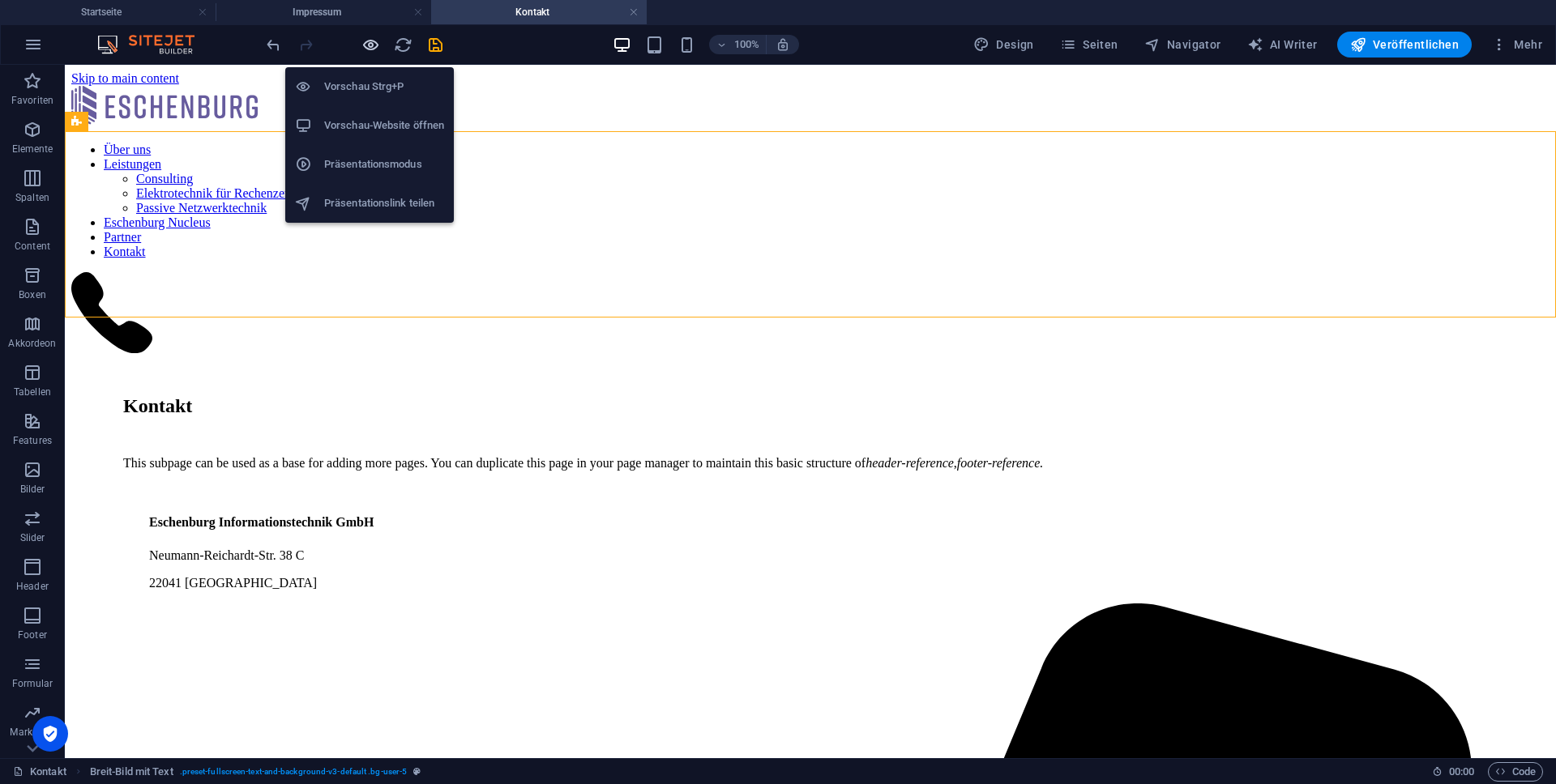 click at bounding box center [370, 45] 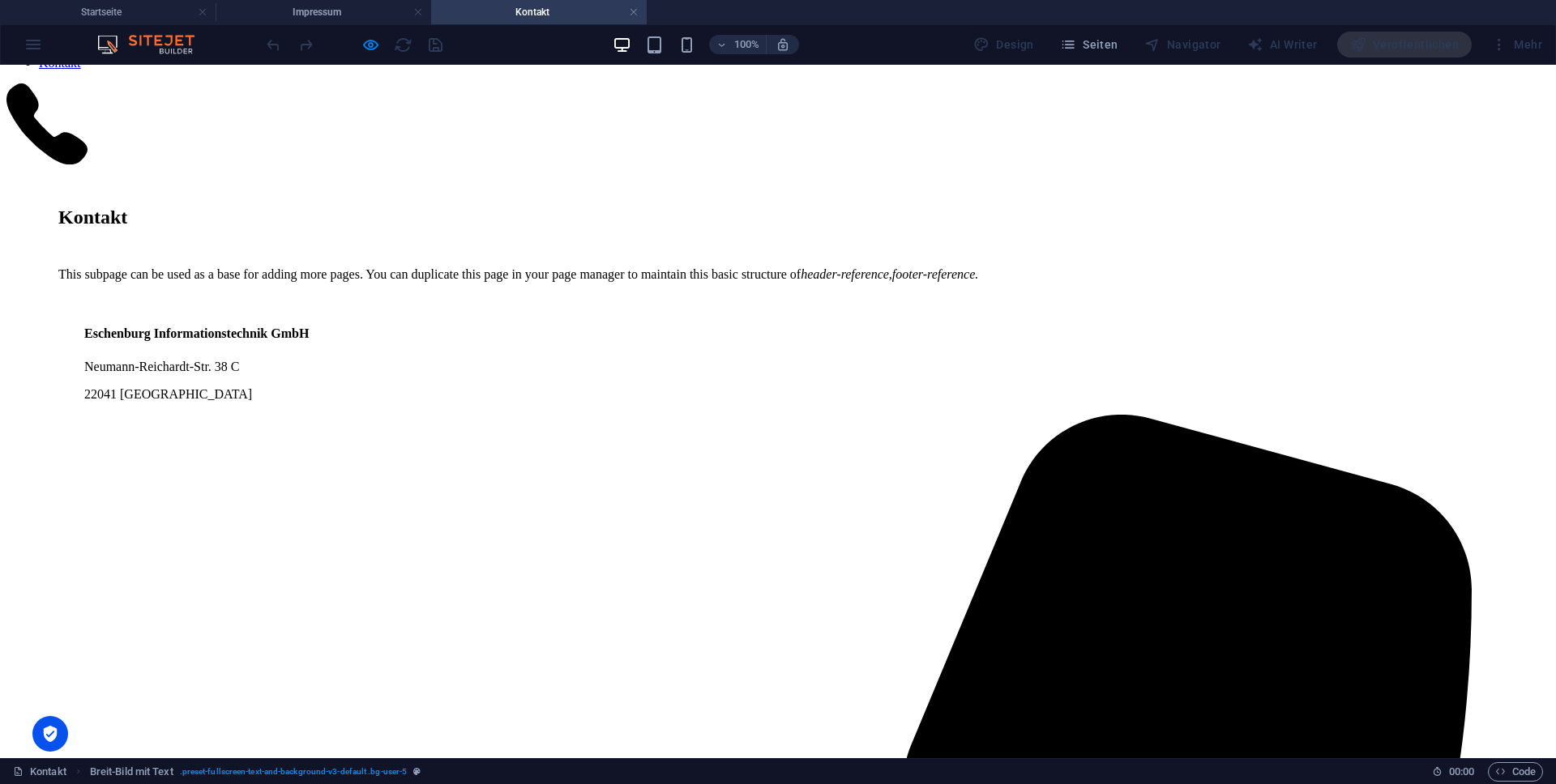 scroll, scrollTop: 0, scrollLeft: 0, axis: both 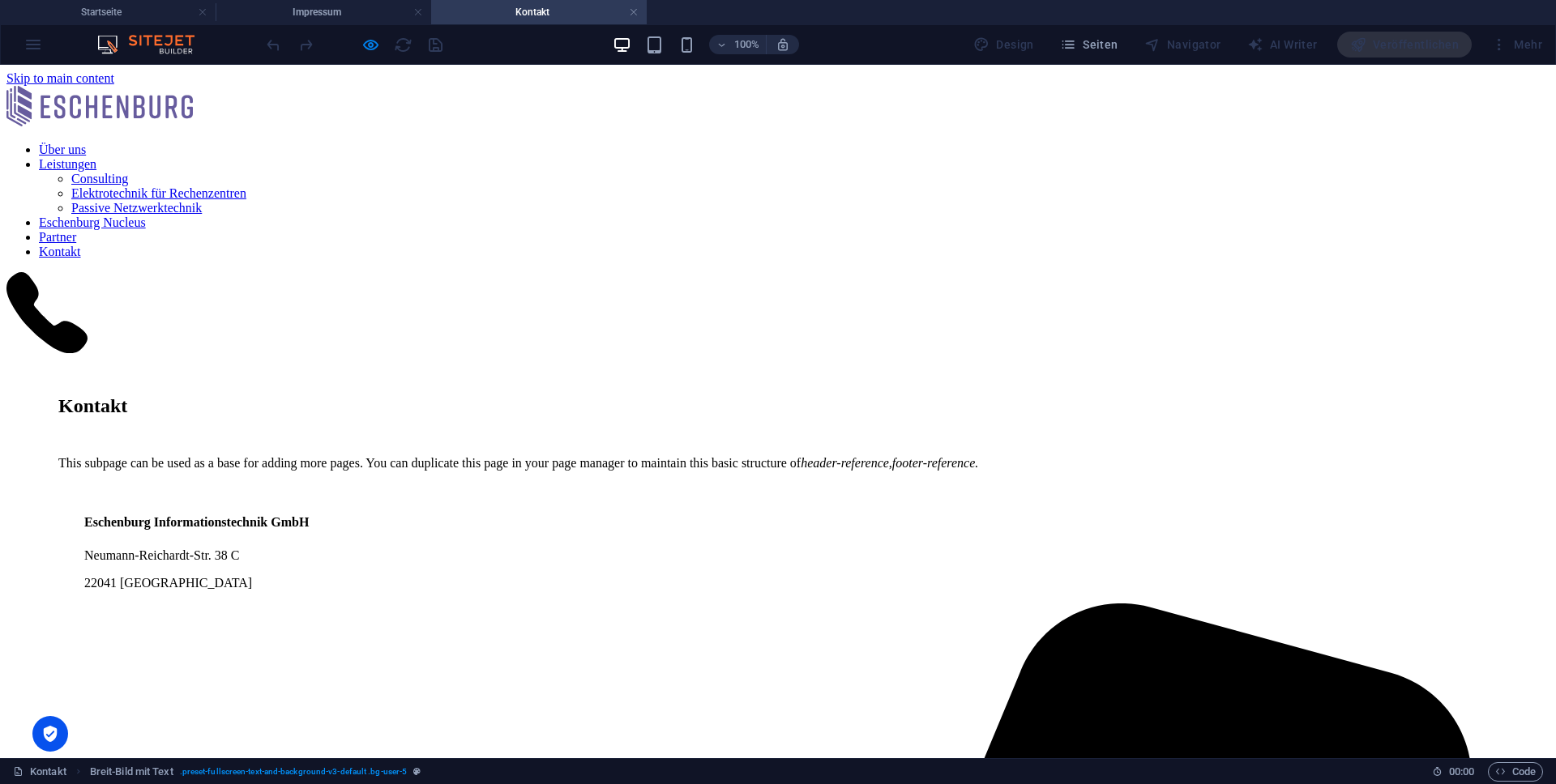 click on "Elektrotechnik für Rechenzentren" at bounding box center (159, 193) 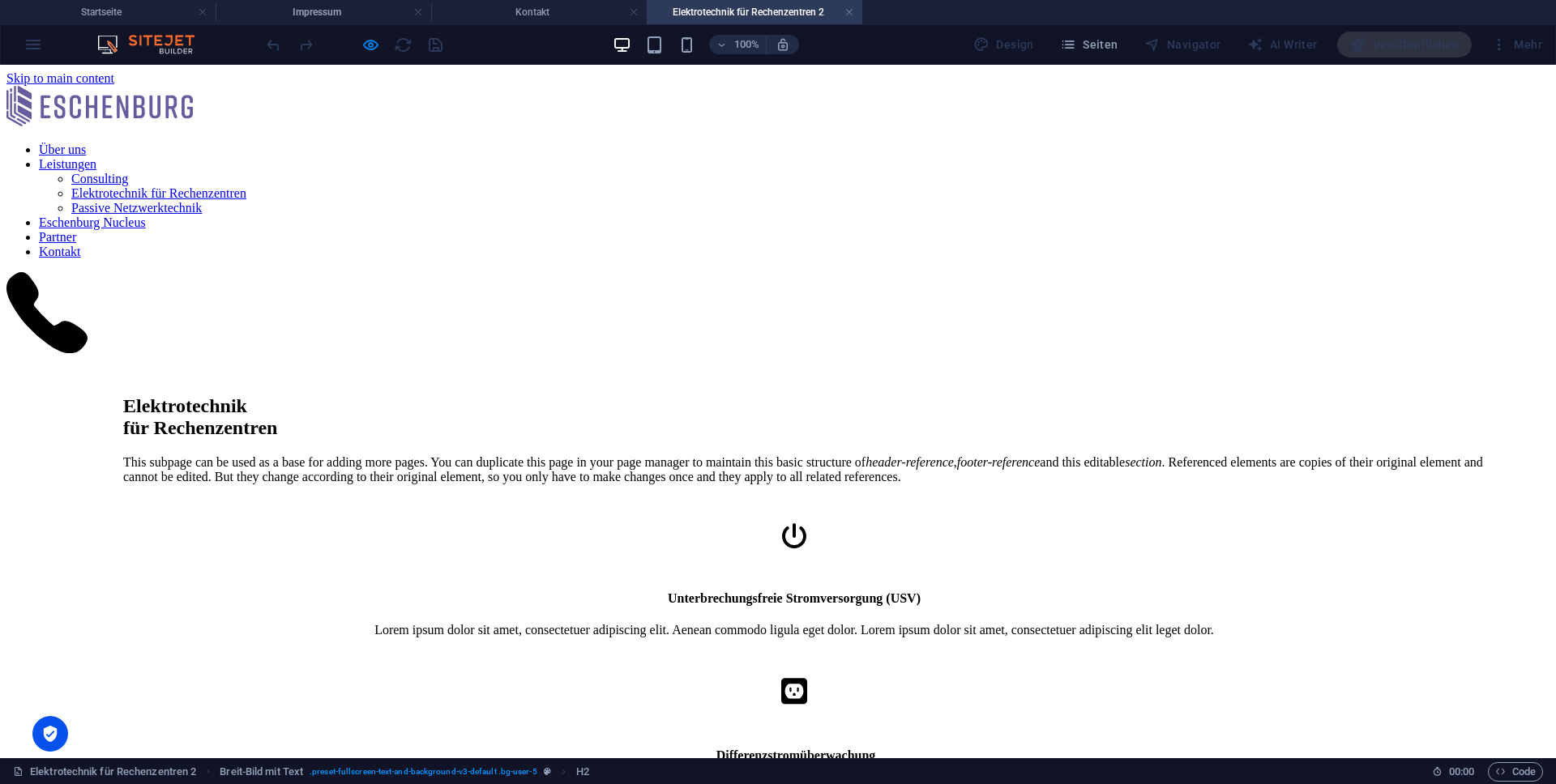 scroll, scrollTop: 0, scrollLeft: 0, axis: both 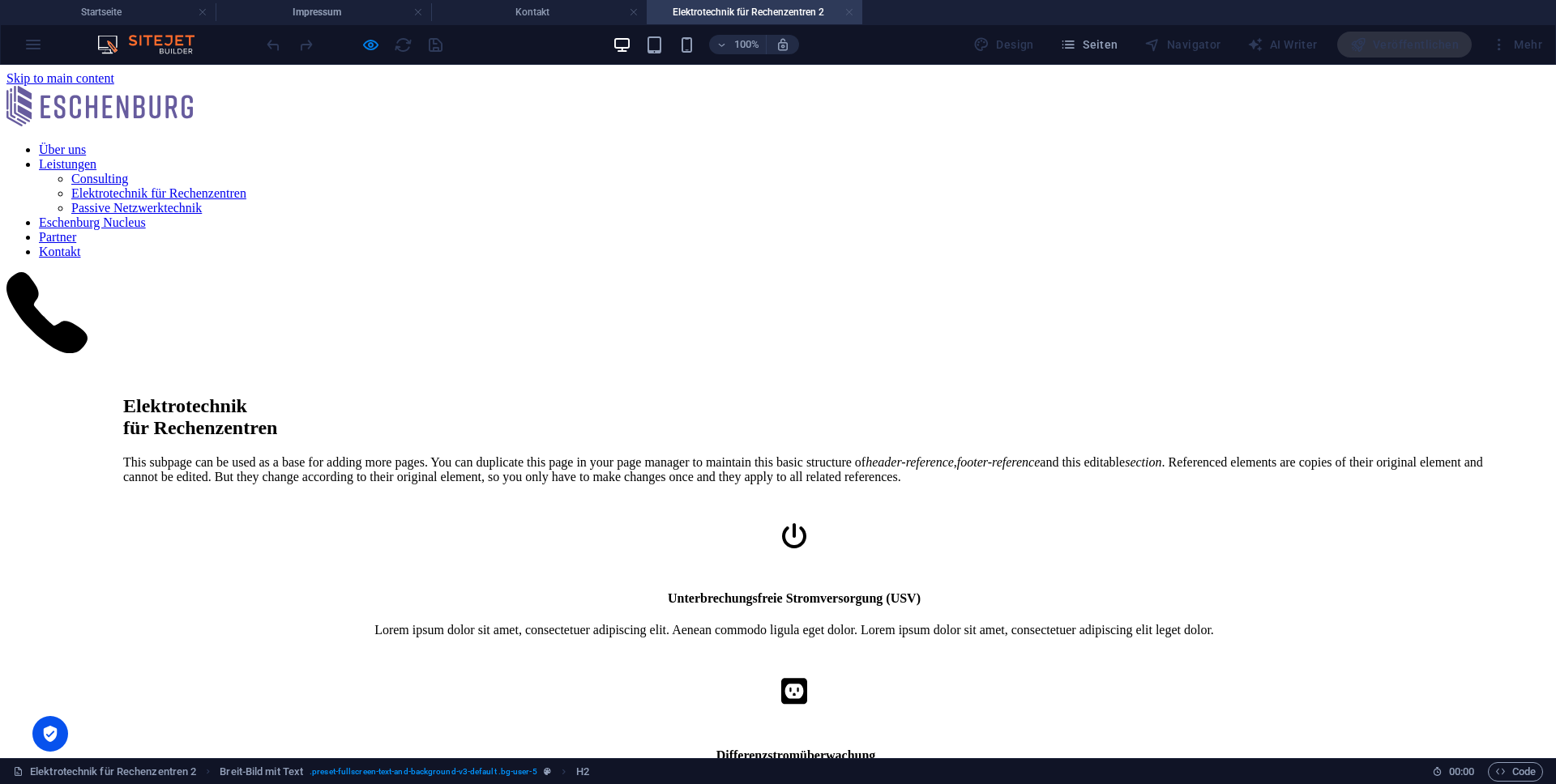 click at bounding box center (849, 12) 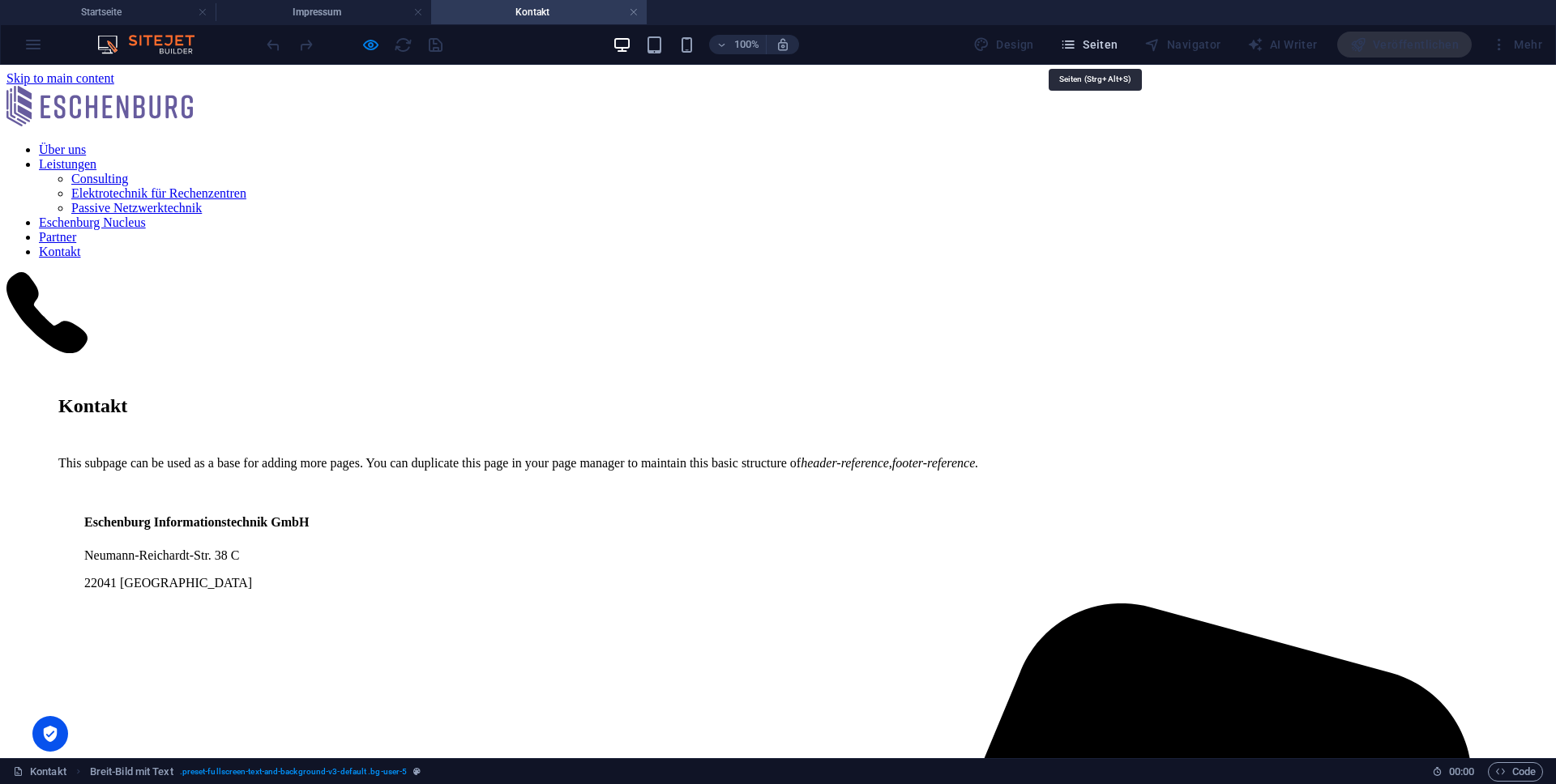 click on "Seiten" at bounding box center (1089, 45) 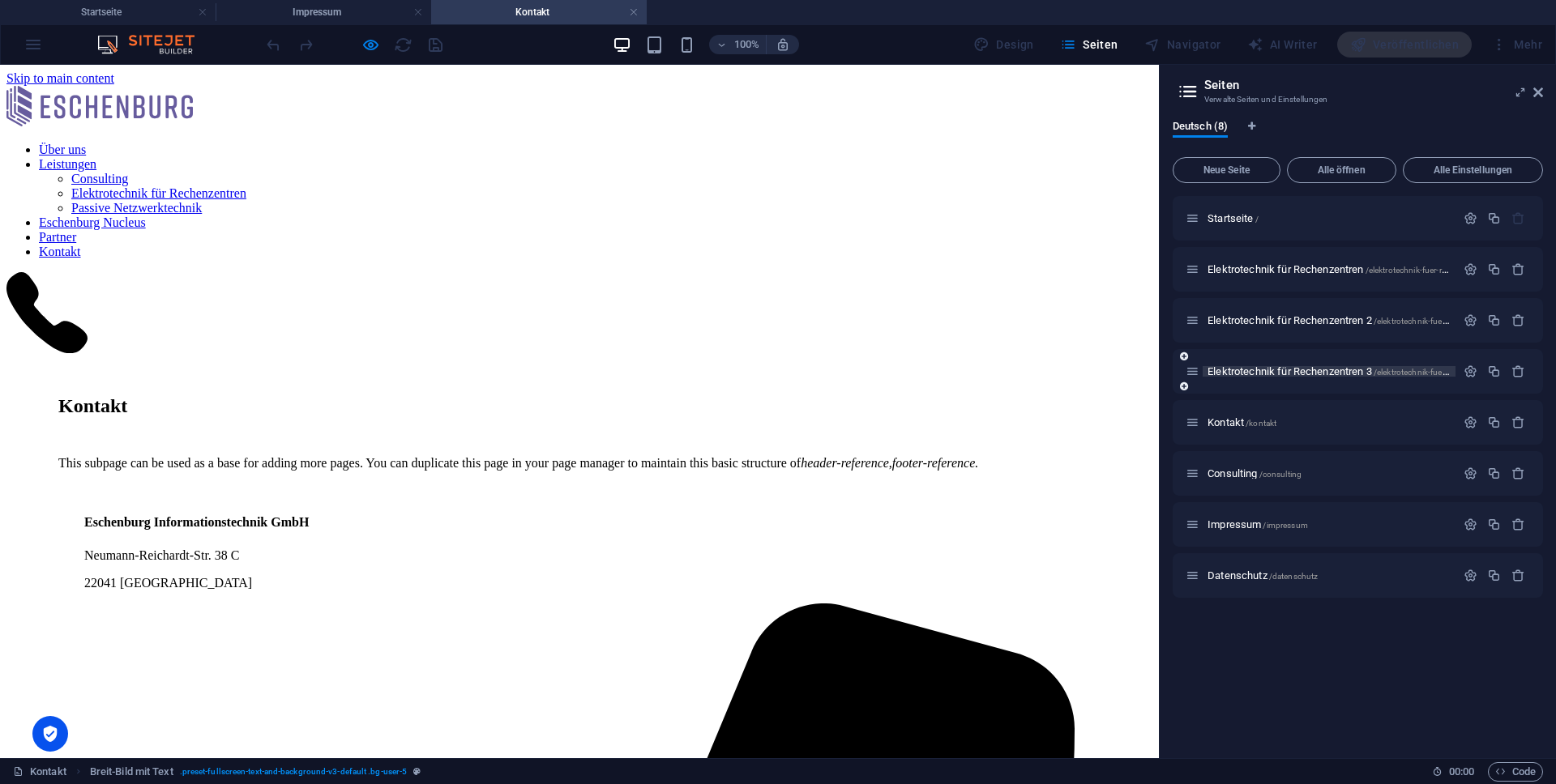 click on "Elektrotechnik für Rechenzentren 3 /elektrotechnik-fuer-rechenzentren-3" at bounding box center (1357, 371) 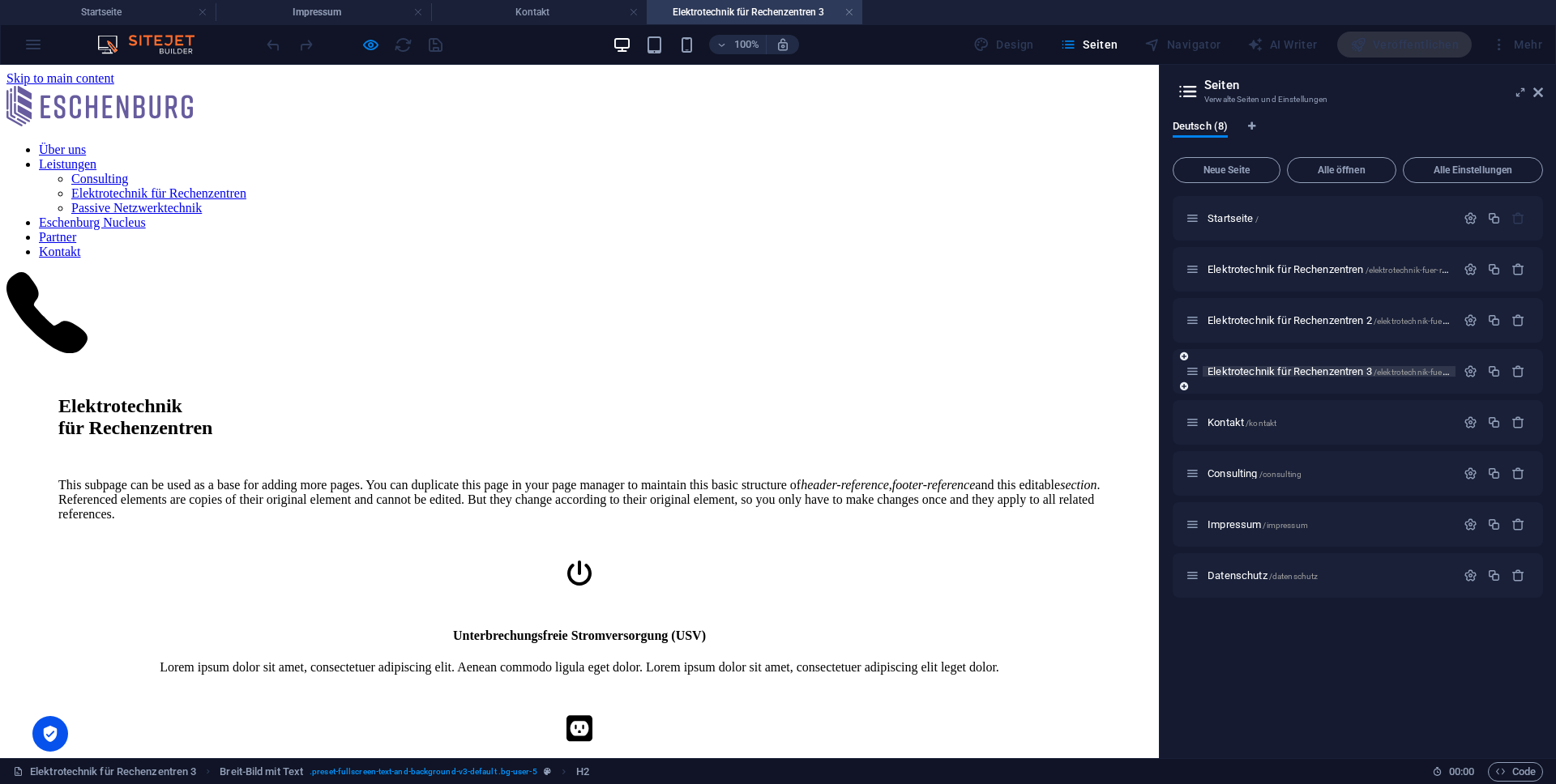 scroll, scrollTop: 0, scrollLeft: 0, axis: both 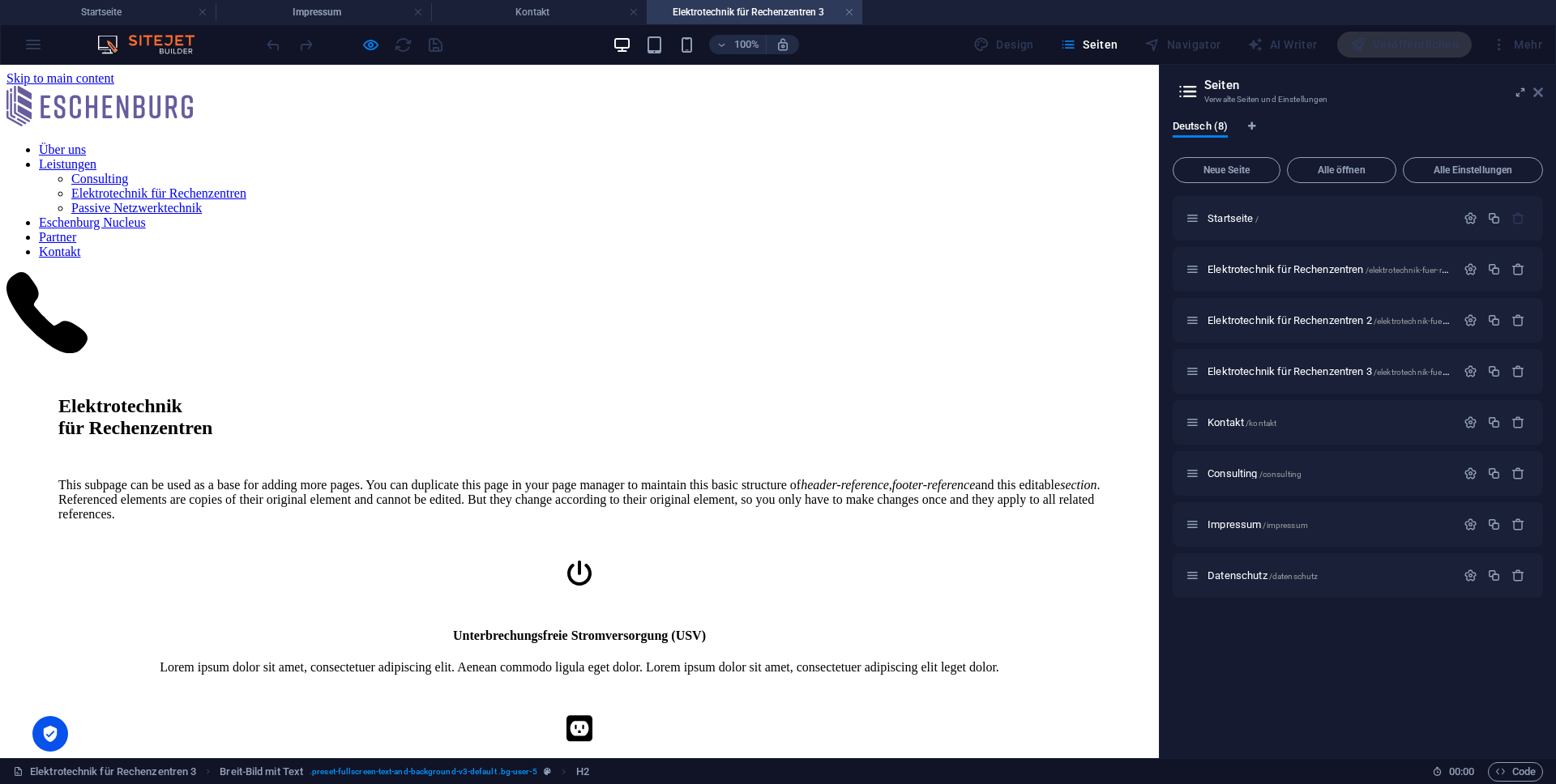 click at bounding box center (1538, 92) 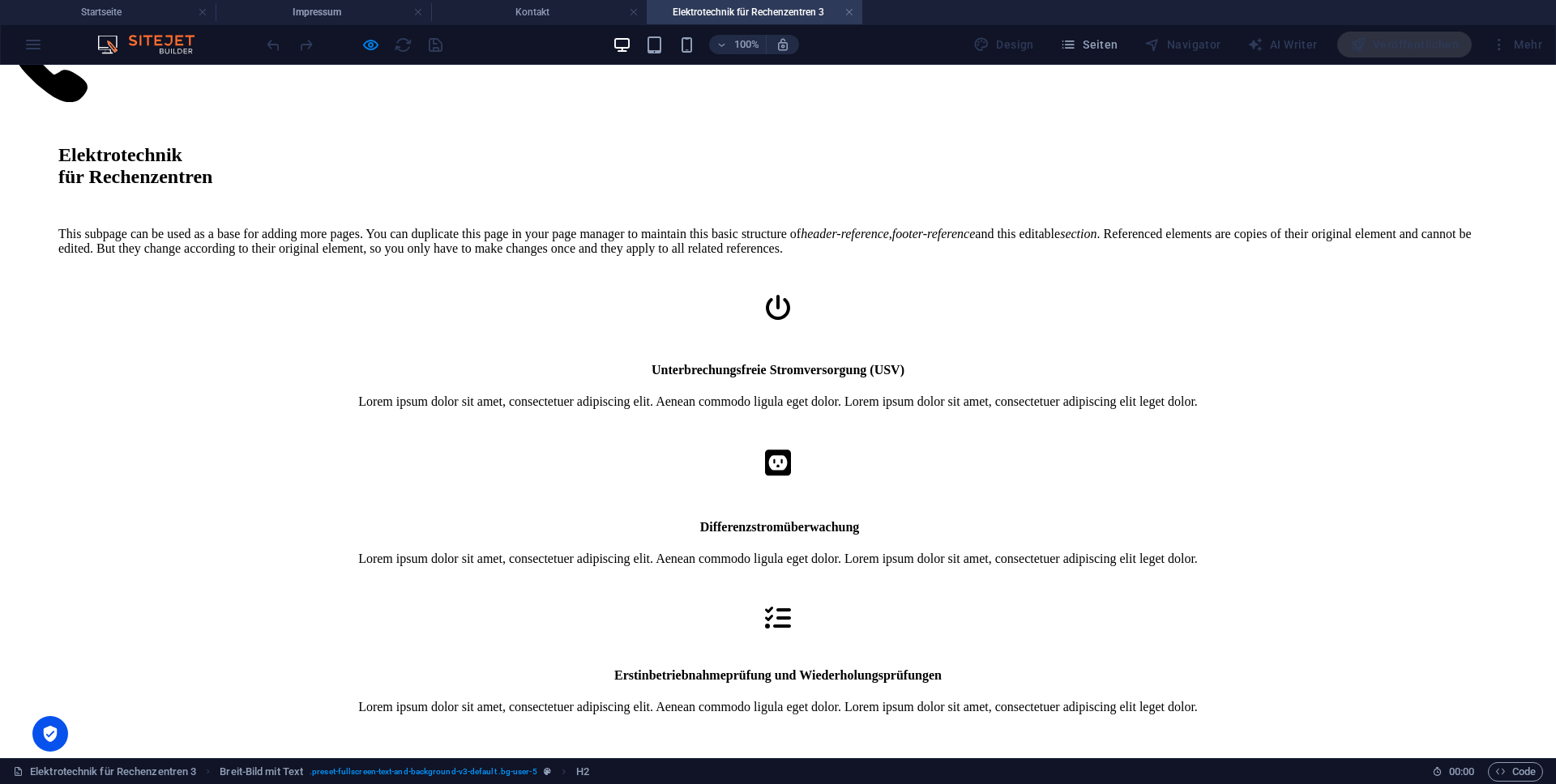 scroll, scrollTop: 0, scrollLeft: 0, axis: both 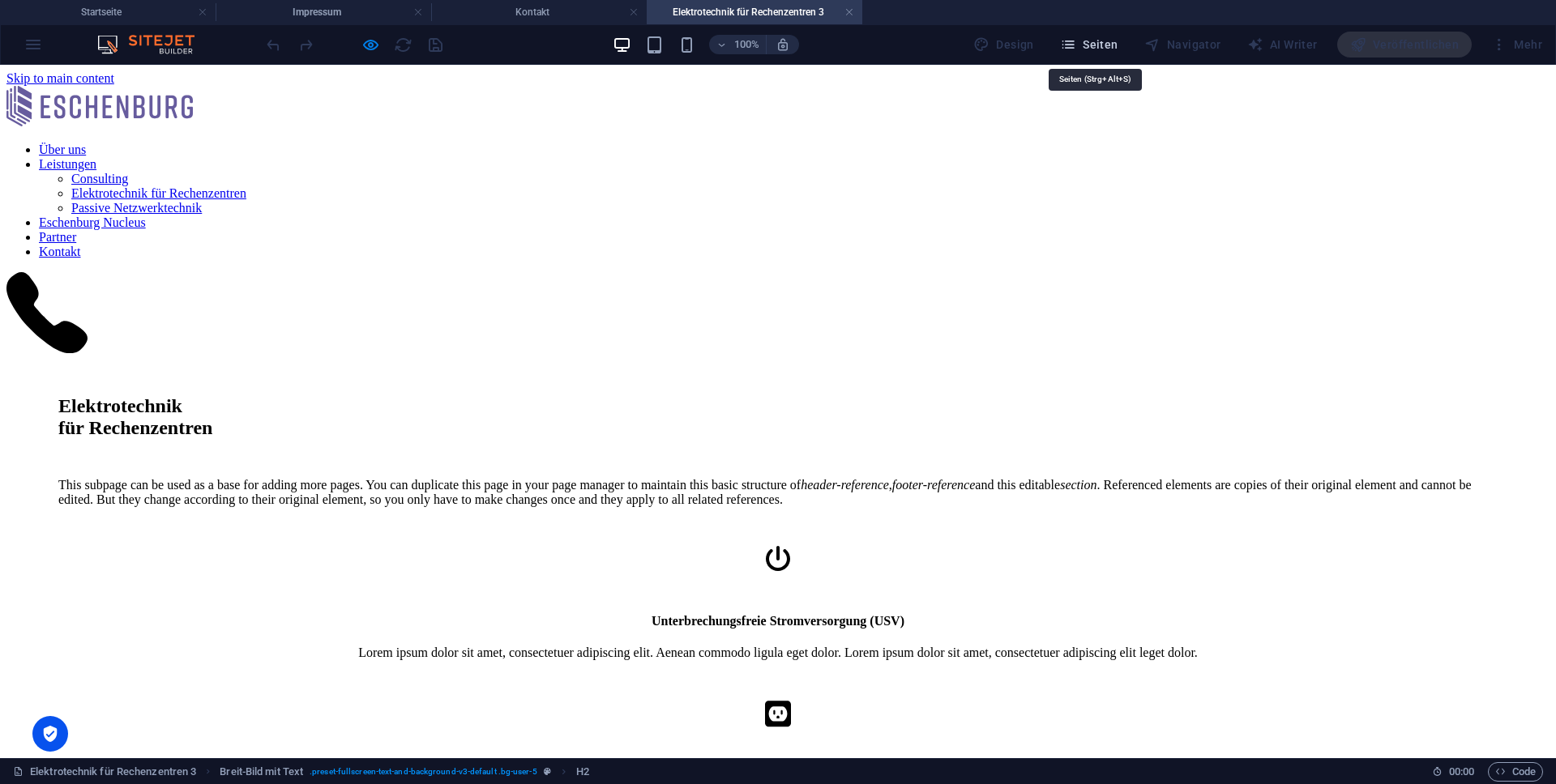 click on "Seiten" at bounding box center [1089, 45] 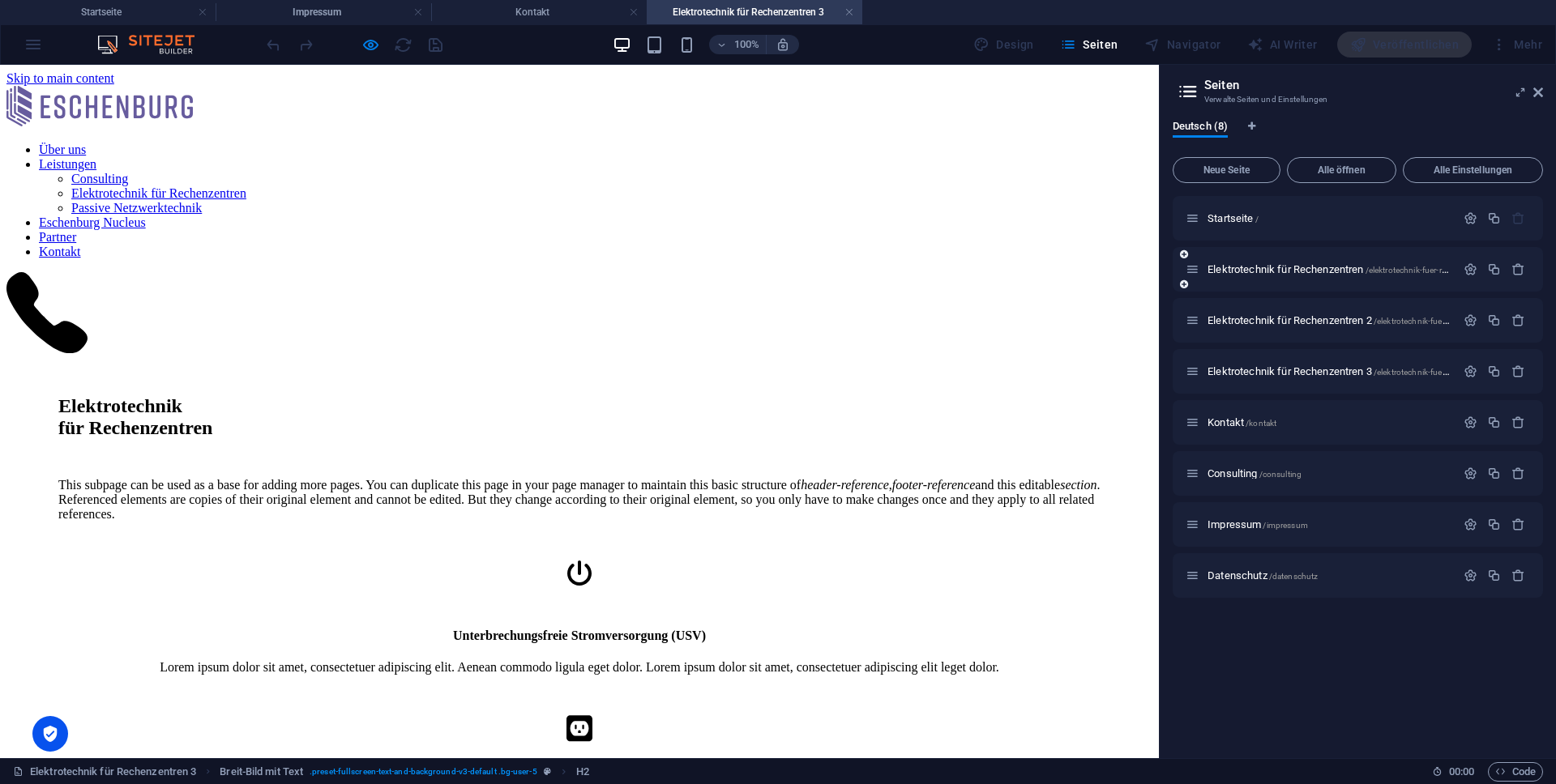 click on "Elektrotechnik für Rechenzentren /elektrotechnik-fuer-rechenzentren" at bounding box center (1357, 269) 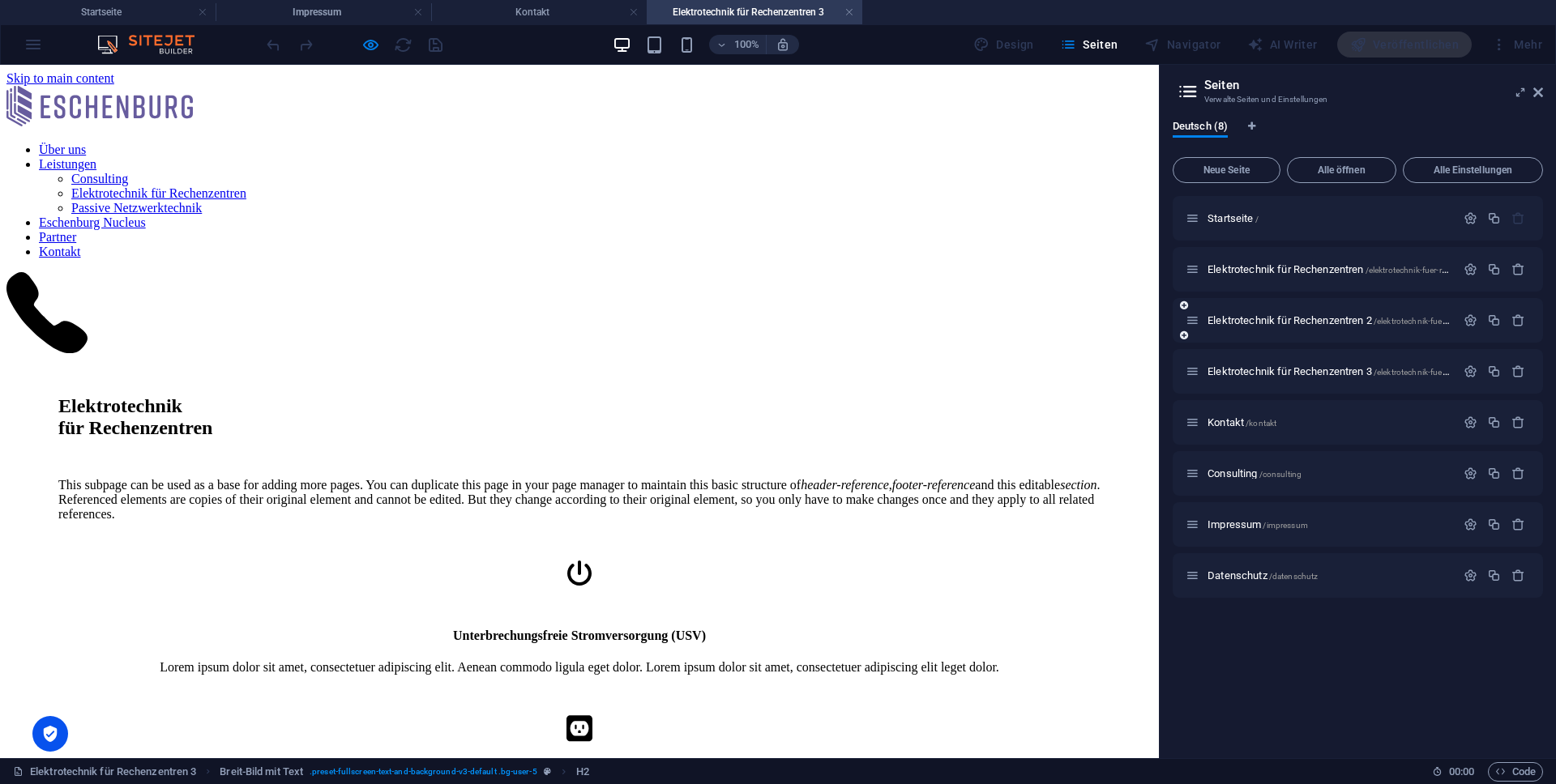 click on "Elektrotechnik für Rechenzentren 2 /elektrotechnik-fuer-rechenzentren-2" at bounding box center [1357, 320] 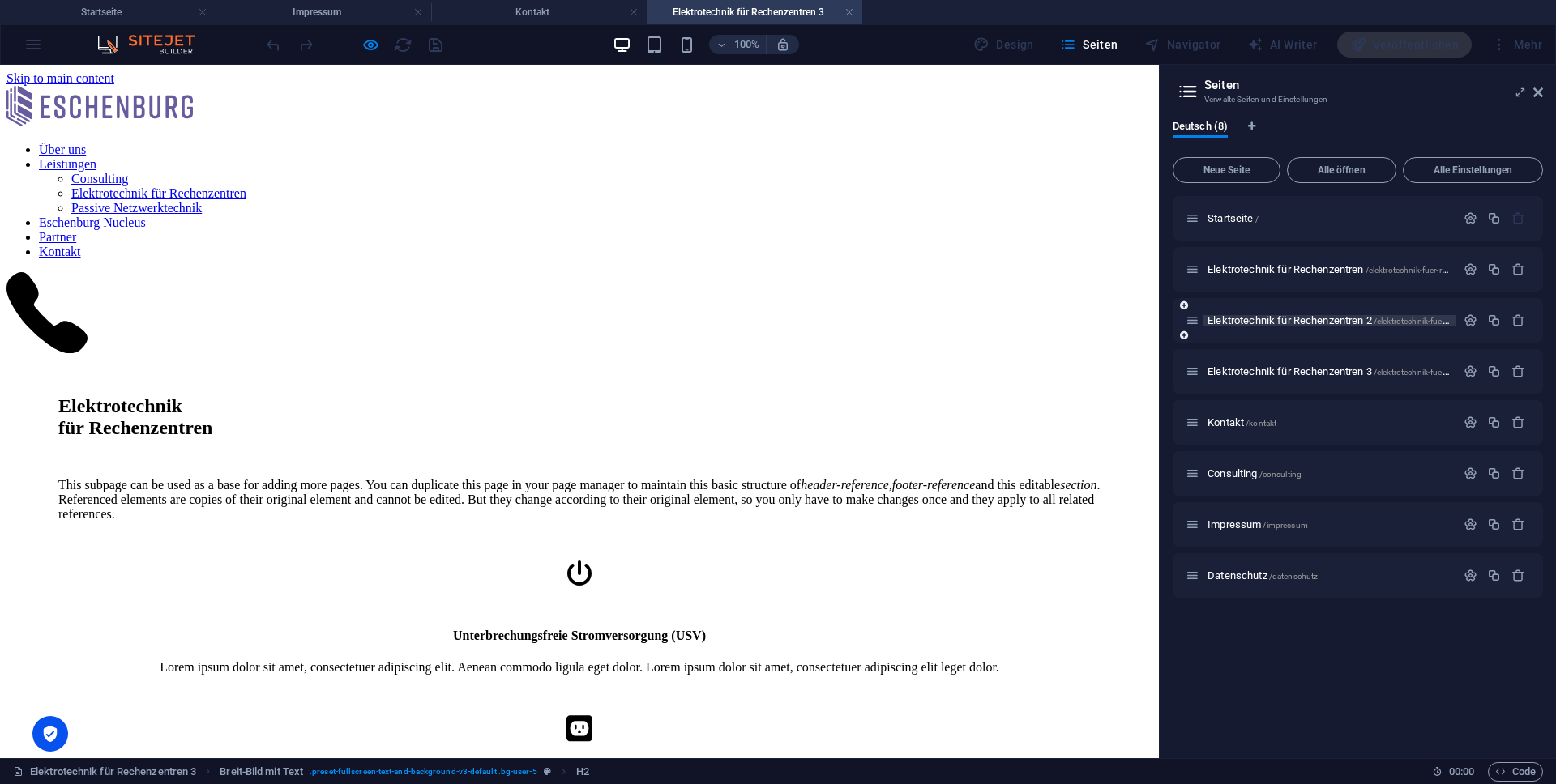 click on "Elektrotechnik für Rechenzentren 2 /elektrotechnik-fuer-rechenzentren-2" at bounding box center (1357, 320) 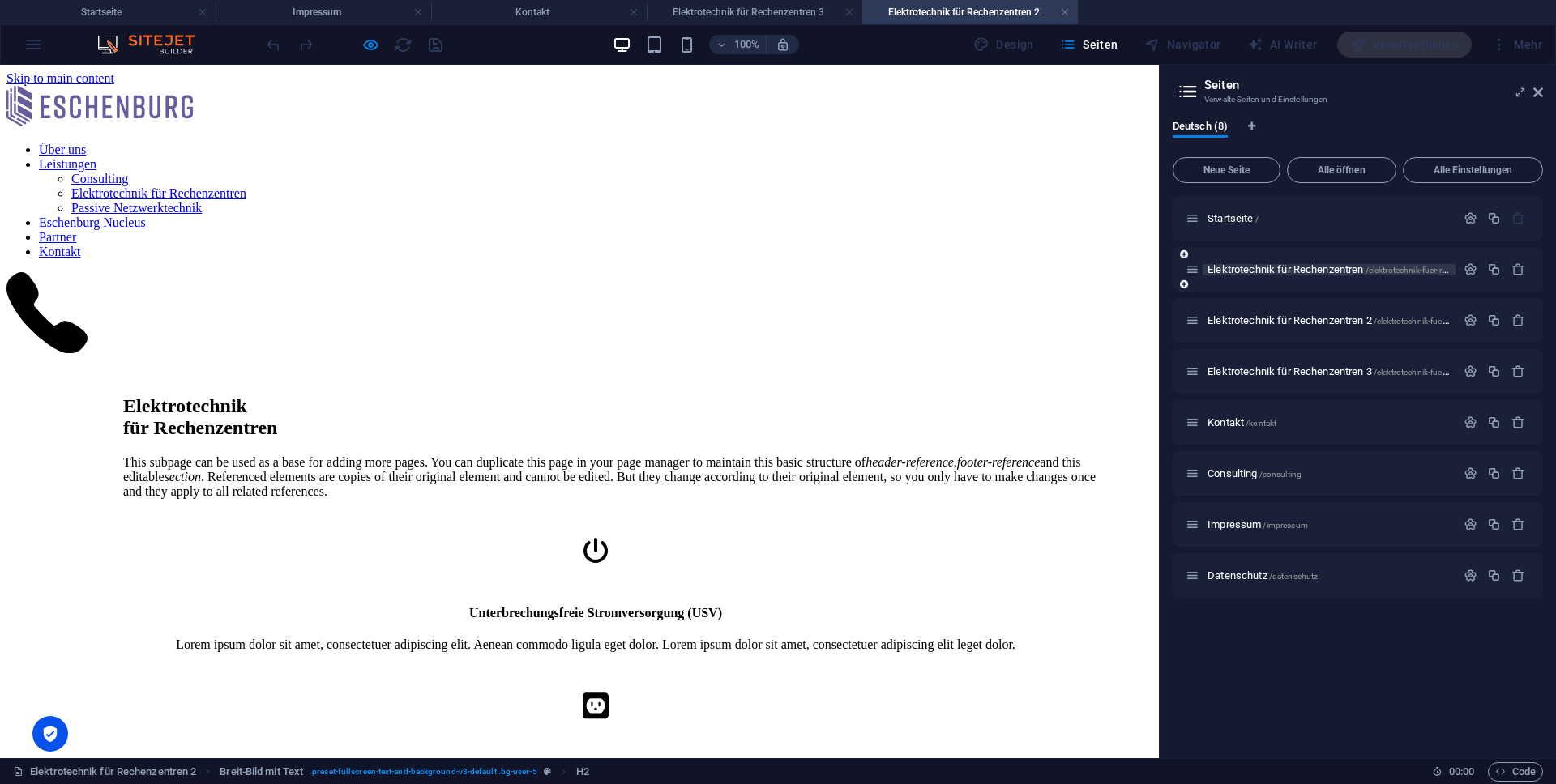 scroll, scrollTop: 0, scrollLeft: 0, axis: both 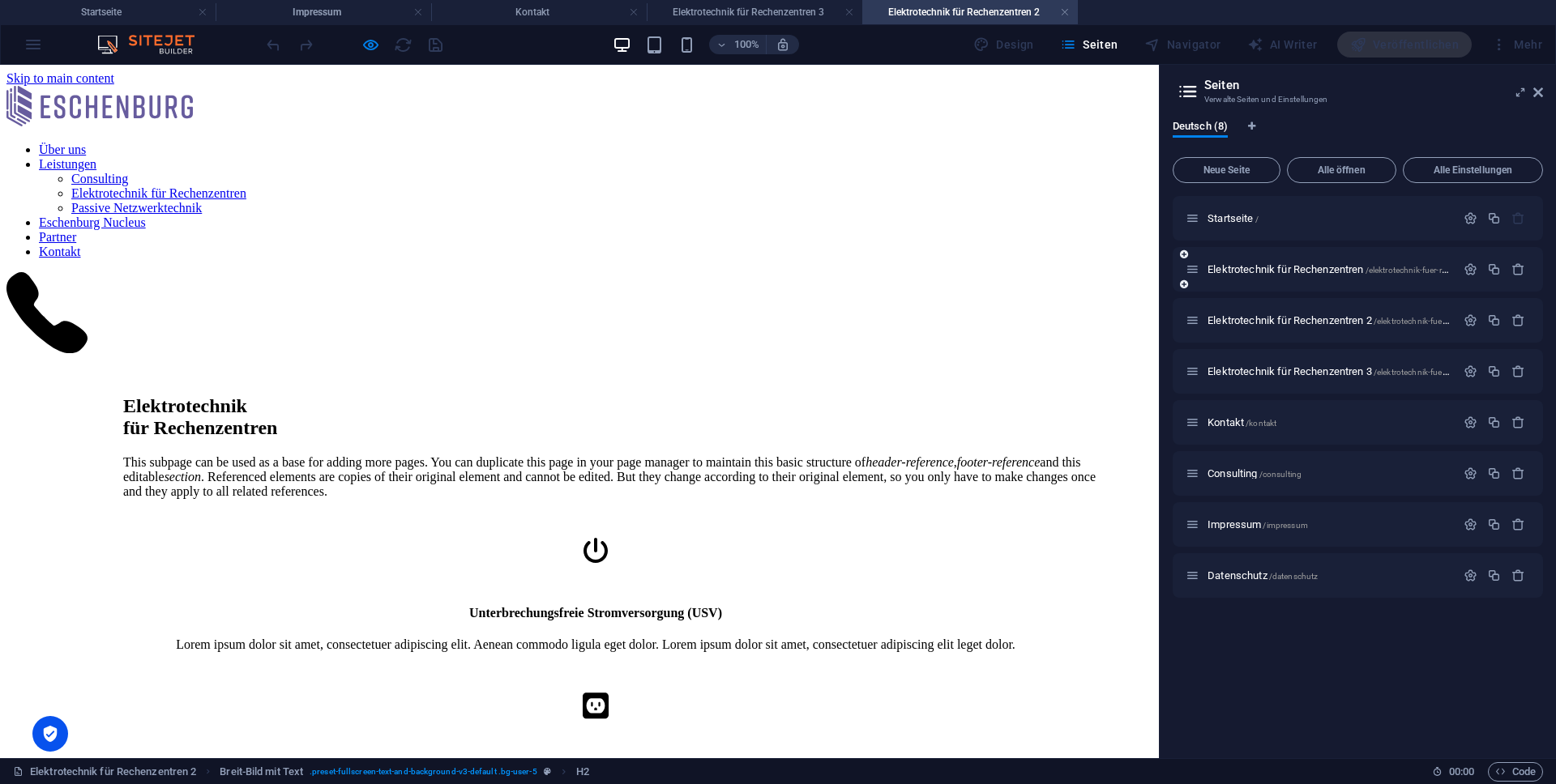 click on "Elektrotechnik für Rechenzentren /elektrotechnik-fuer-rechenzentren" at bounding box center [1320, 269] 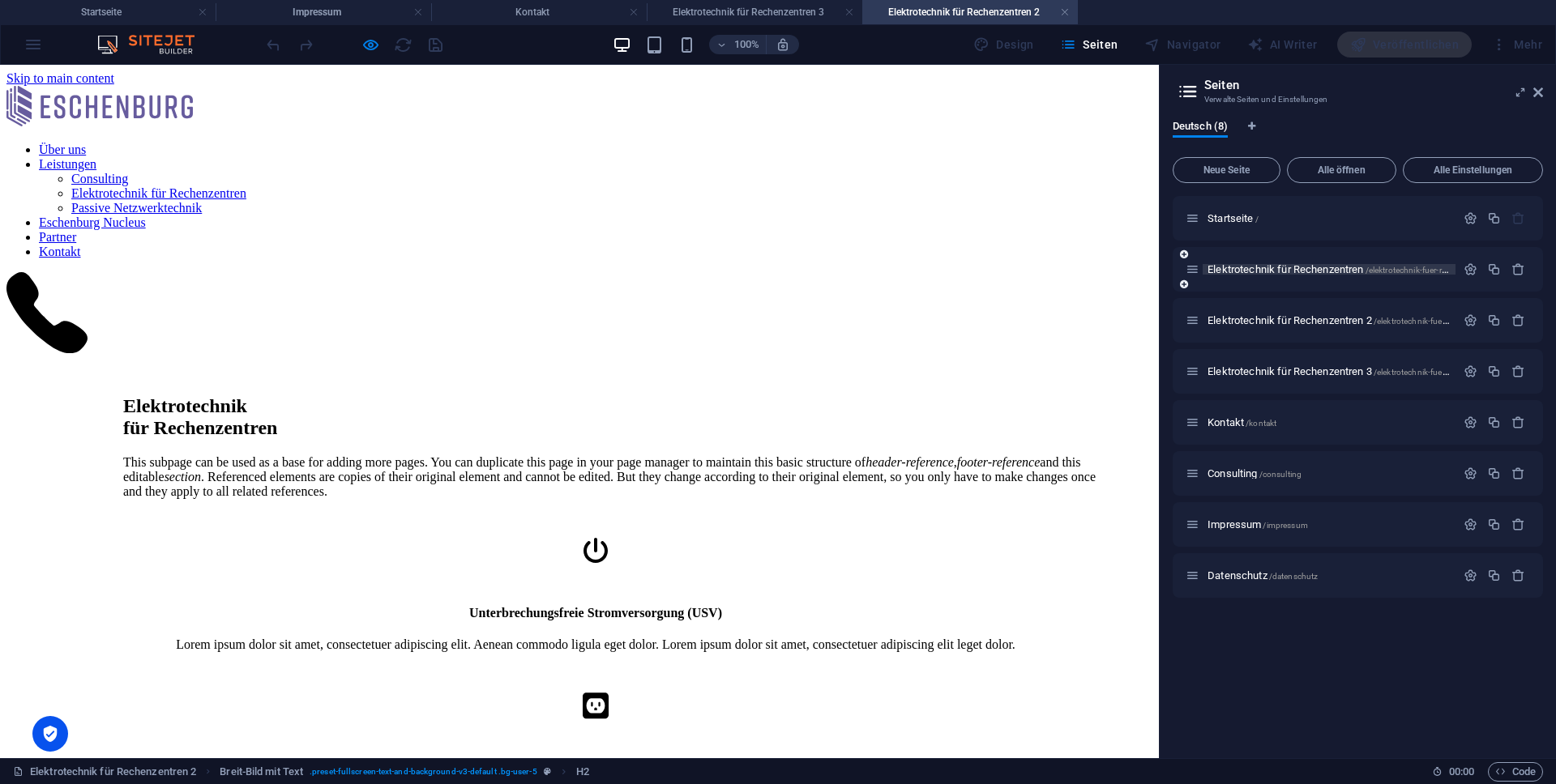 click on "Elektrotechnik für Rechenzentren /elektrotechnik-fuer-rechenzentren" at bounding box center [1349, 269] 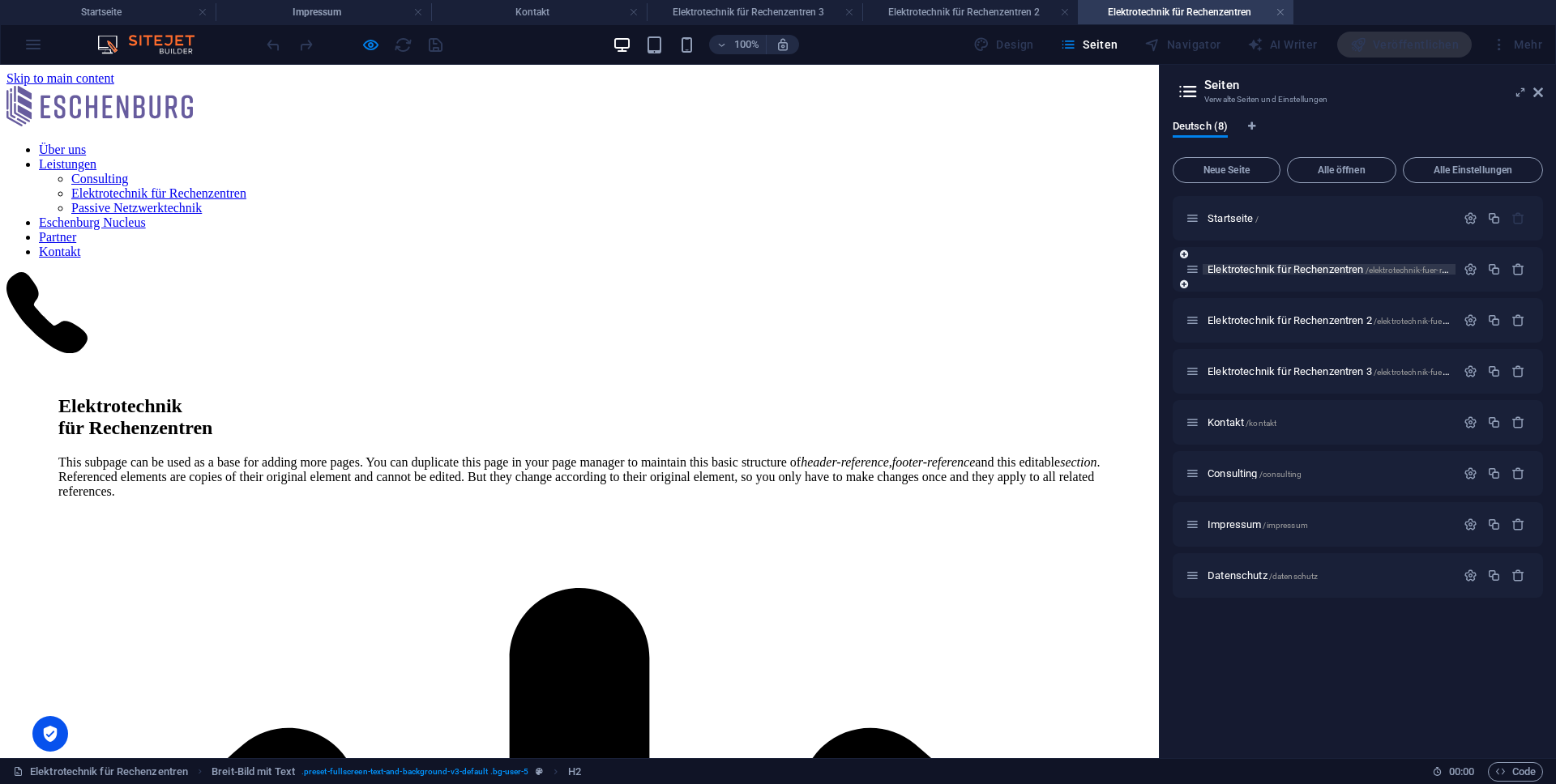 scroll, scrollTop: 0, scrollLeft: 0, axis: both 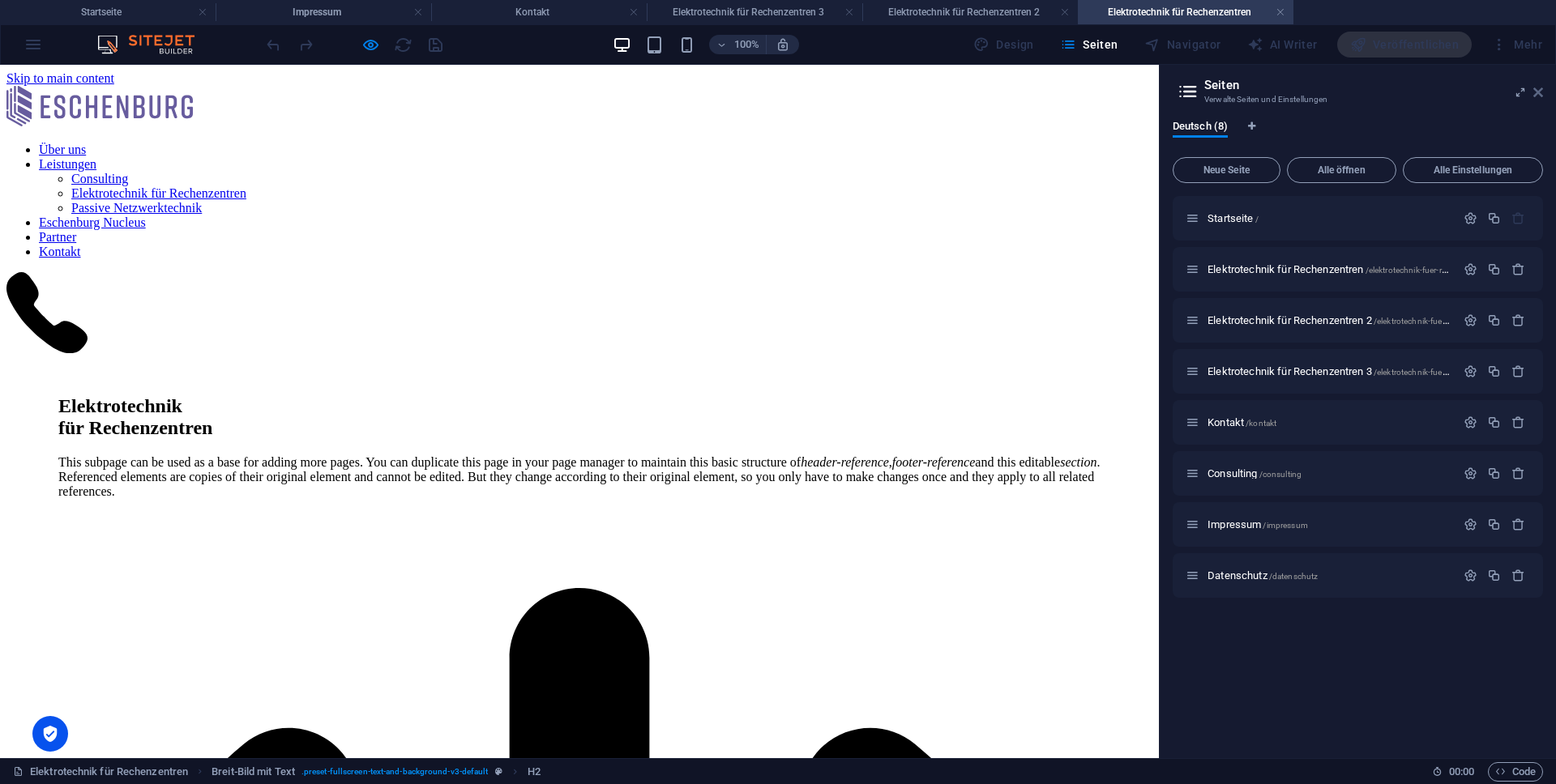click at bounding box center (1538, 92) 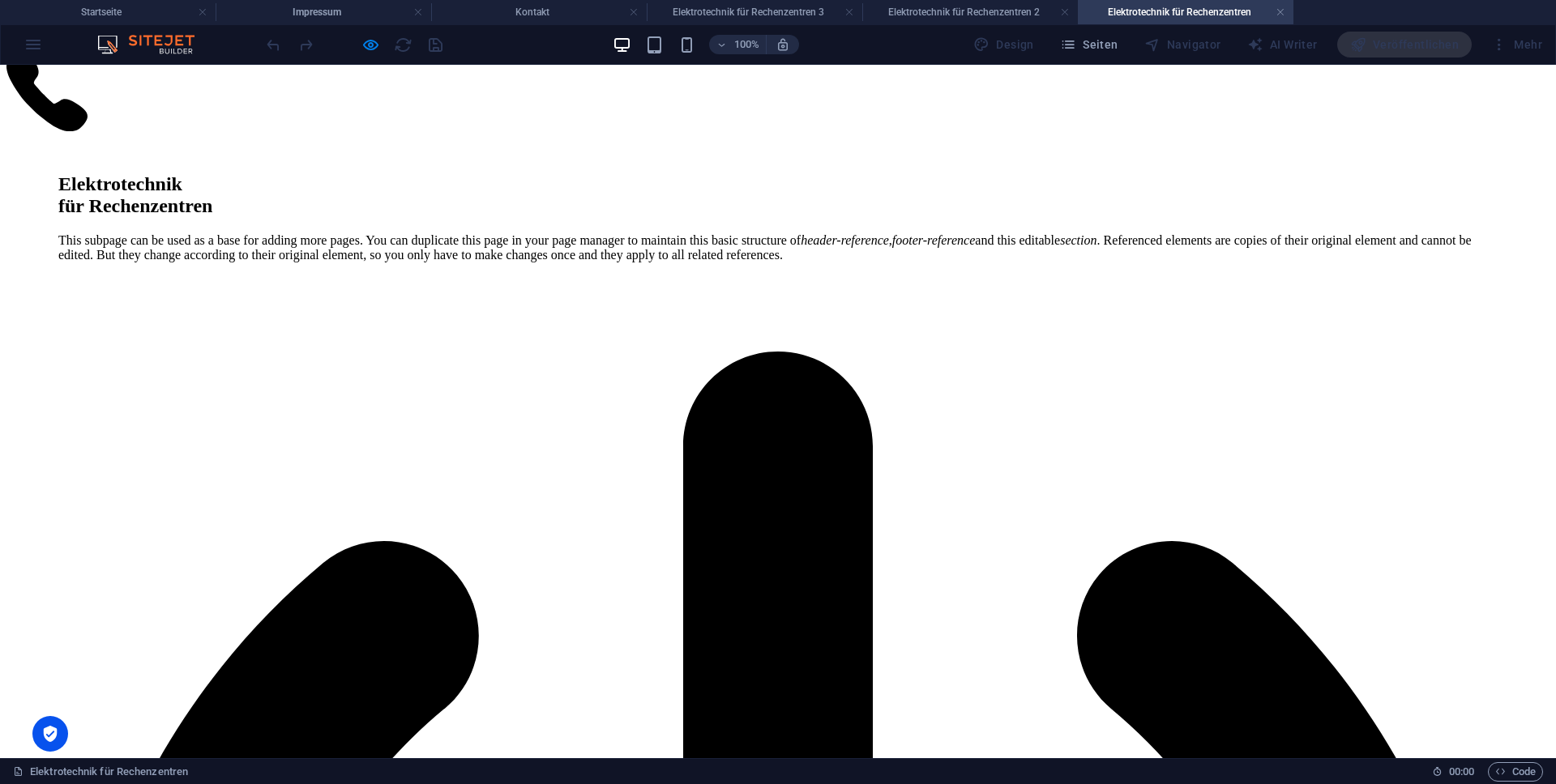 scroll, scrollTop: 0, scrollLeft: 0, axis: both 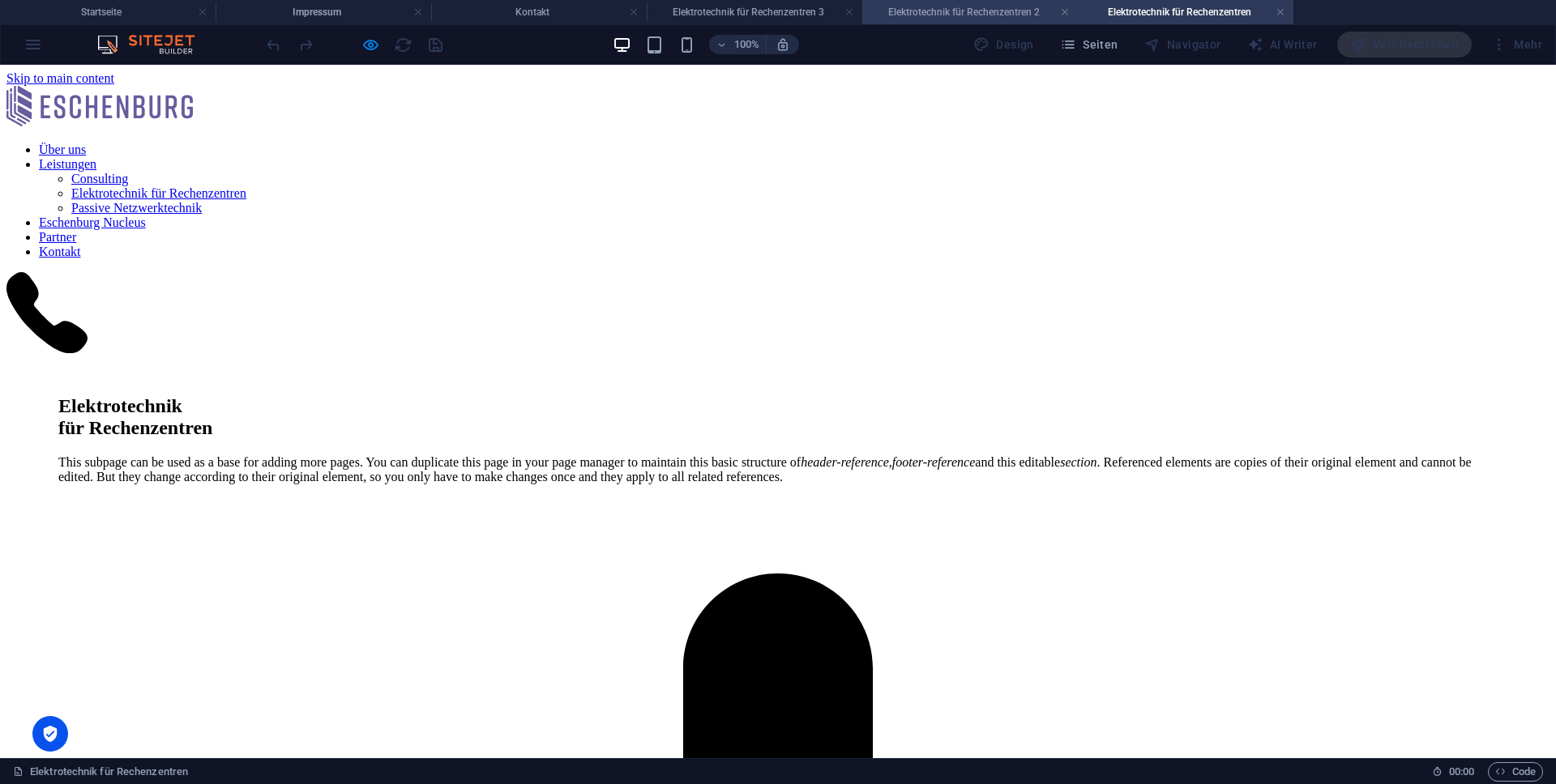 click on "Elektrotechnik für Rechenzentren 2" at bounding box center (970, 12) 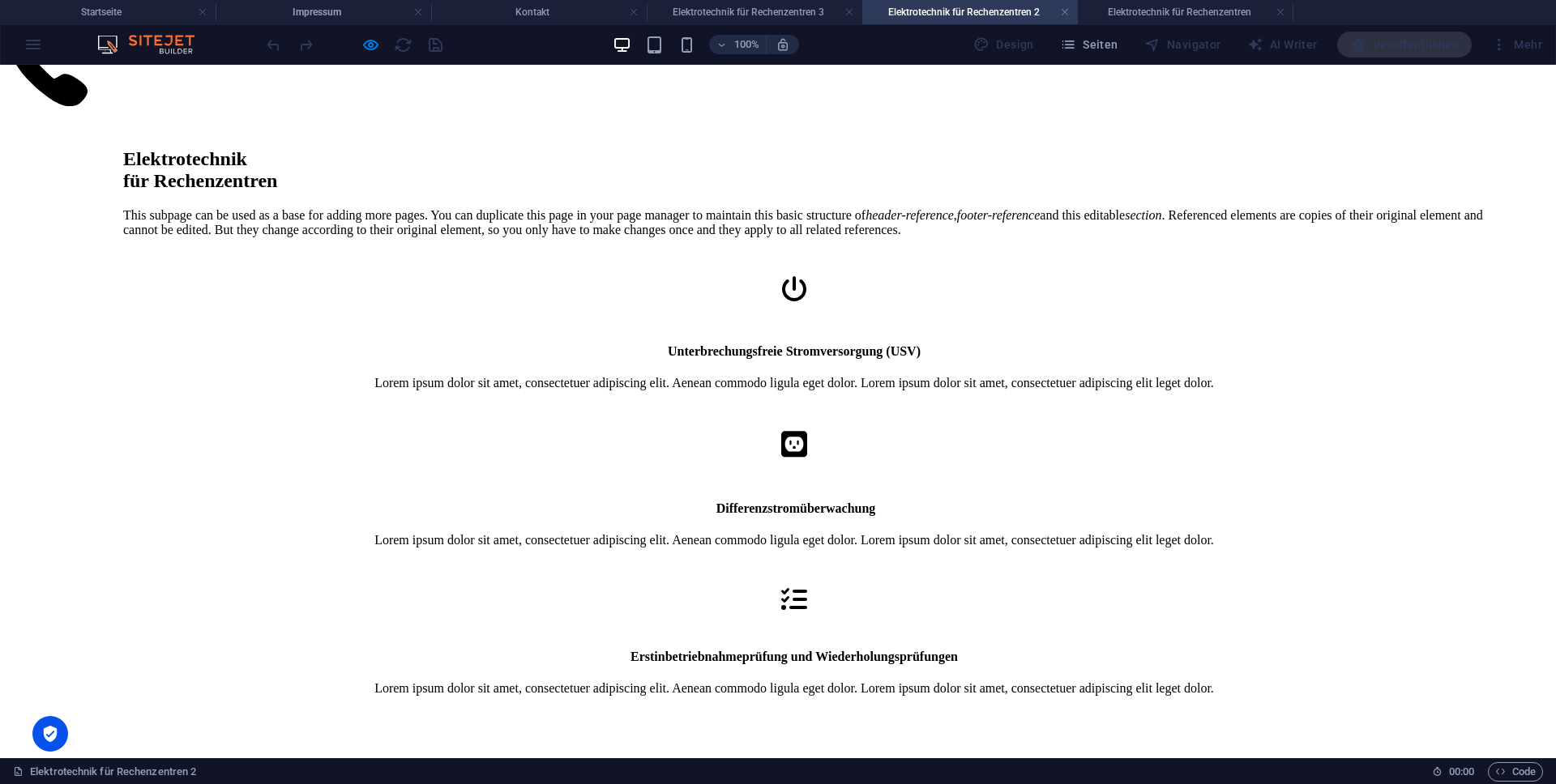 scroll, scrollTop: 226, scrollLeft: 0, axis: vertical 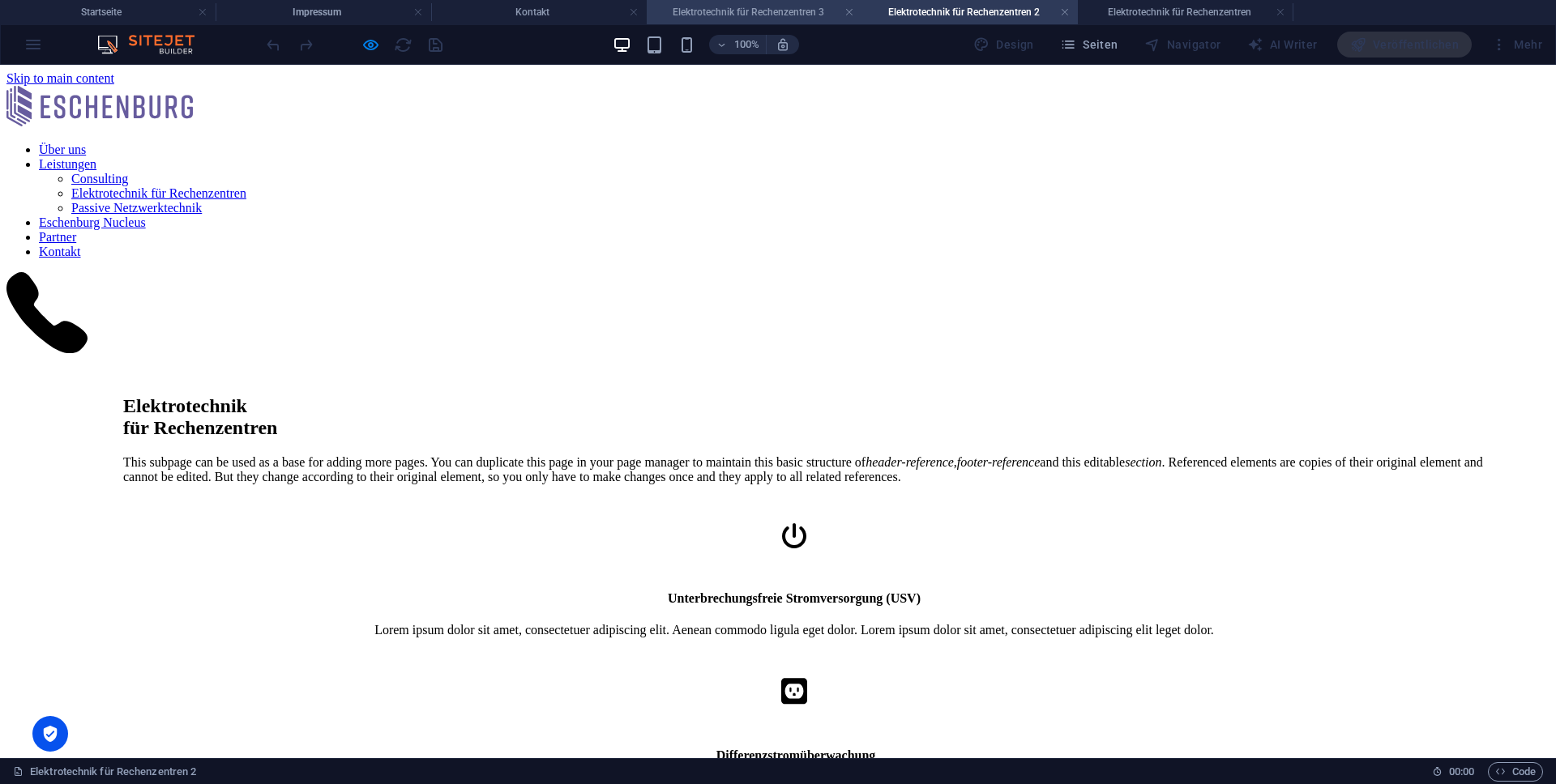 click on "Elektrotechnik für Rechenzentren 3" at bounding box center (754, 12) 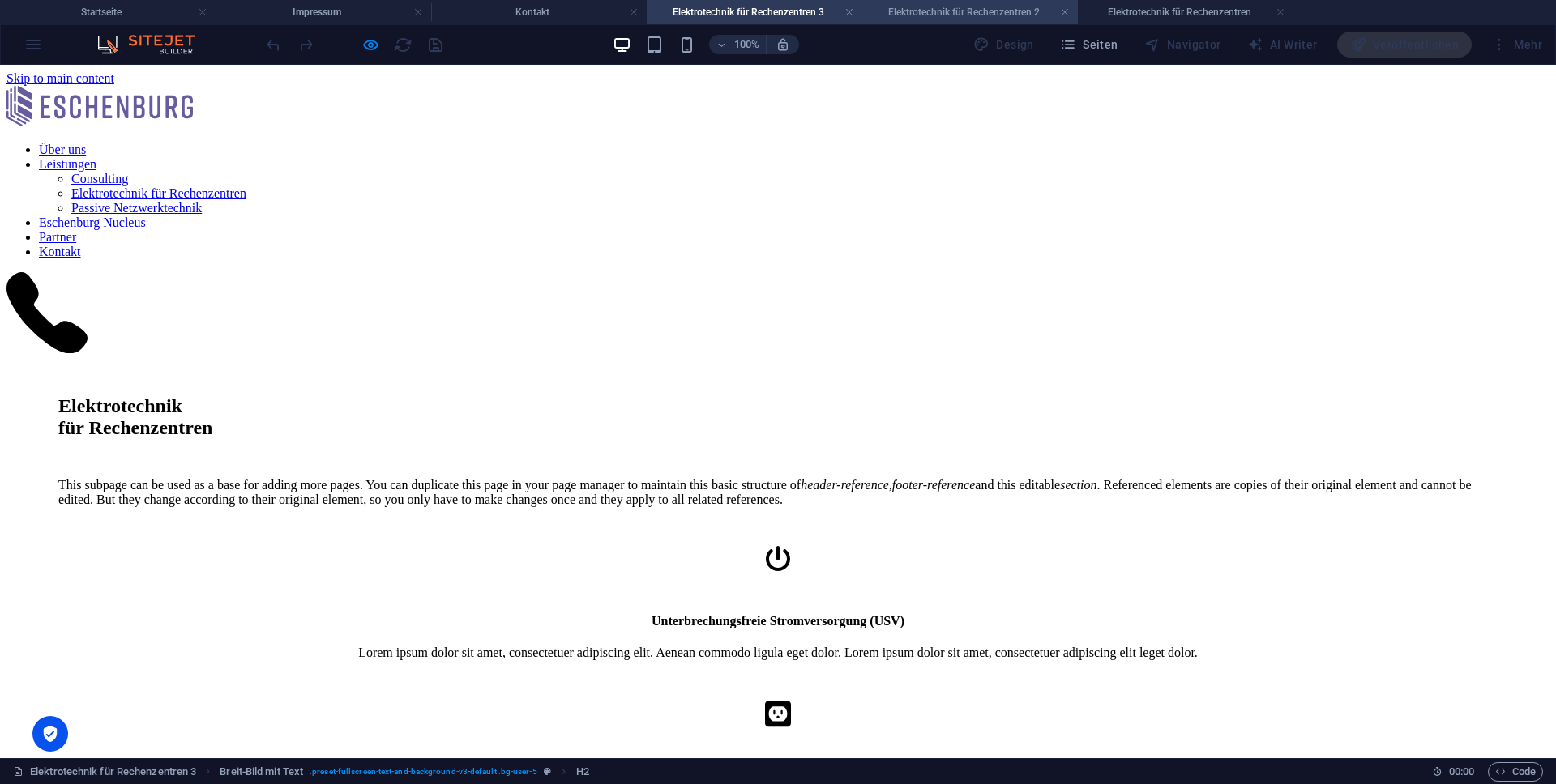 click on "Elektrotechnik für Rechenzentren 2" at bounding box center (970, 12) 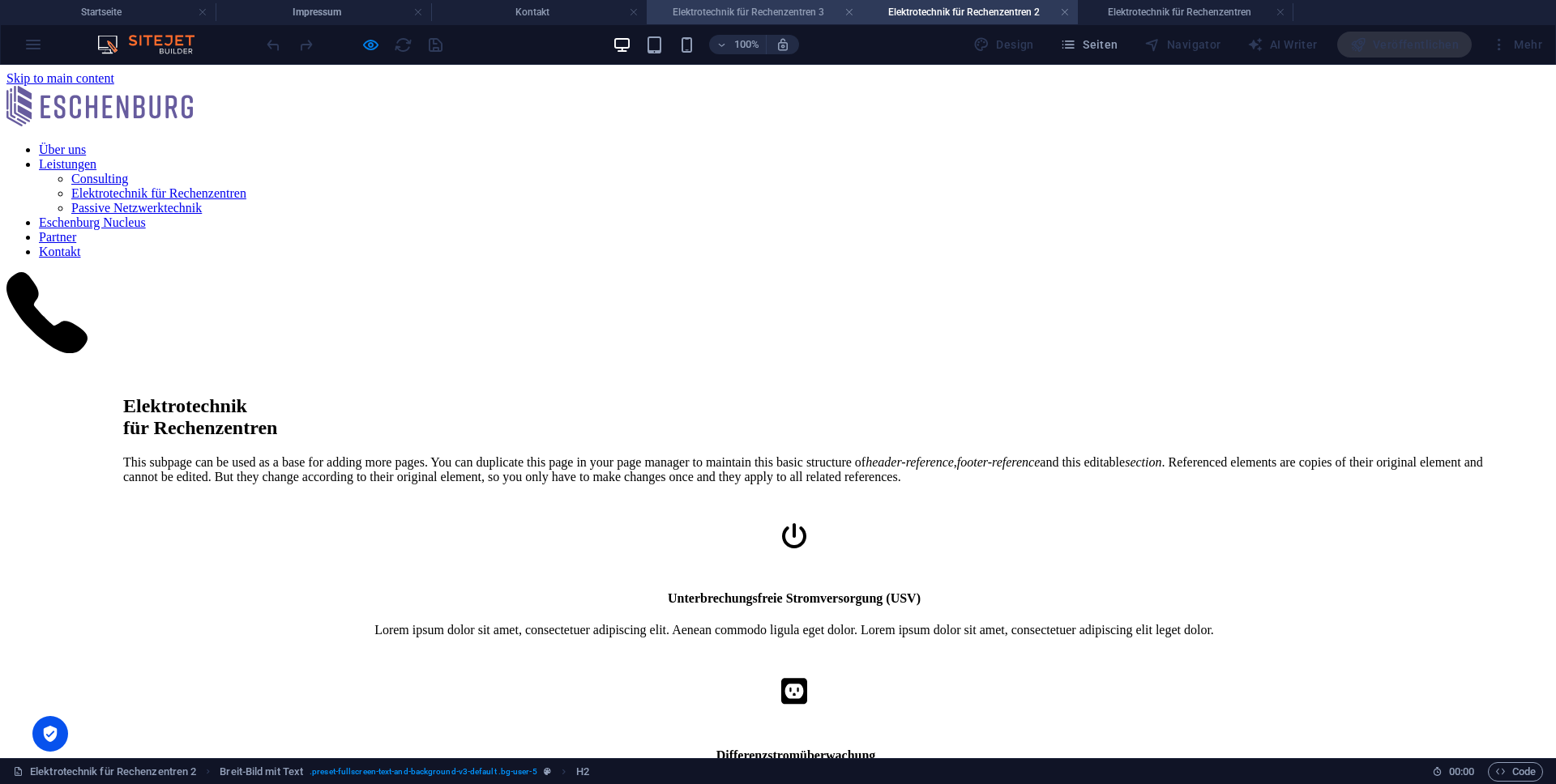 click on "Elektrotechnik für Rechenzentren 3" at bounding box center [754, 12] 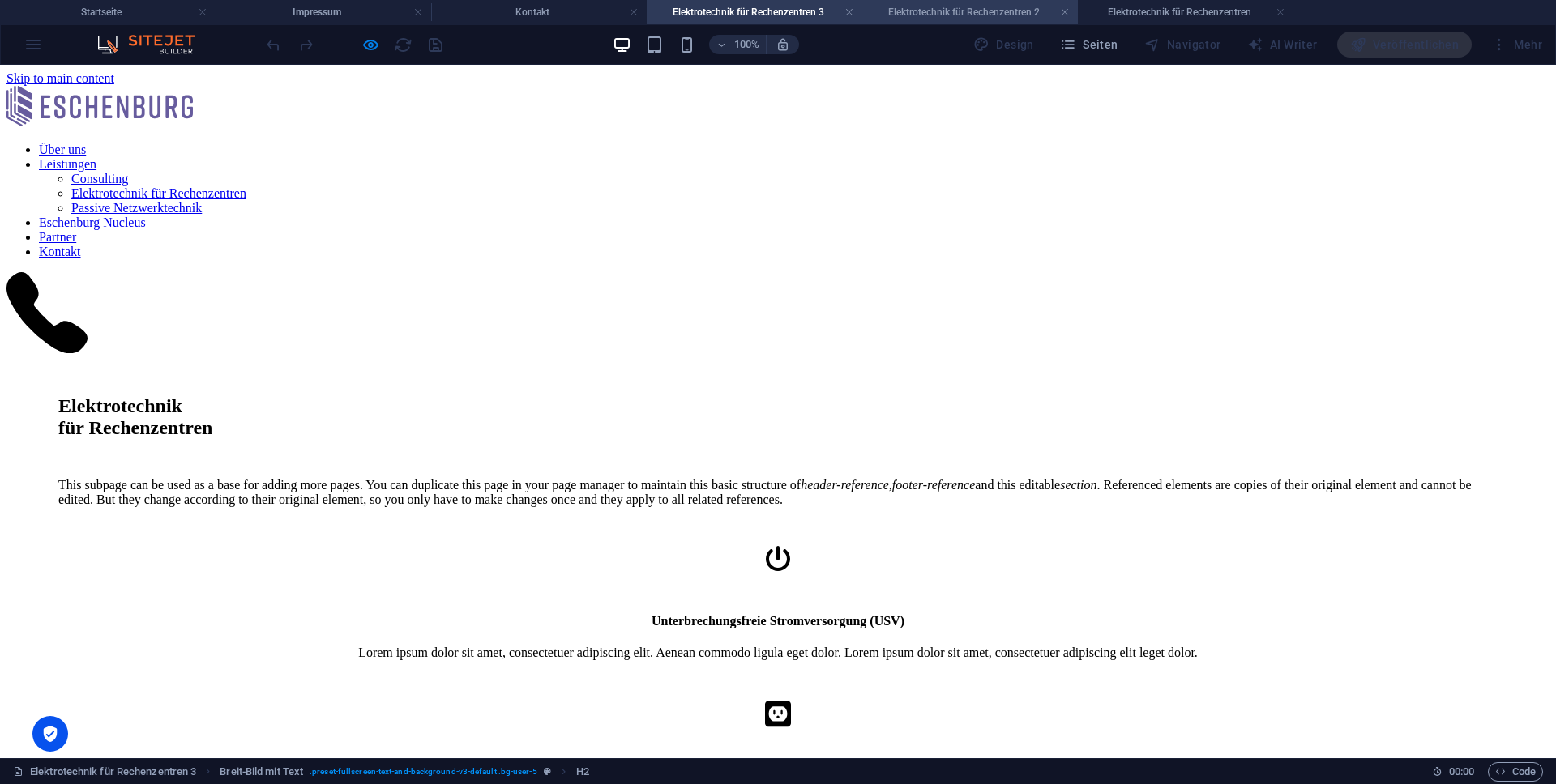 click on "Elektrotechnik für Rechenzentren 2" at bounding box center (970, 12) 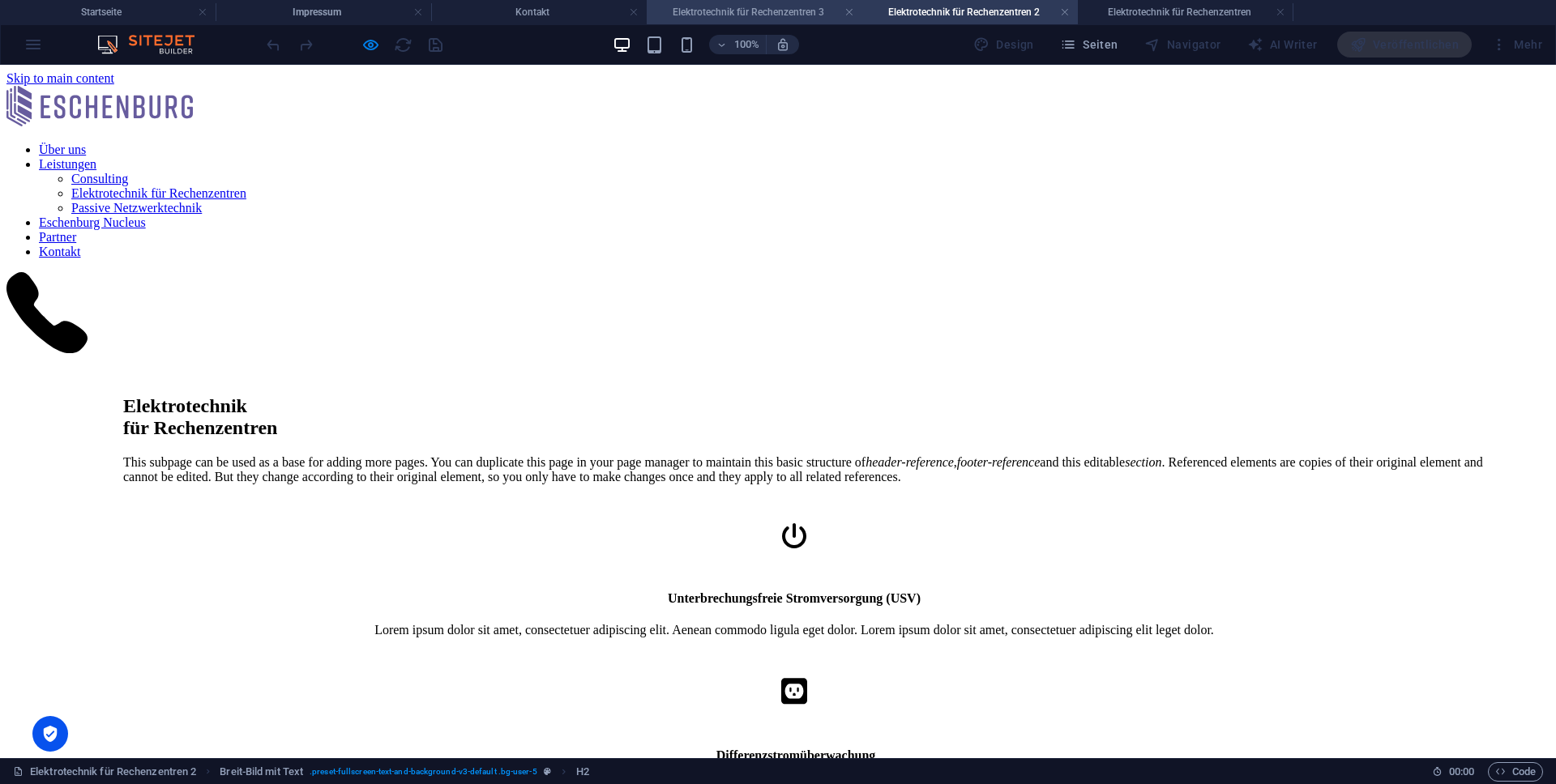 click on "Elektrotechnik für Rechenzentren 3" at bounding box center (754, 12) 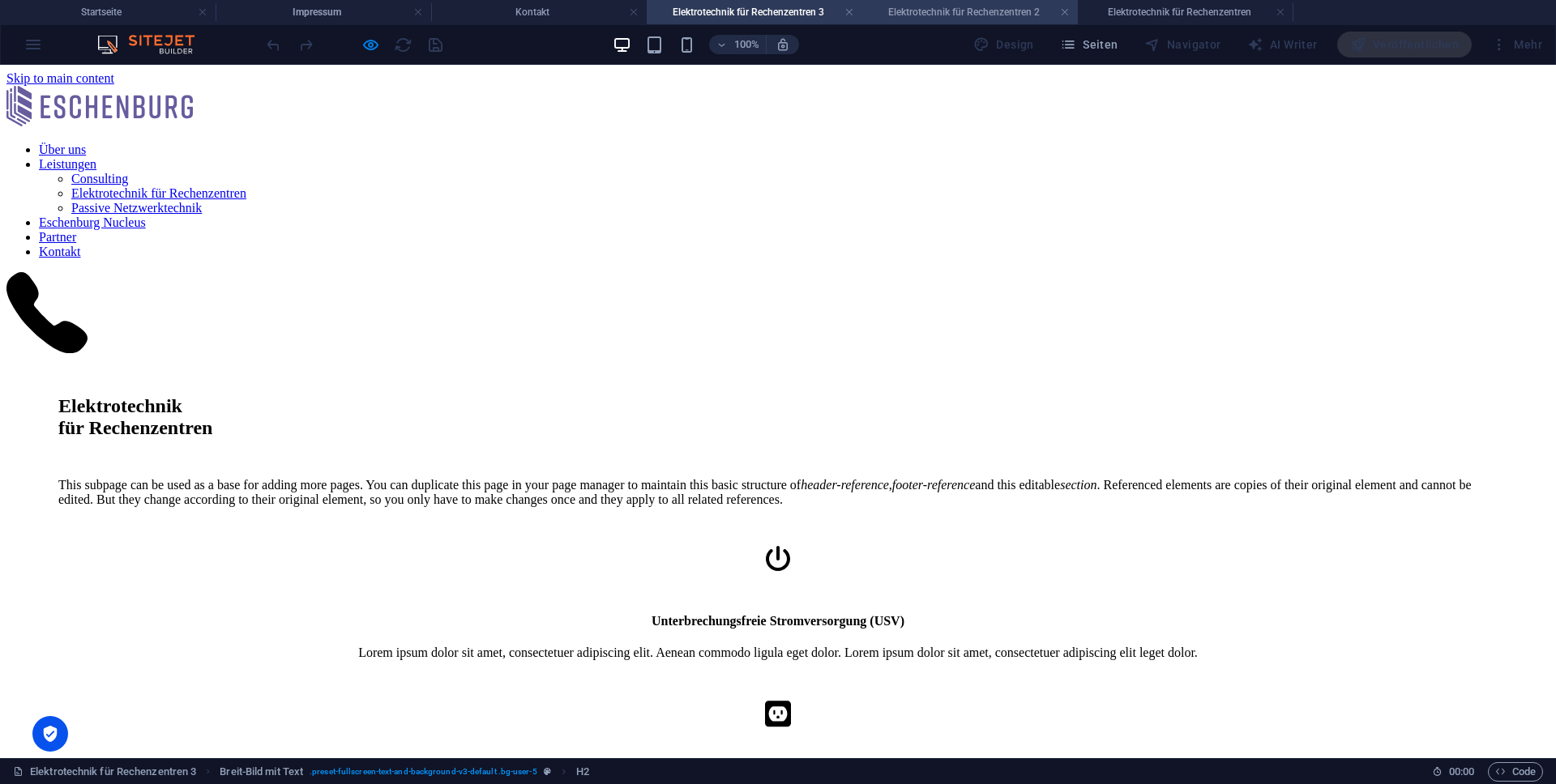 click on "Elektrotechnik für Rechenzentren 2" at bounding box center (970, 12) 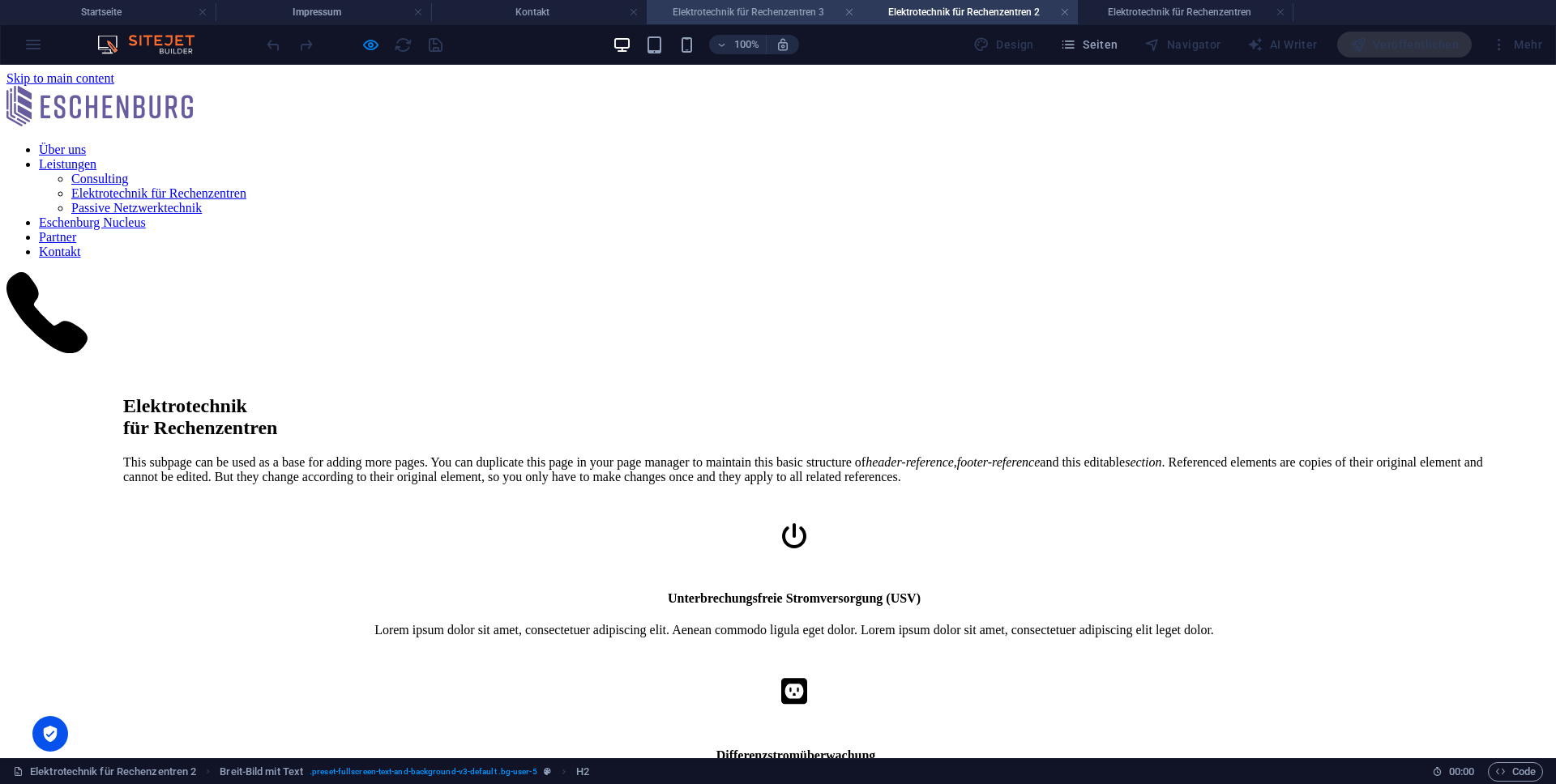 click on "Elektrotechnik für Rechenzentren 3" at bounding box center [754, 12] 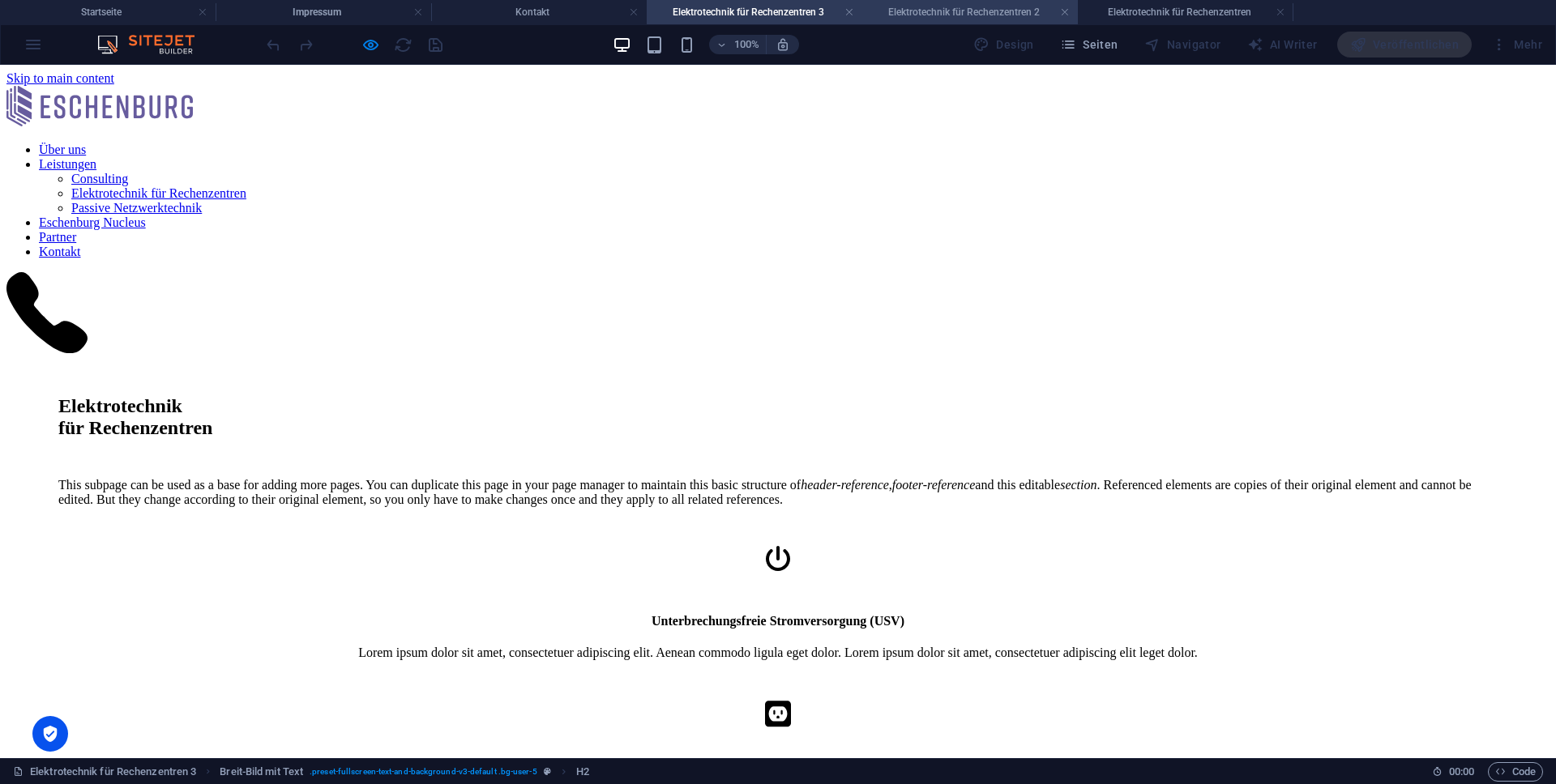 click on "Elektrotechnik für Rechenzentren 2" at bounding box center (970, 12) 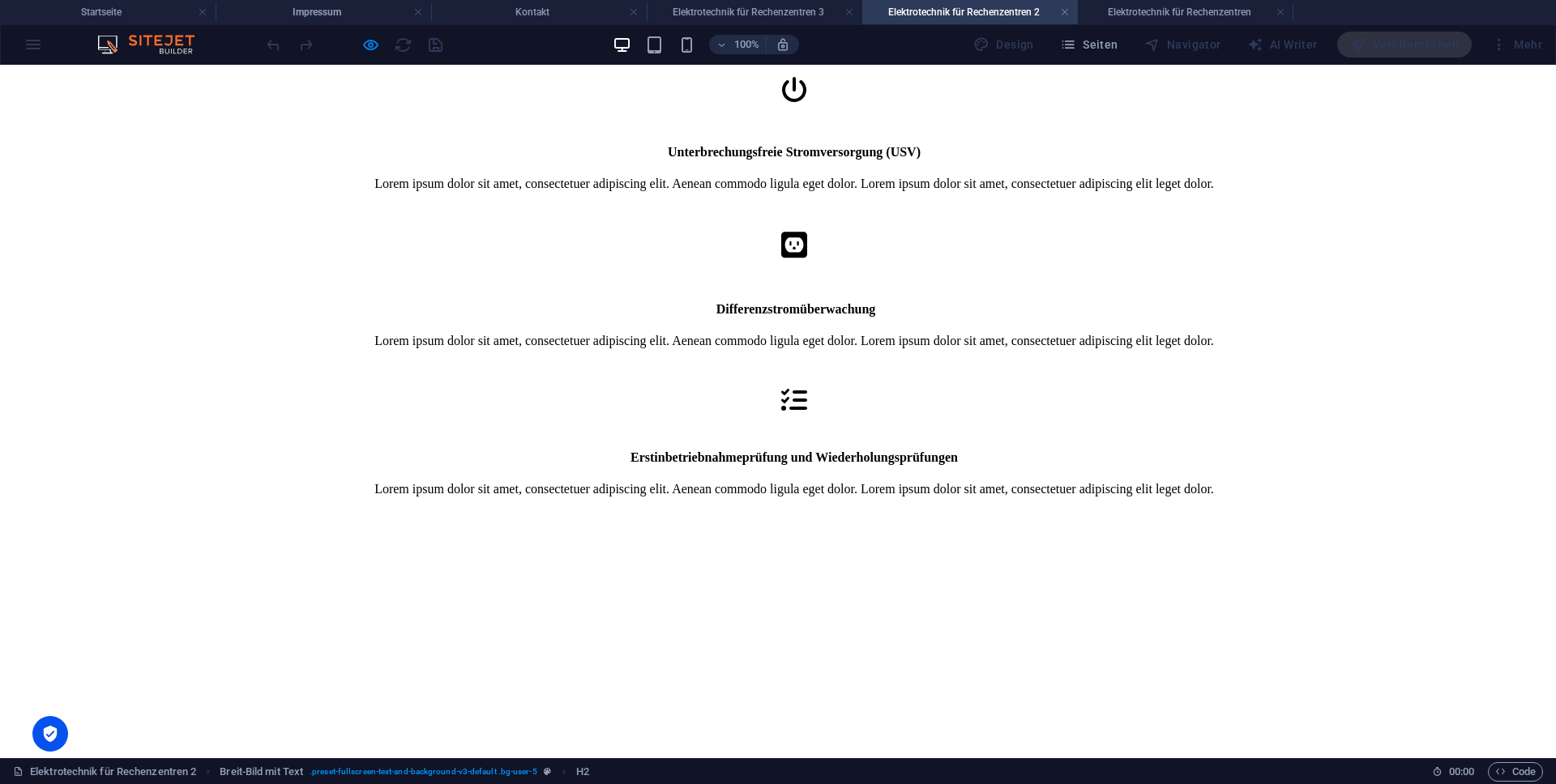 scroll, scrollTop: 452, scrollLeft: 0, axis: vertical 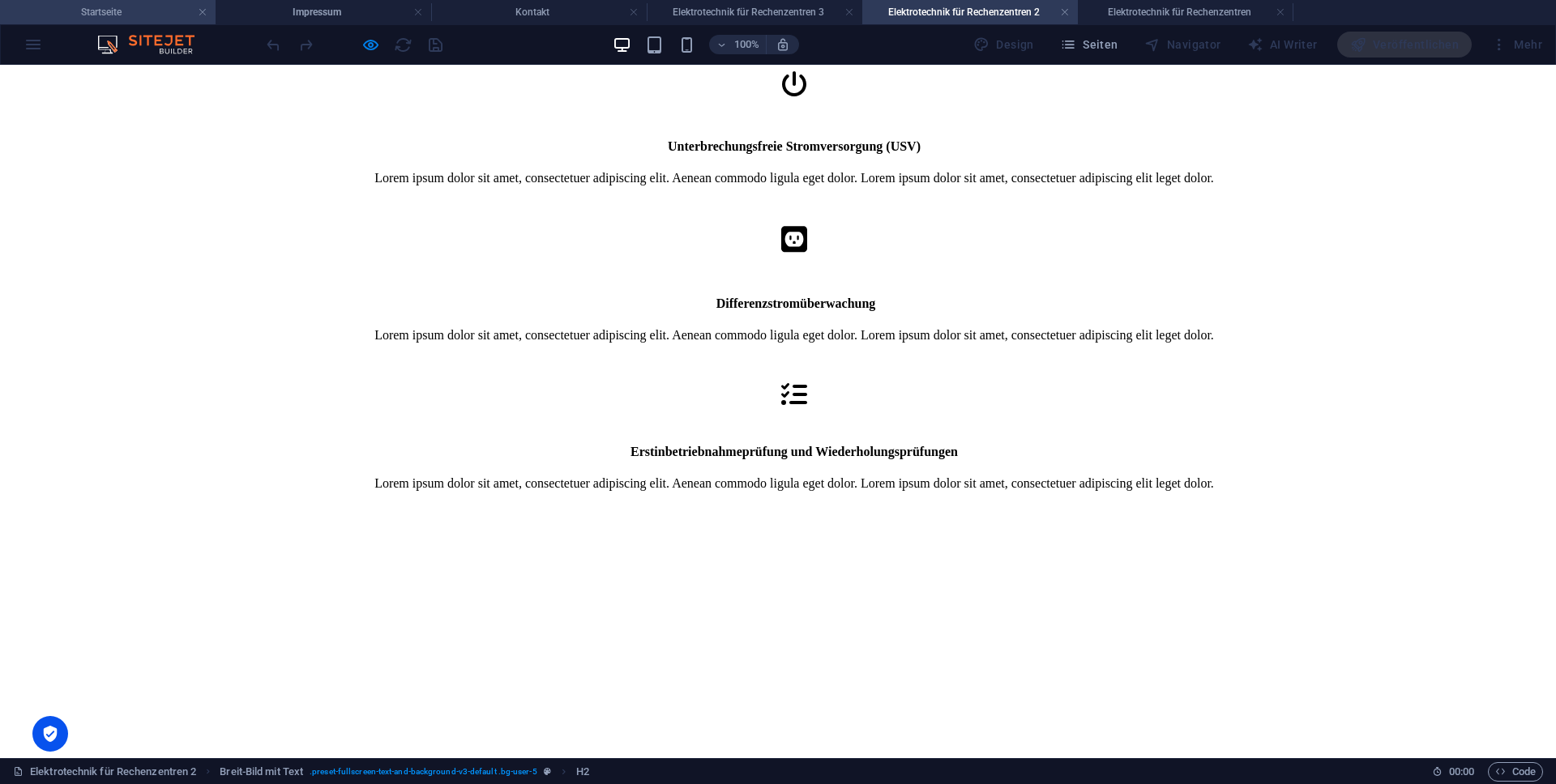 click on "Startseite" at bounding box center [108, 12] 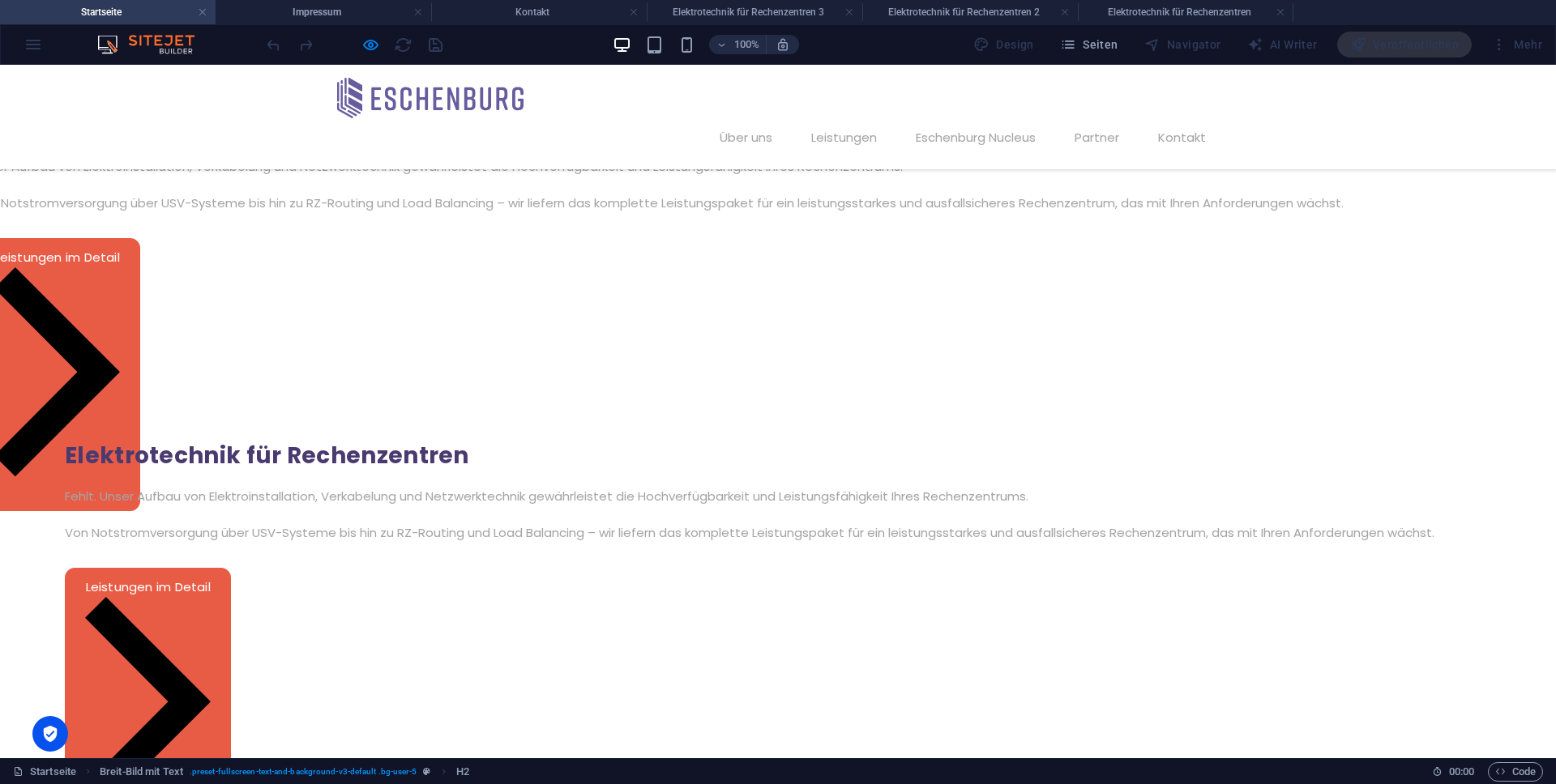 scroll, scrollTop: 1474, scrollLeft: 0, axis: vertical 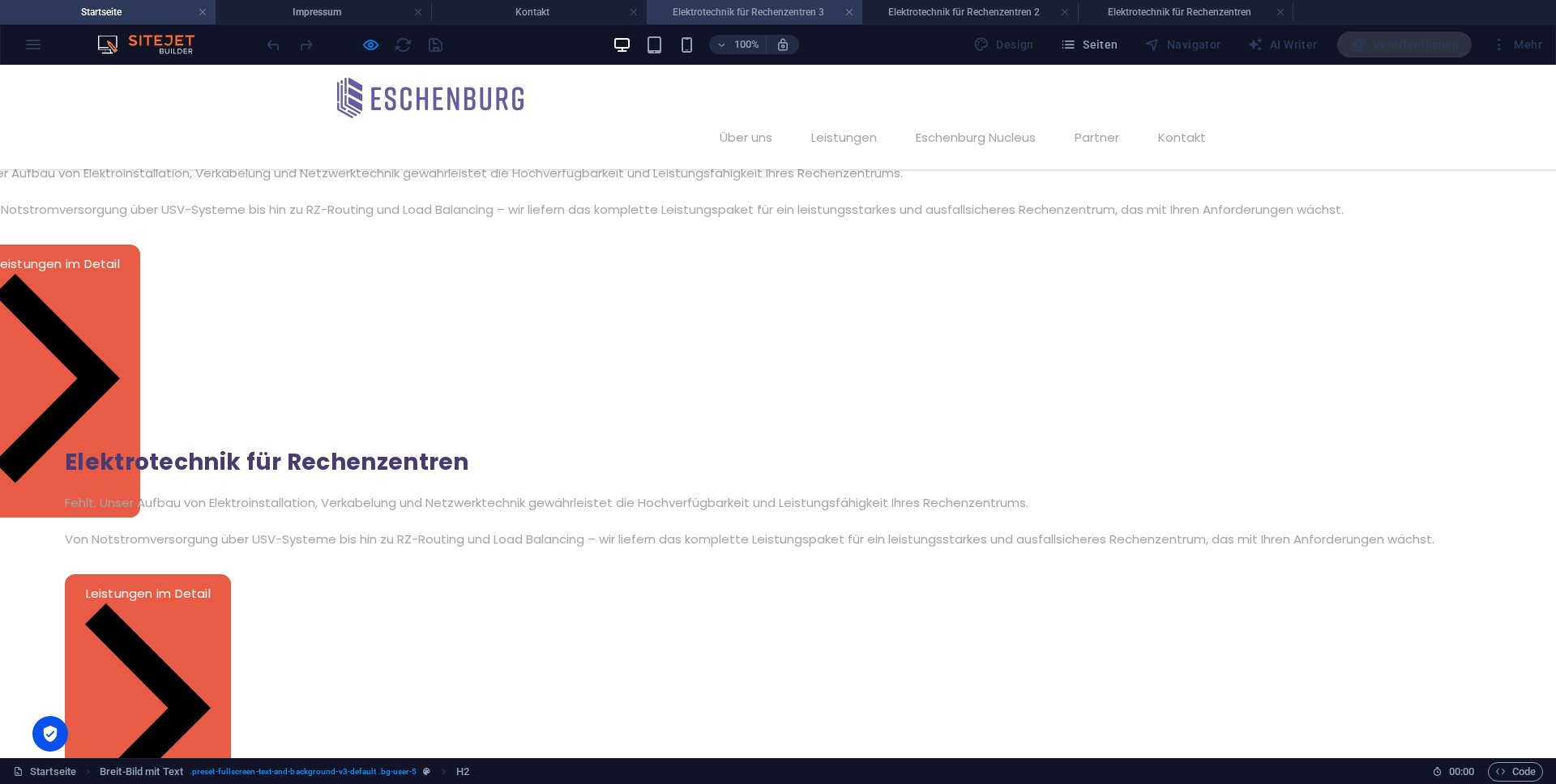 click on "Elektrotechnik für Rechenzentren 3" at bounding box center (754, 12) 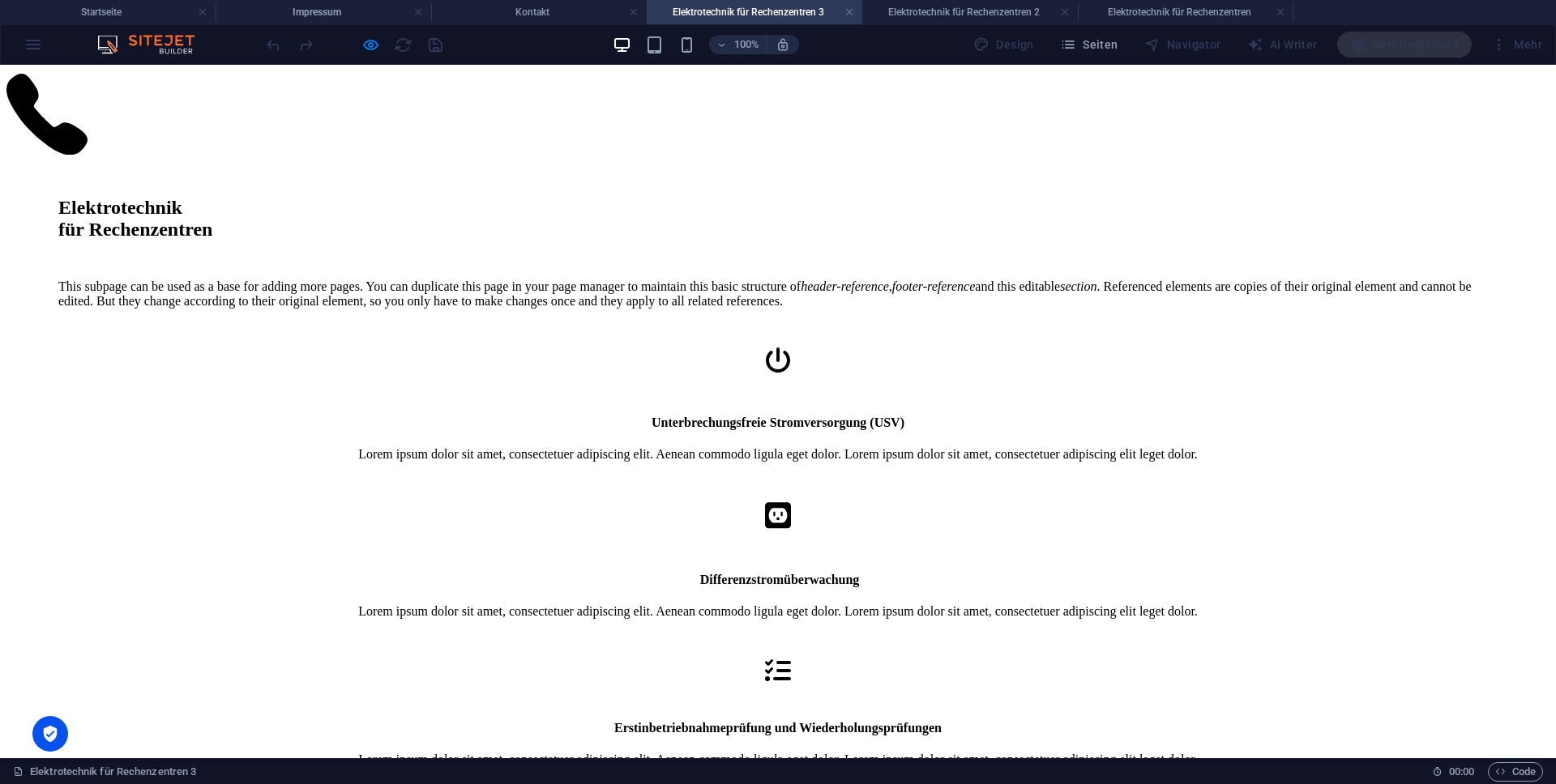 scroll, scrollTop: 17, scrollLeft: 0, axis: vertical 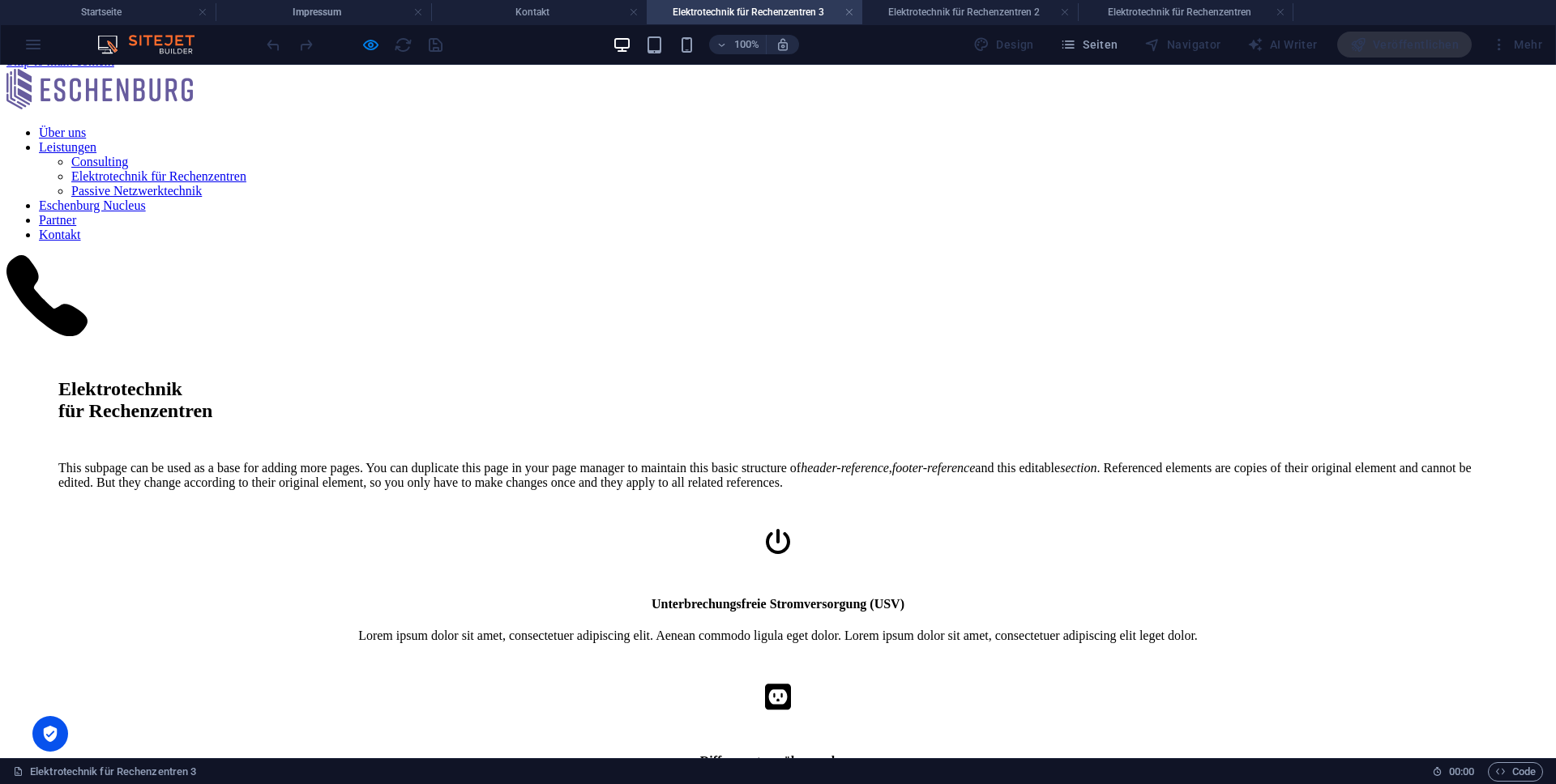 click on "Über uns Leistungen Consulting Elektrotechnik für Rechenzentren Passive Netzwerktechnik Eschenburg Nucleus Partner Kontakt" at bounding box center (778, 184) 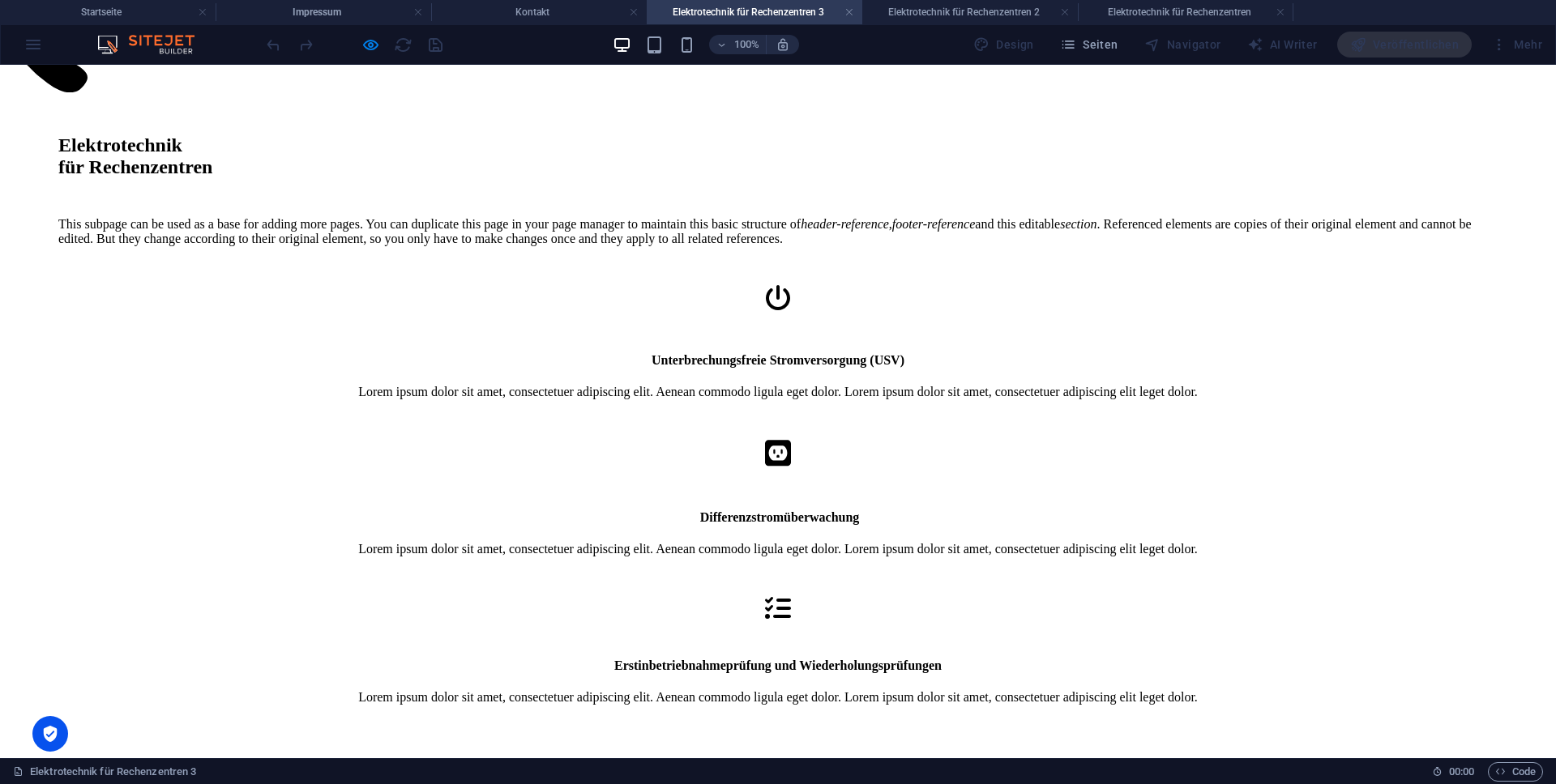 scroll, scrollTop: 0, scrollLeft: 0, axis: both 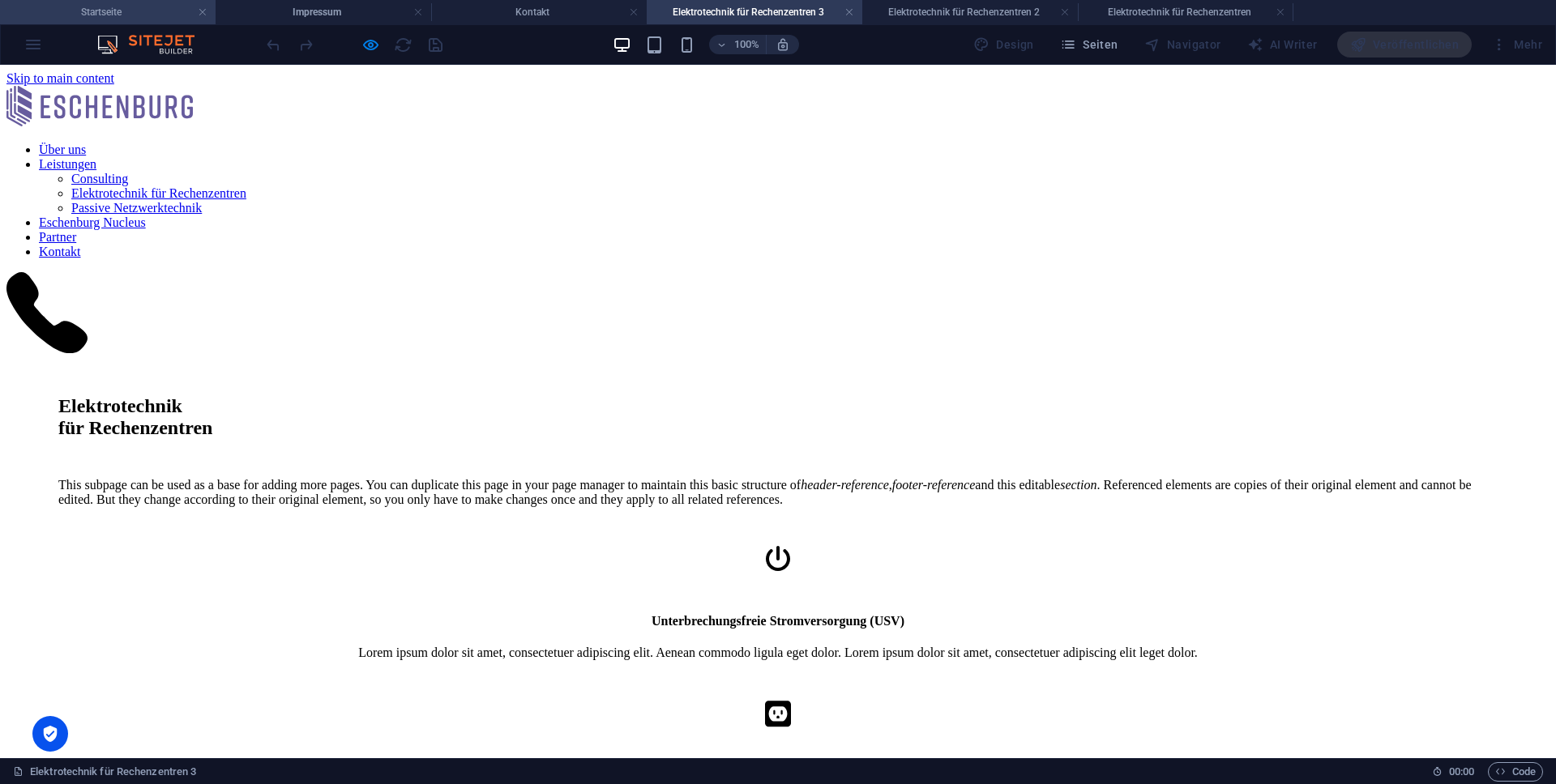 click on "Startseite" at bounding box center (108, 12) 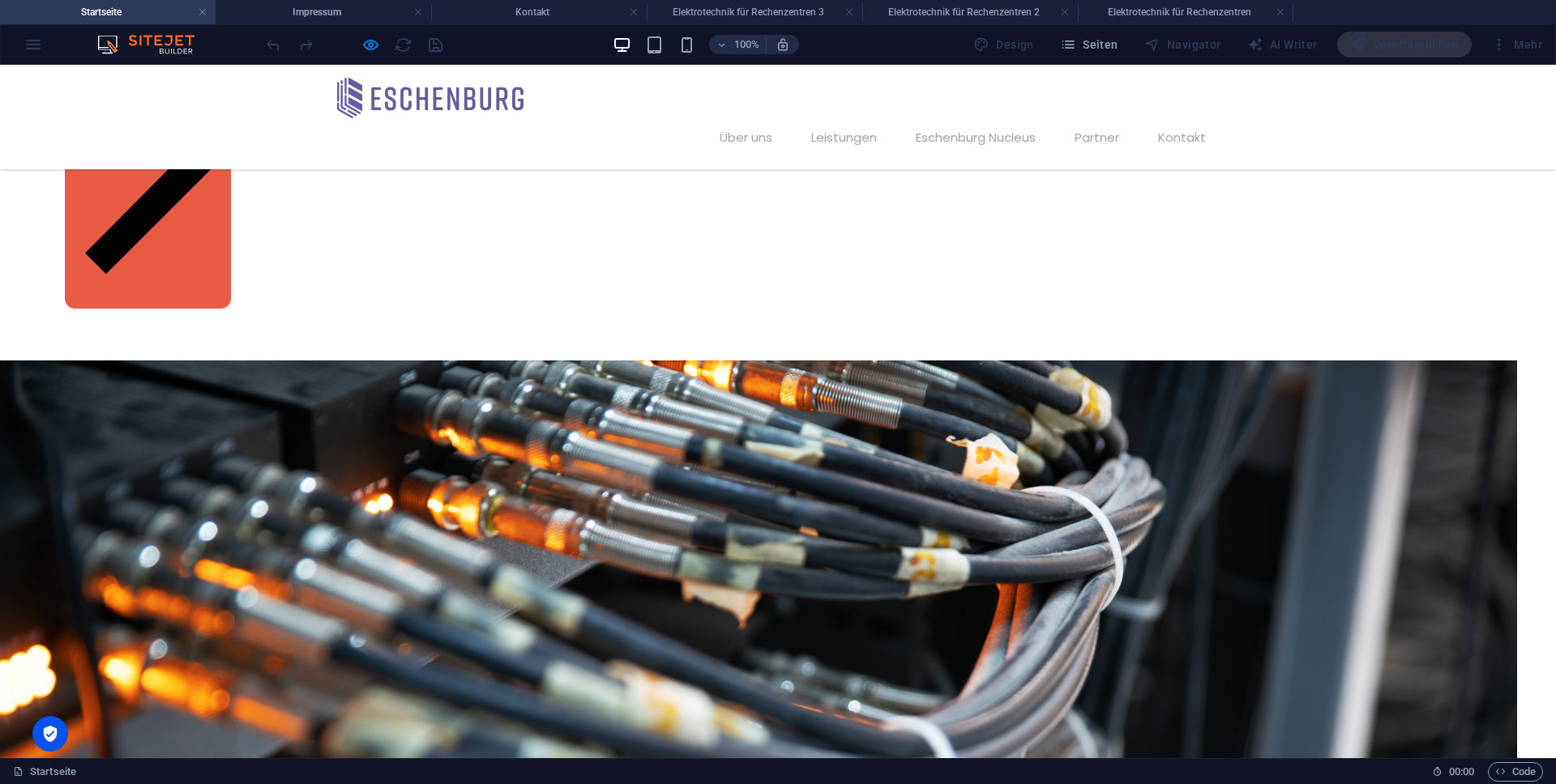 scroll, scrollTop: 2015, scrollLeft: 0, axis: vertical 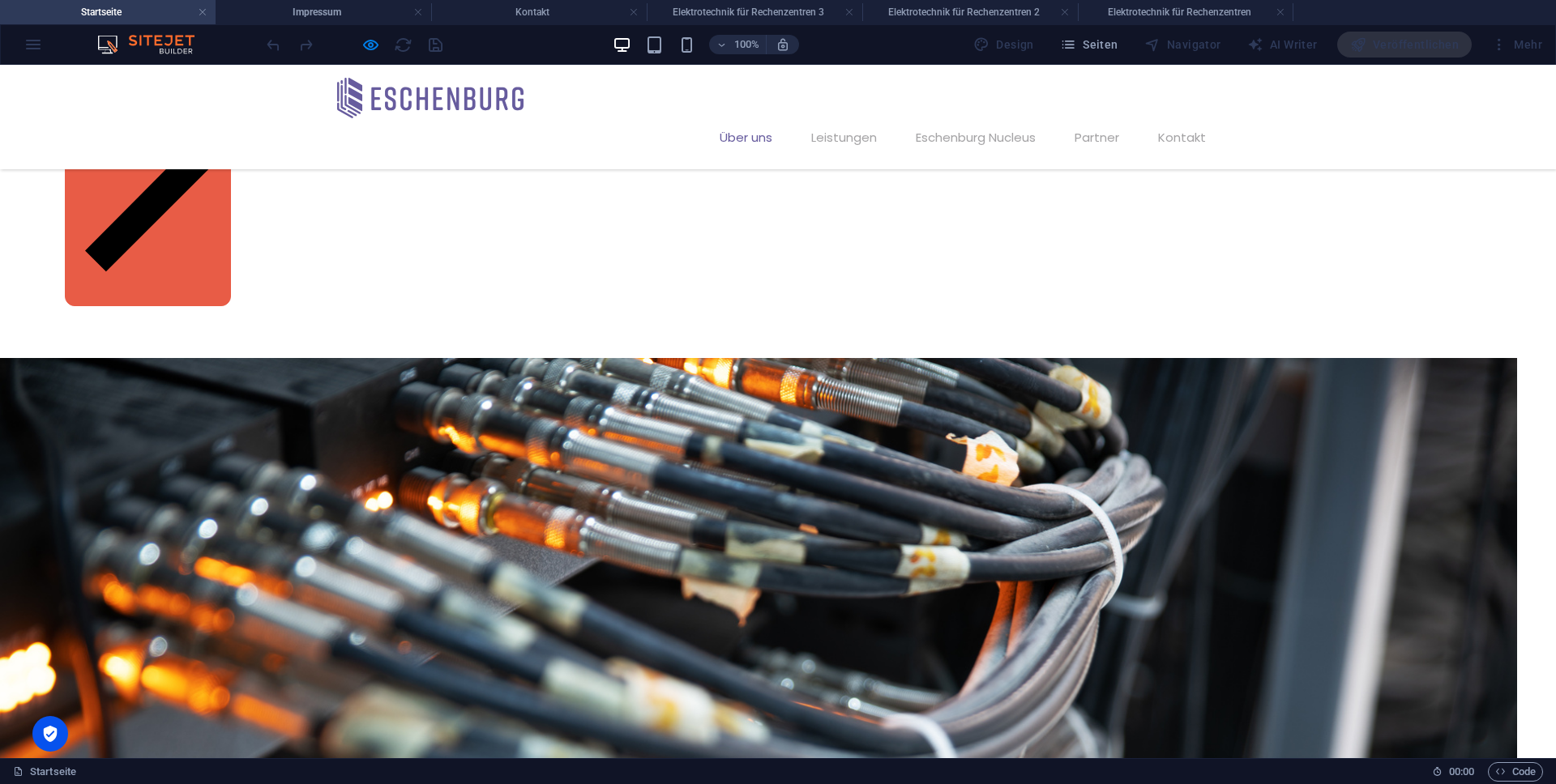 click on "Über uns" at bounding box center [746, 137] 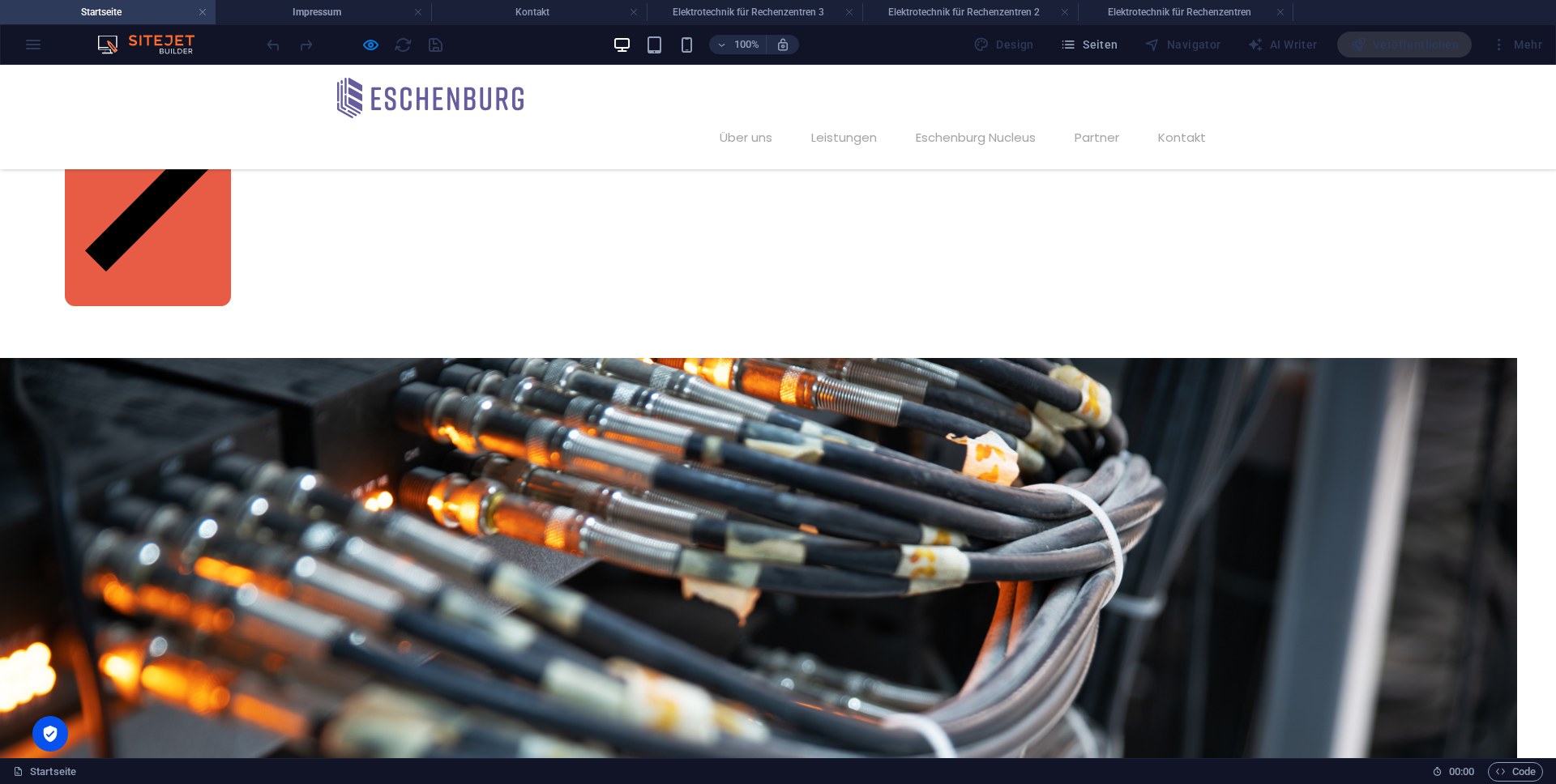 click on "Startseite" at bounding box center [108, 12] 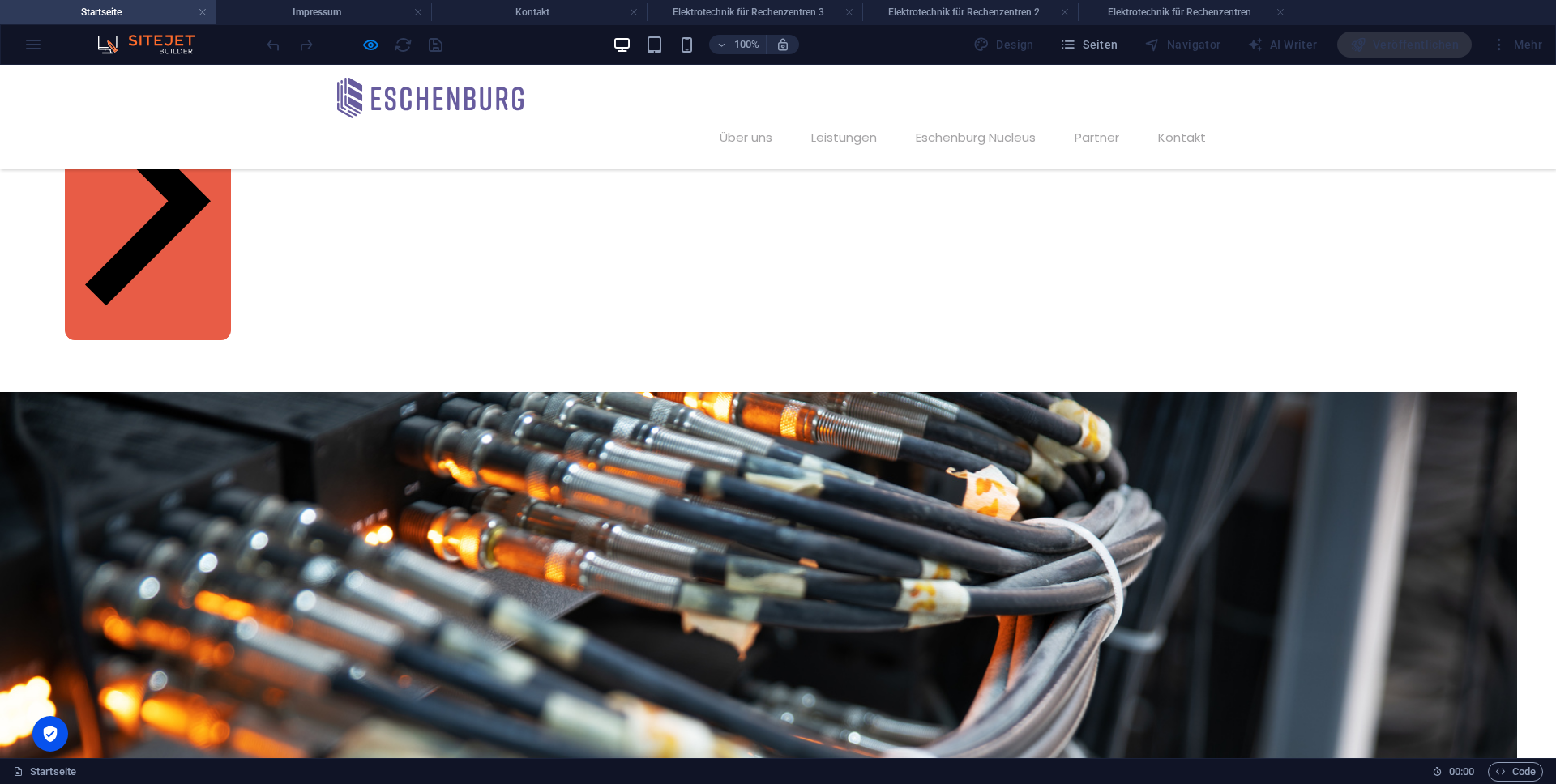 scroll, scrollTop: 2000, scrollLeft: 0, axis: vertical 